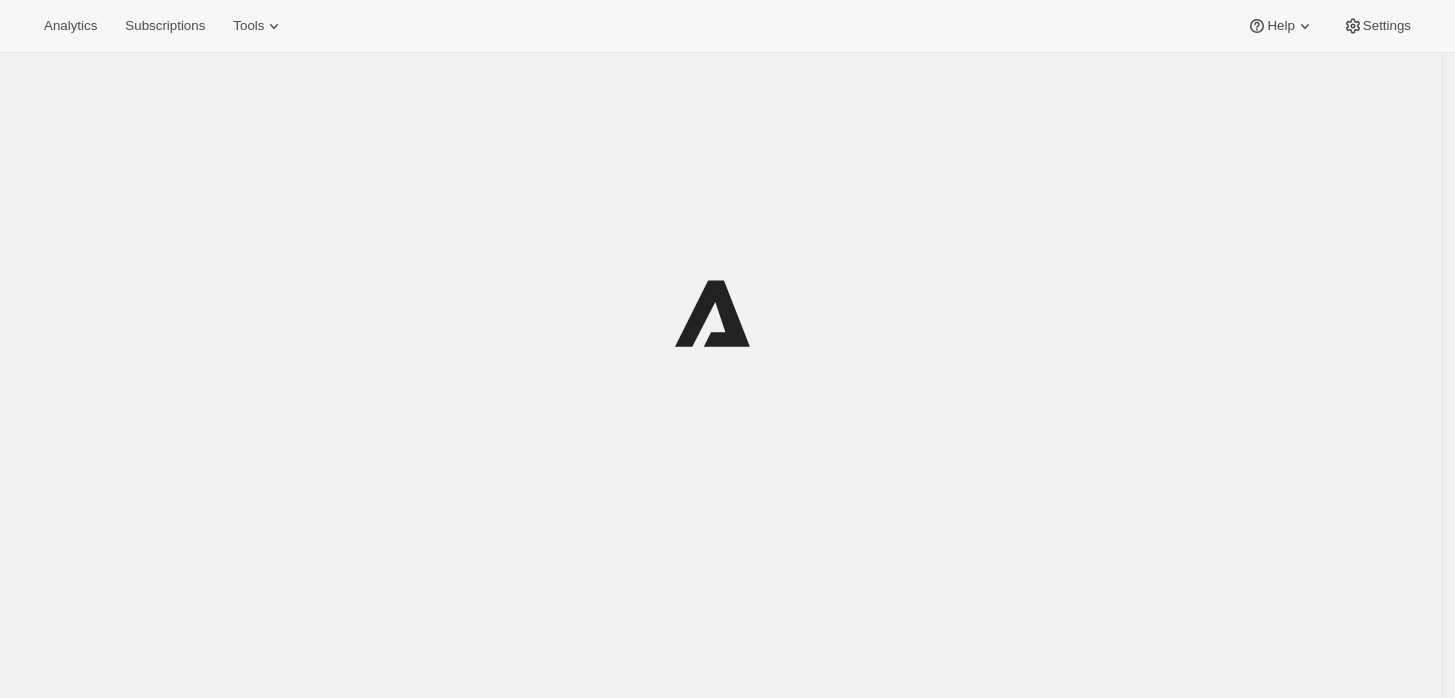 scroll, scrollTop: 0, scrollLeft: 0, axis: both 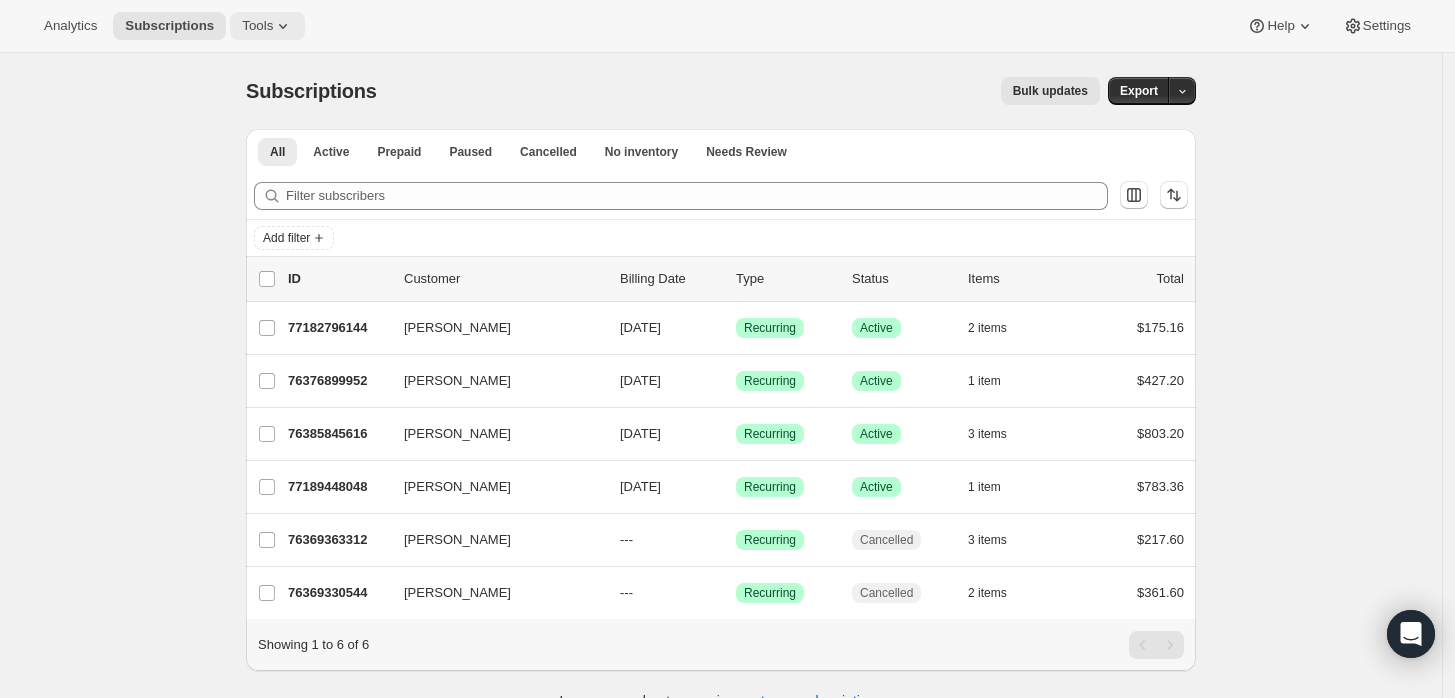 click on "Tools" at bounding box center (257, 26) 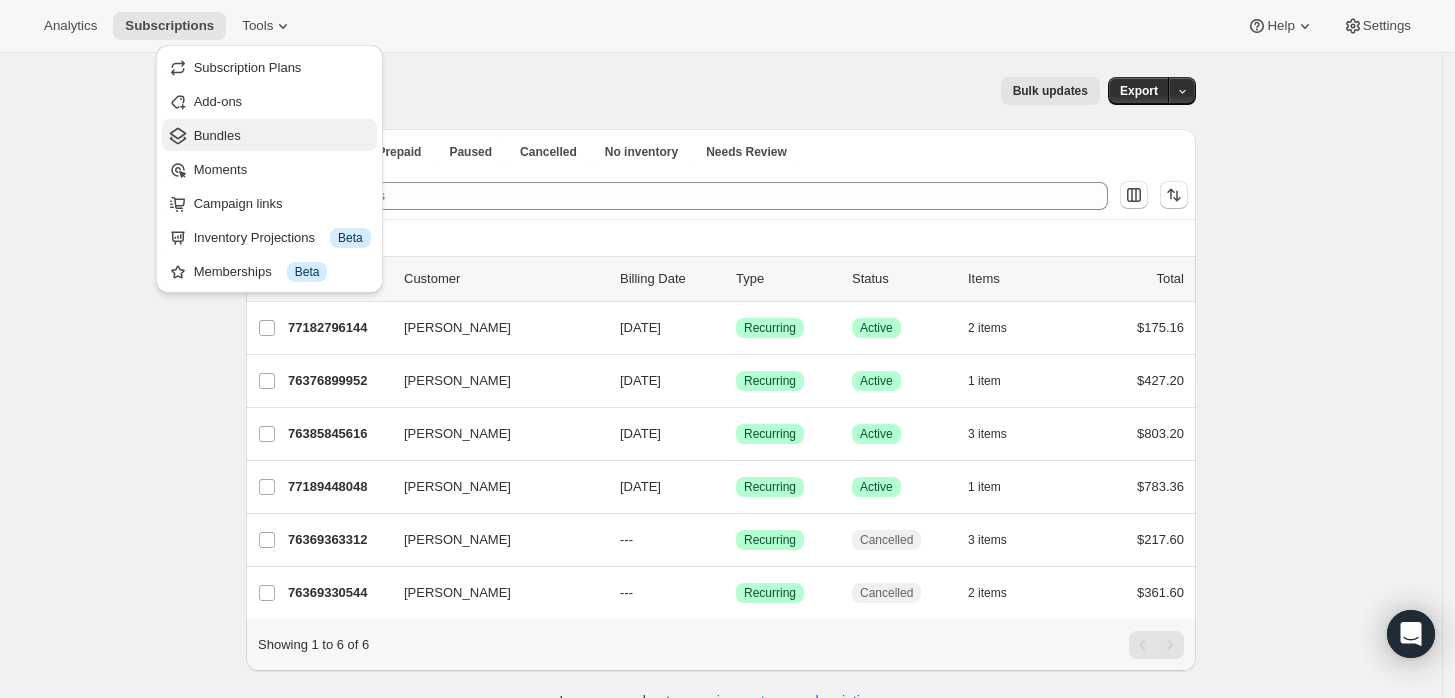 click on "Bundles" at bounding box center [217, 135] 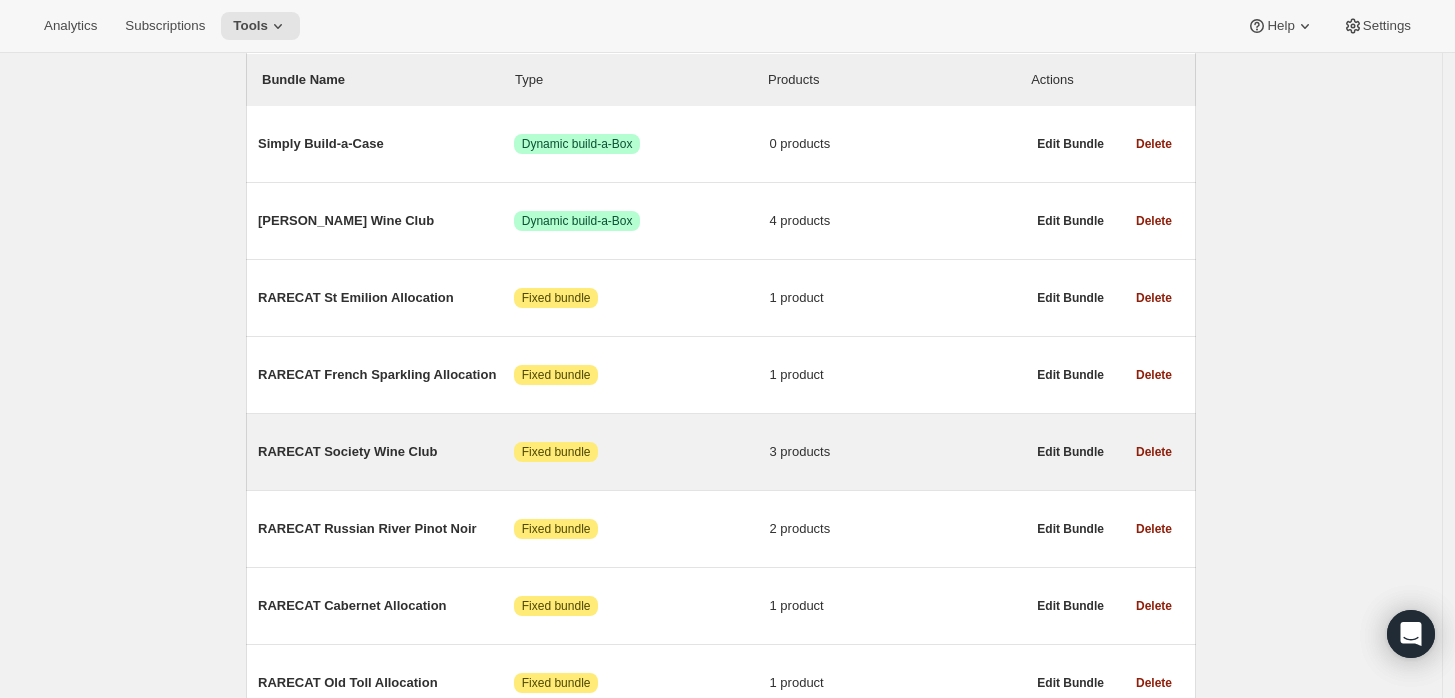 scroll, scrollTop: 222, scrollLeft: 0, axis: vertical 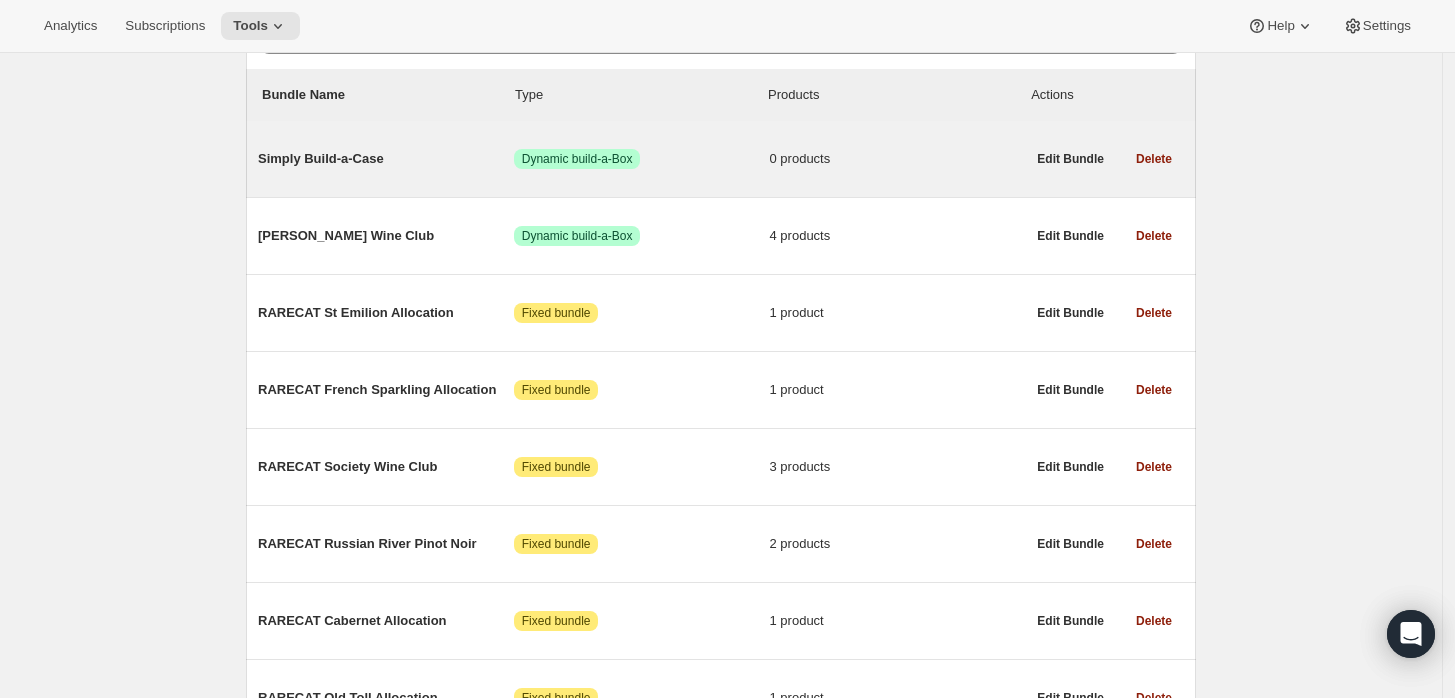 click on "Simply Build-a-Case" at bounding box center [386, 159] 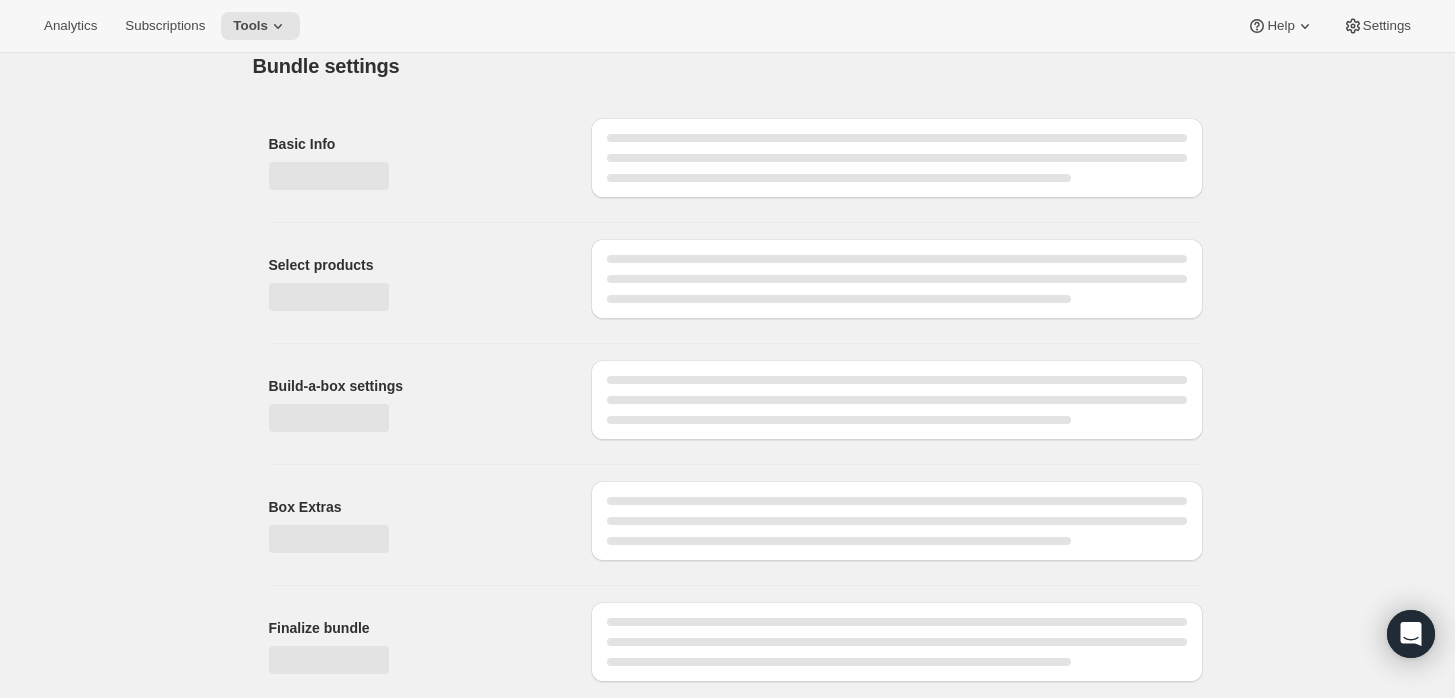 scroll, scrollTop: 0, scrollLeft: 0, axis: both 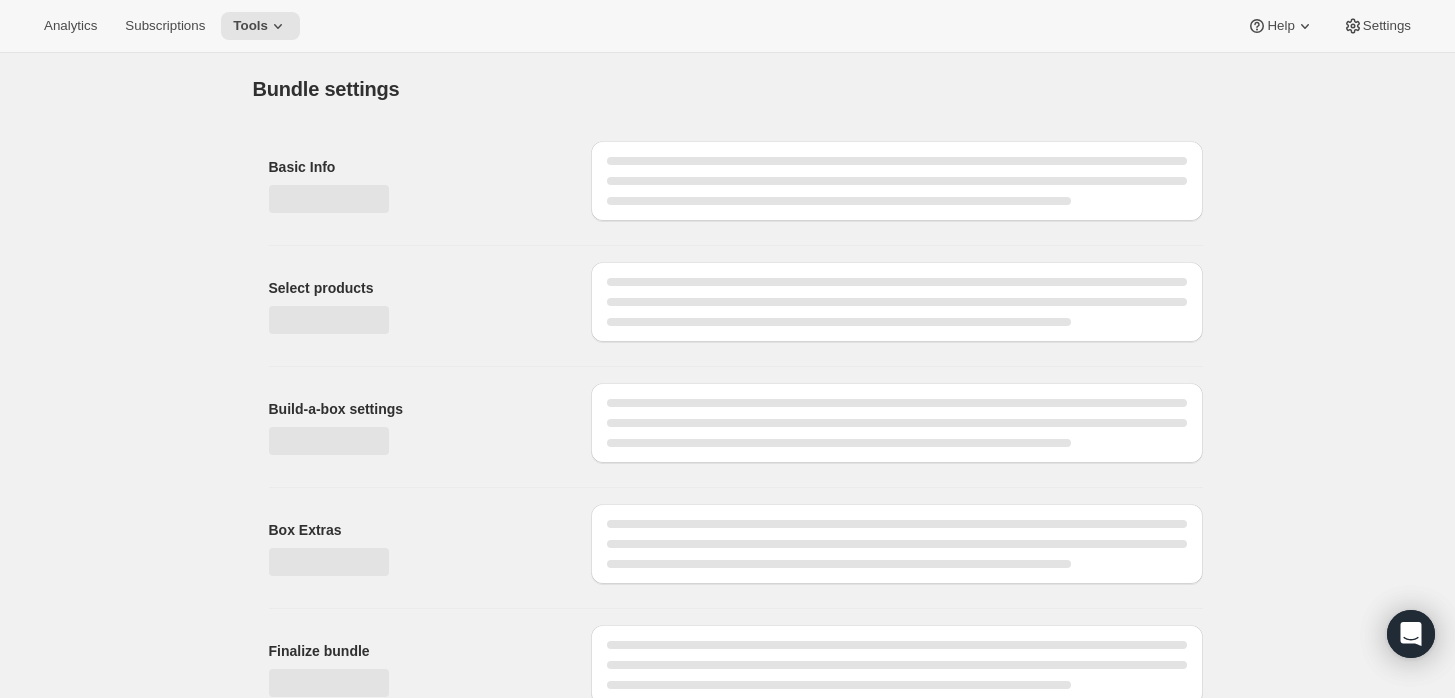 type on "Simply Build-a-Case" 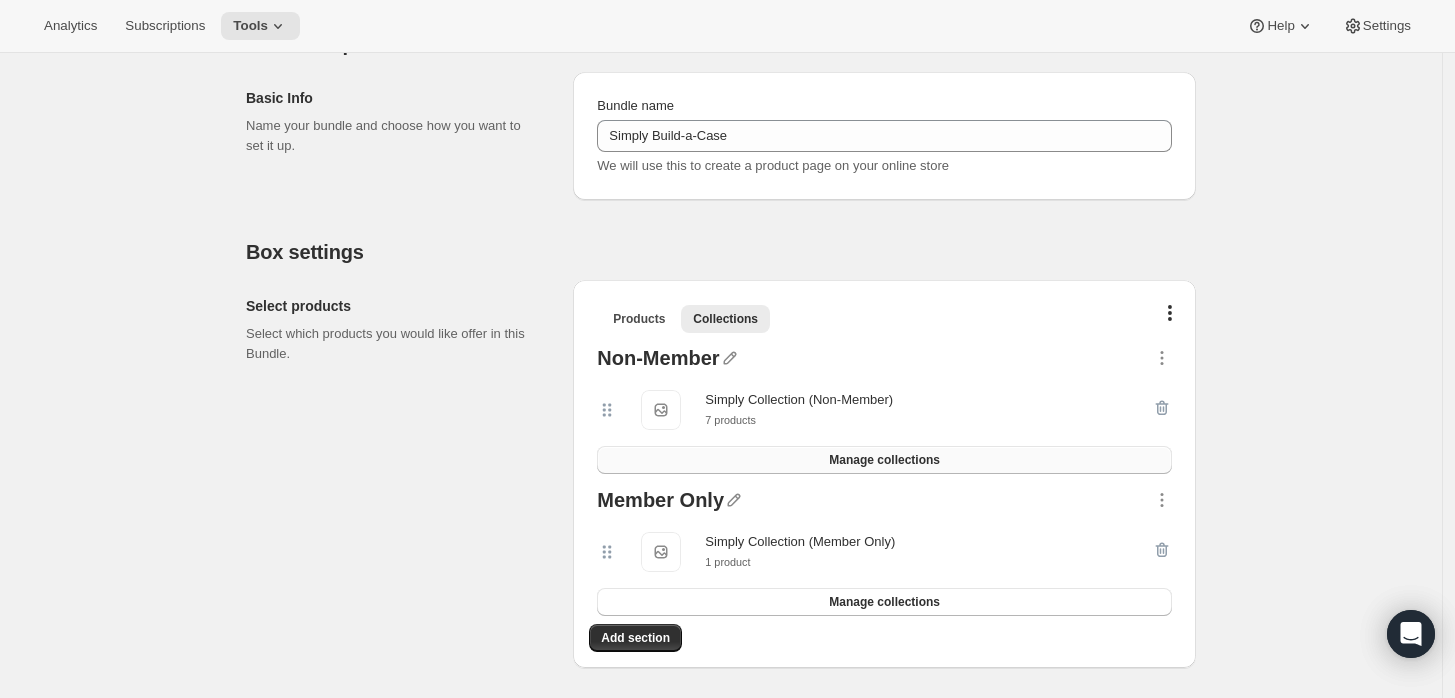 scroll, scrollTop: 0, scrollLeft: 0, axis: both 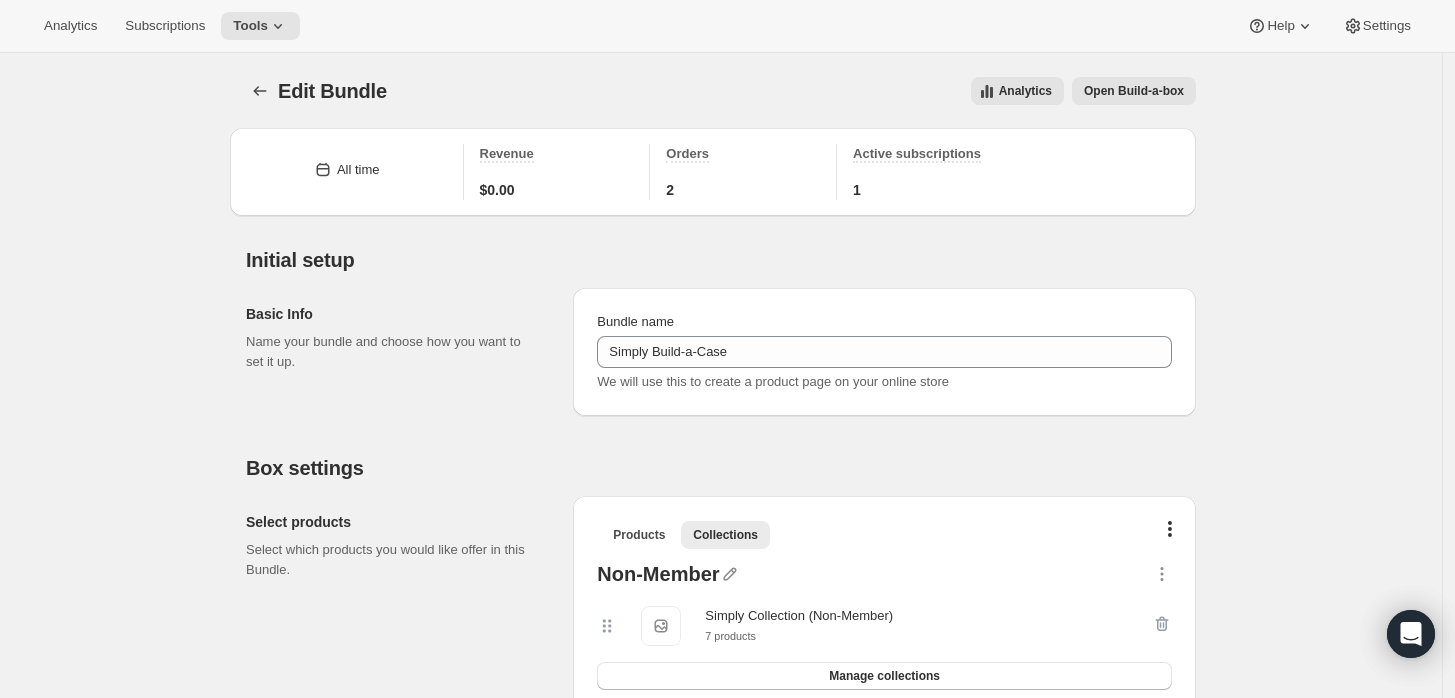 click on "Open Build-a-box" at bounding box center [1134, 91] 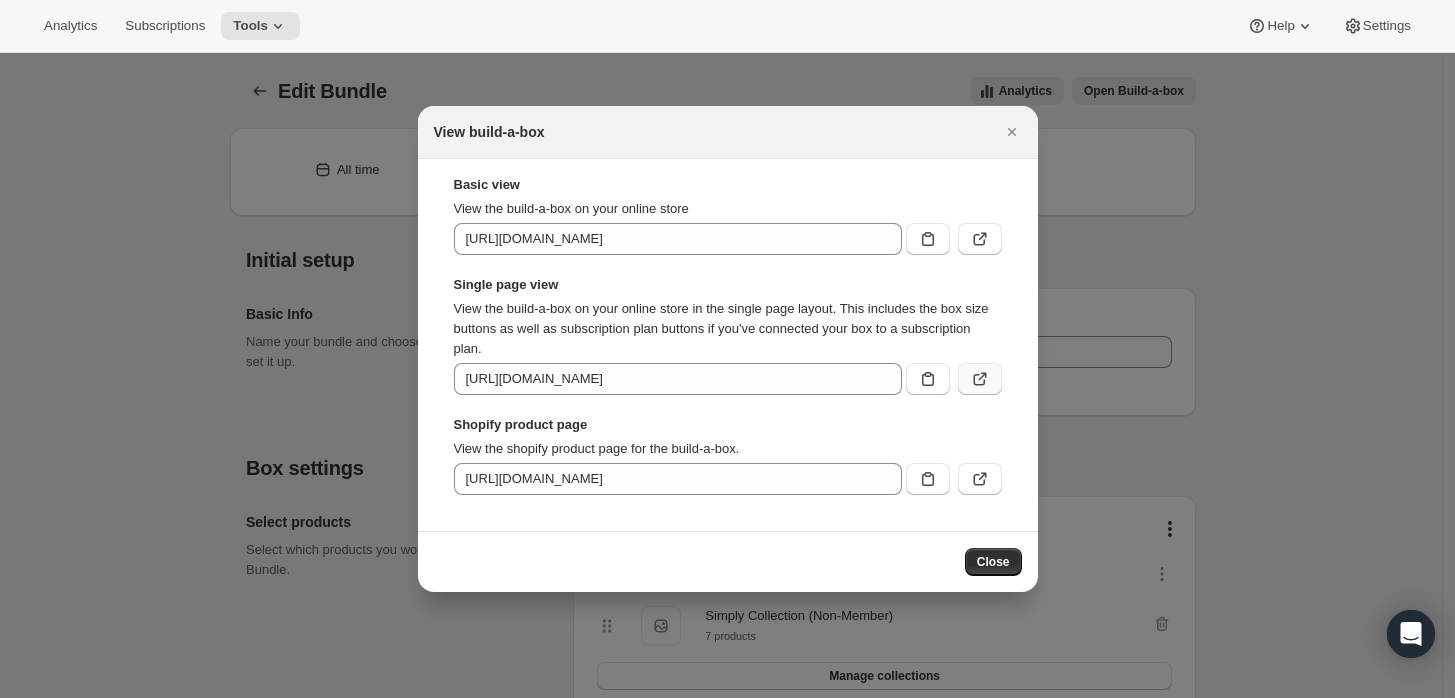 click at bounding box center [980, 379] 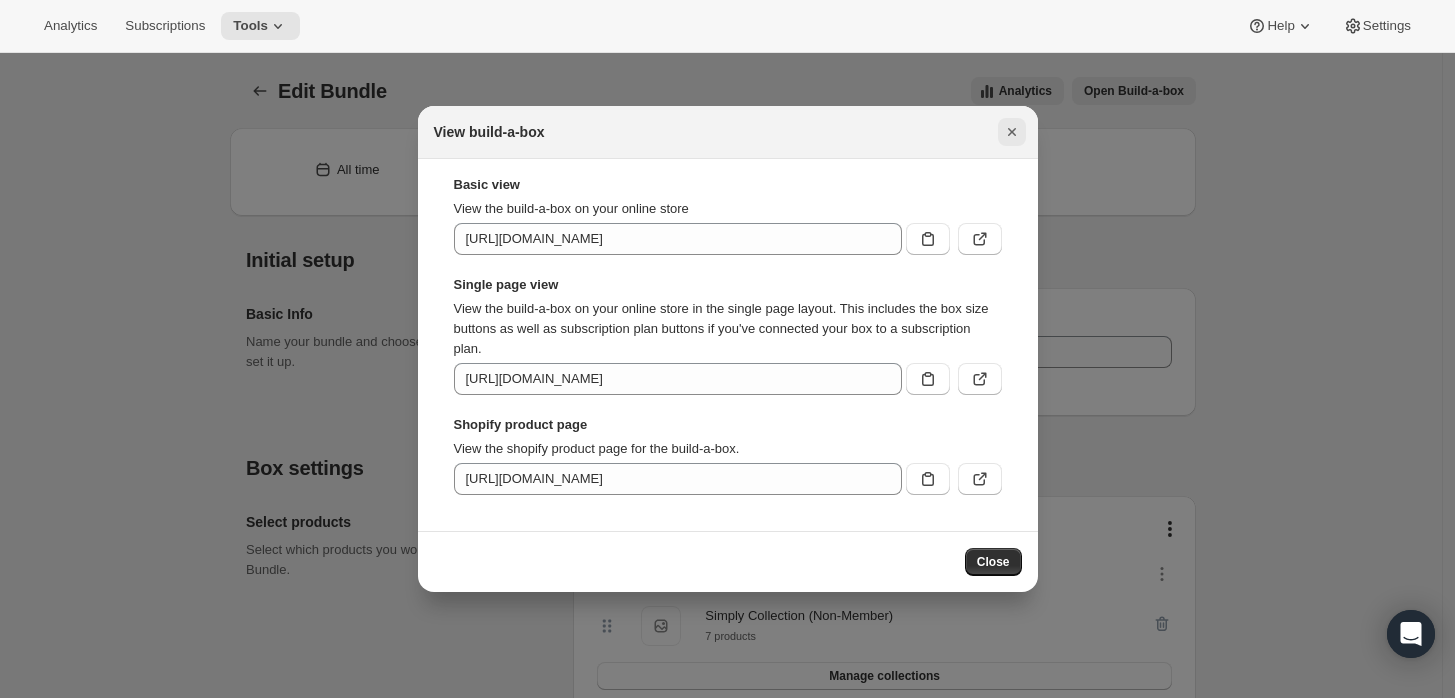 click 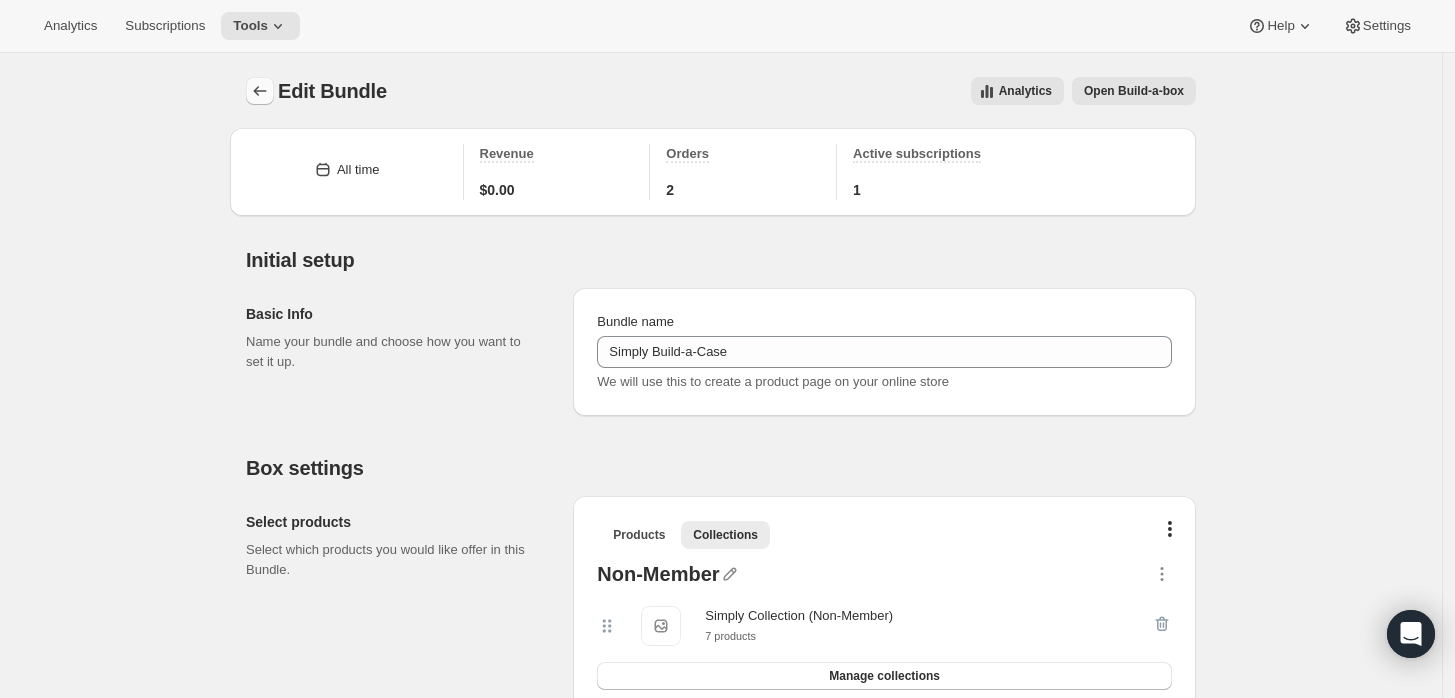 click 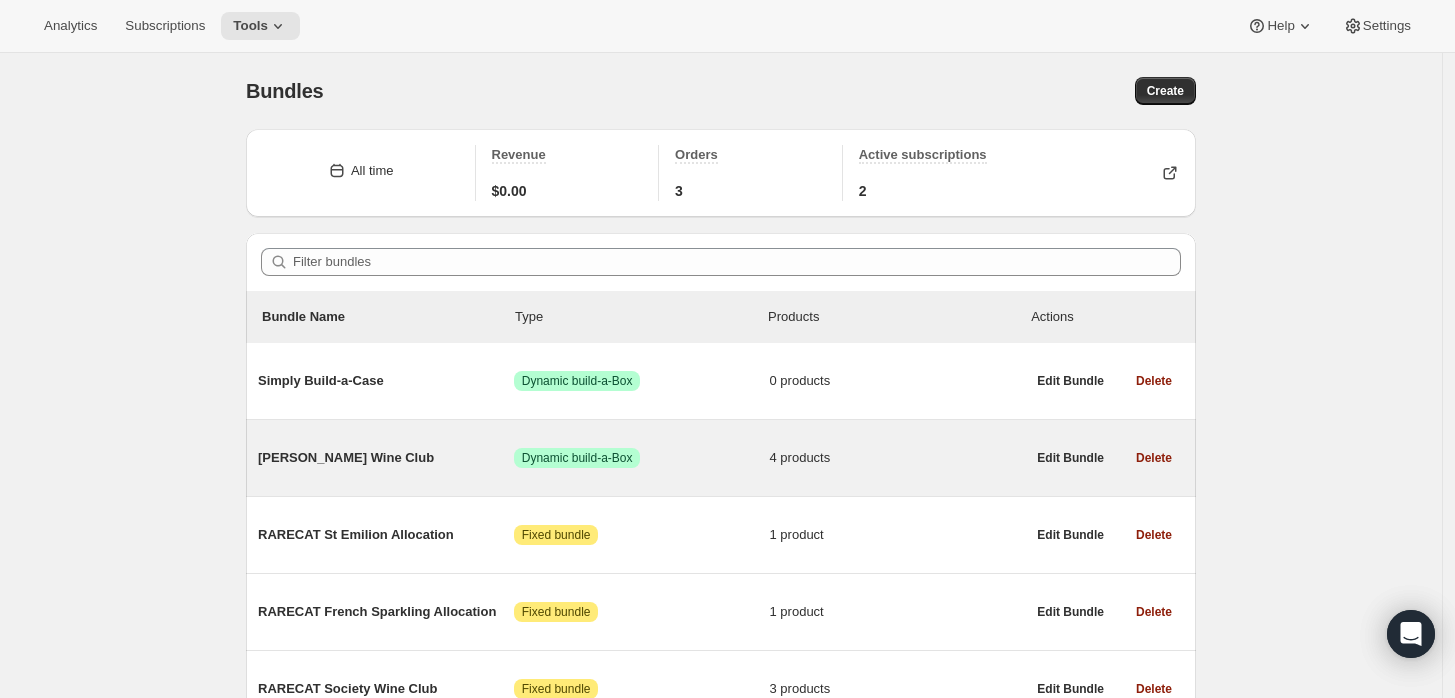 click on "[PERSON_NAME] Wine Club" at bounding box center [386, 458] 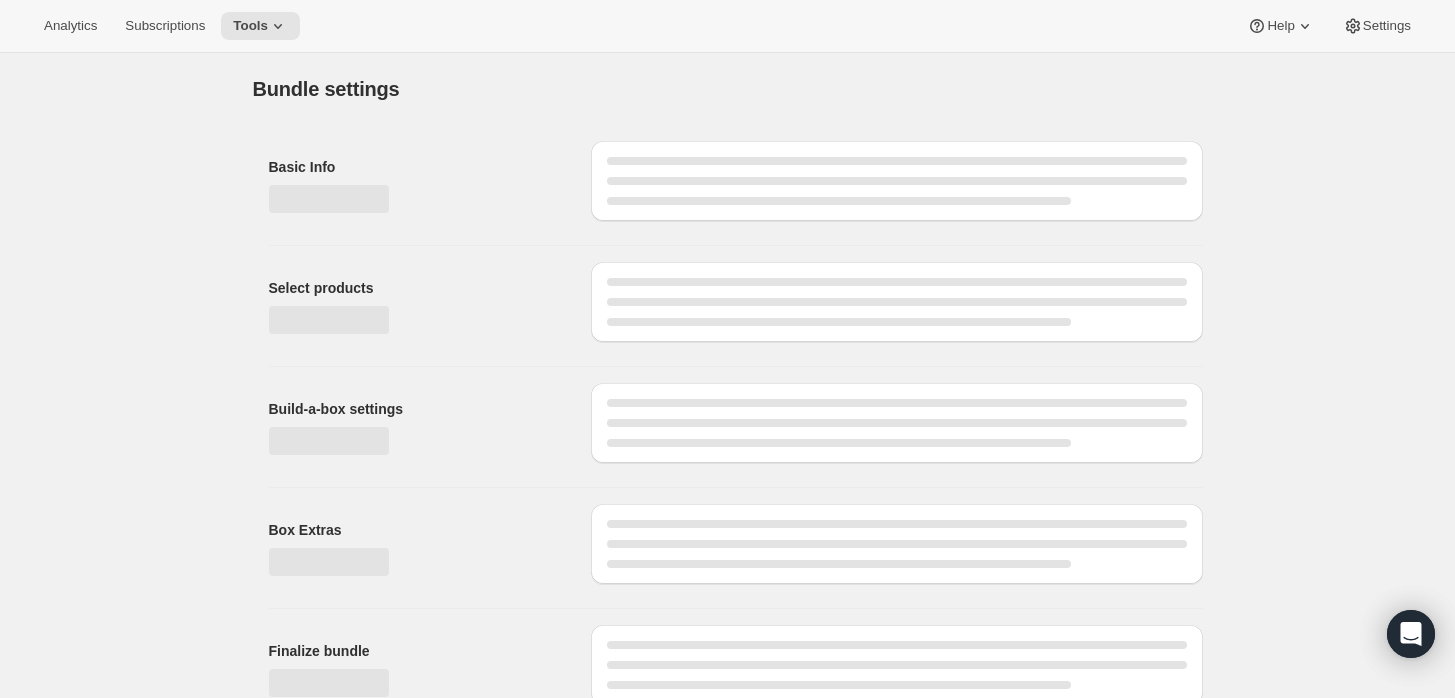 type on "[PERSON_NAME] Wine Club" 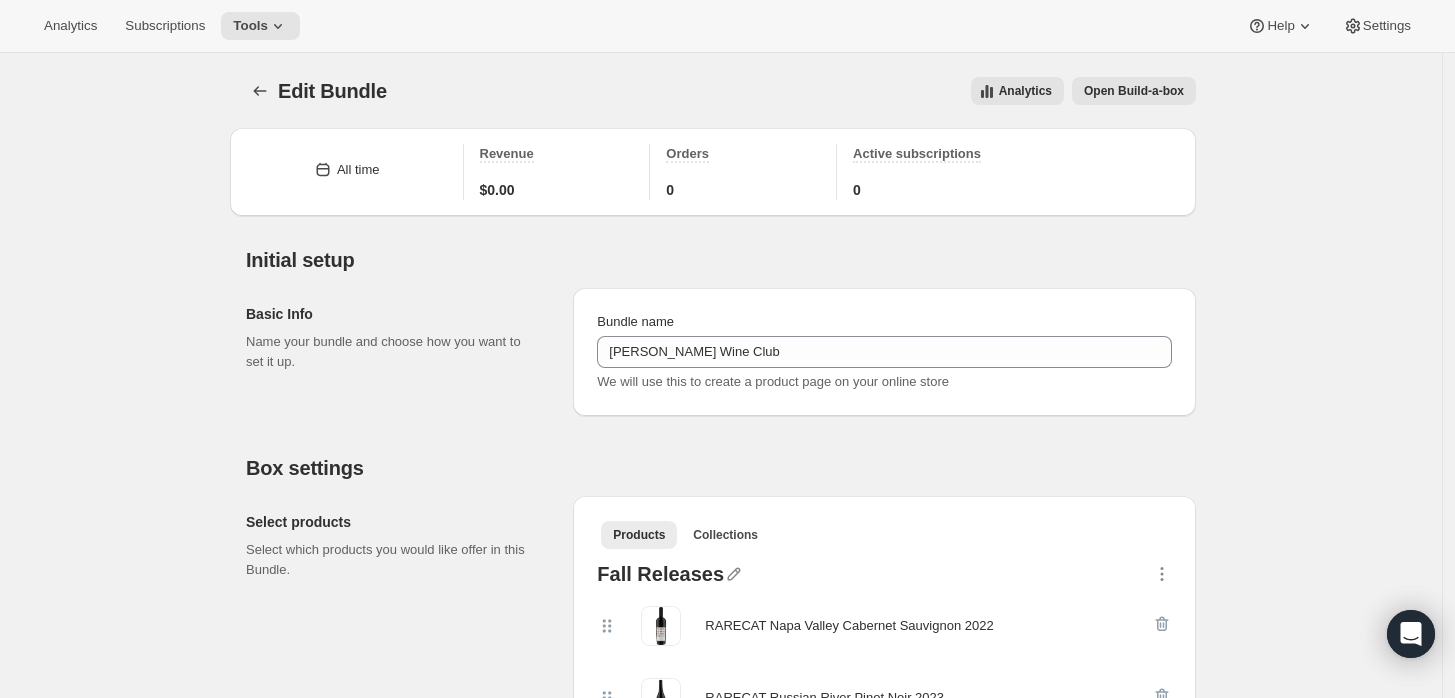 click on "Open Build-a-box" at bounding box center (1134, 91) 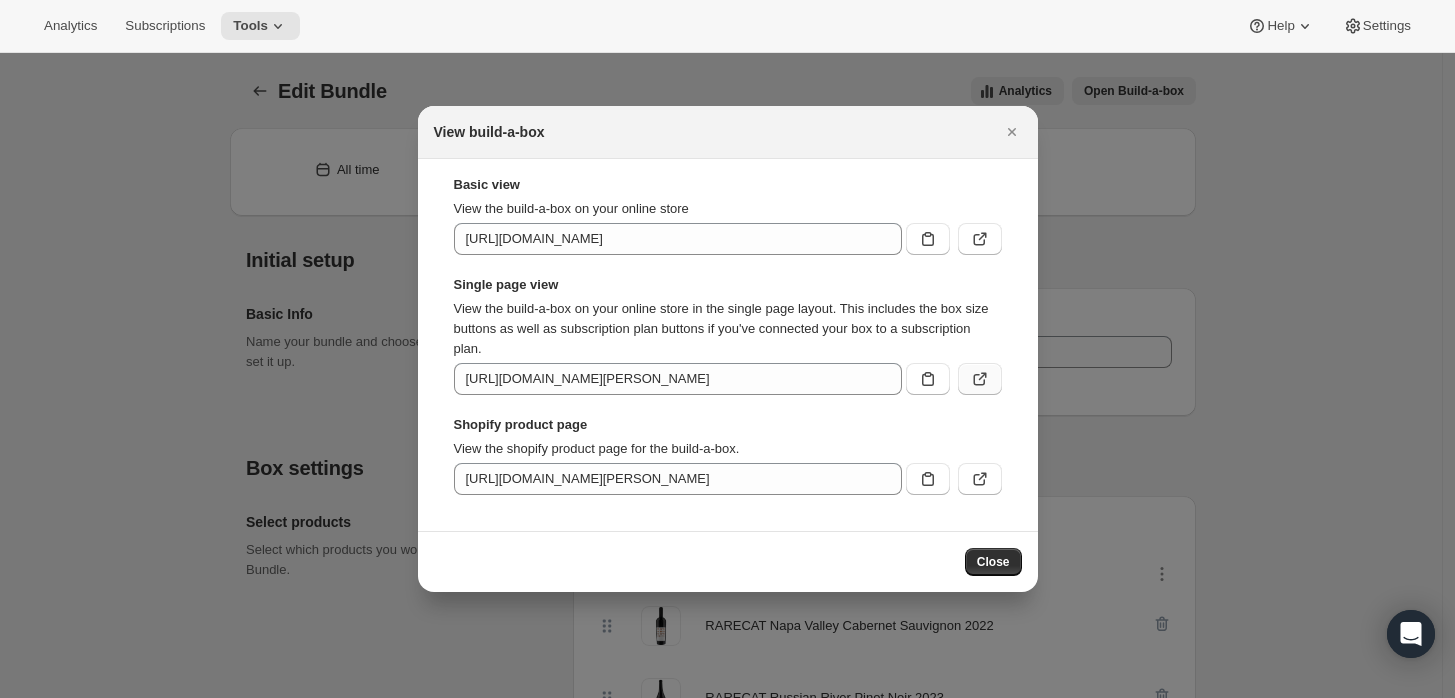 click 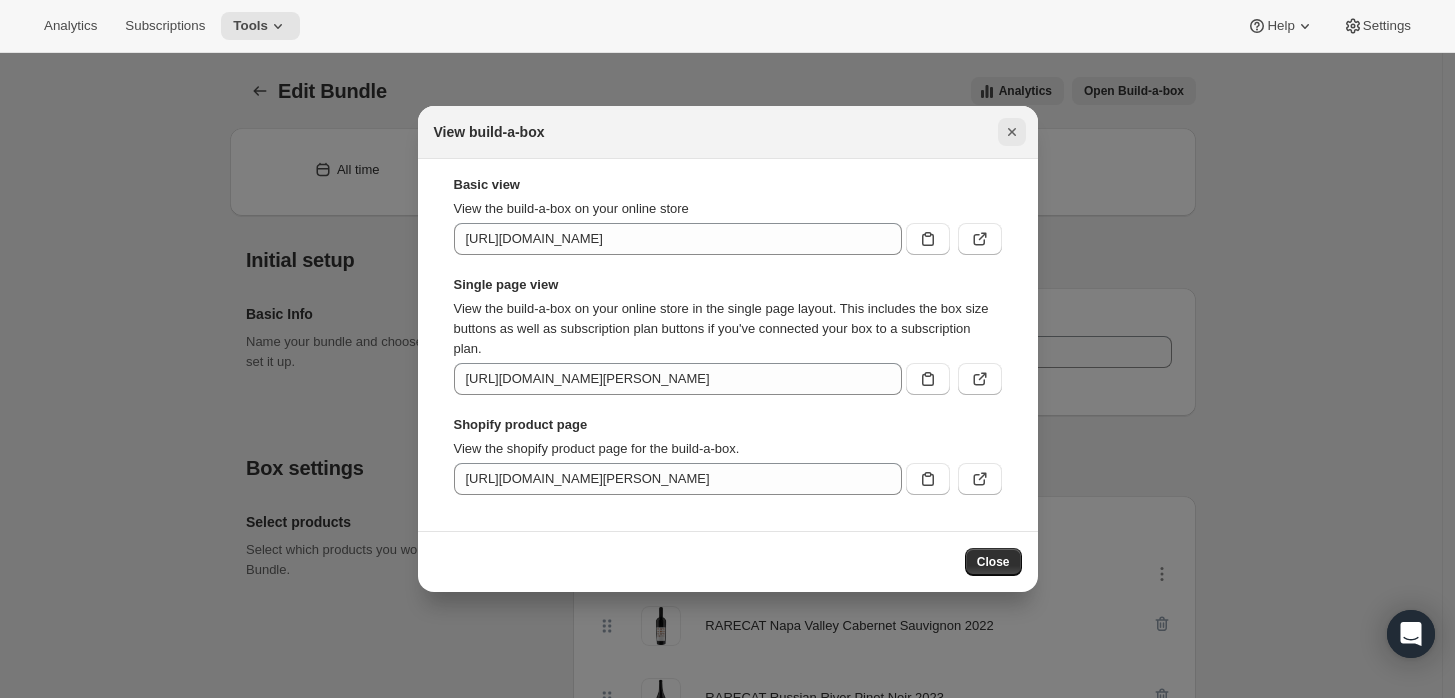 click 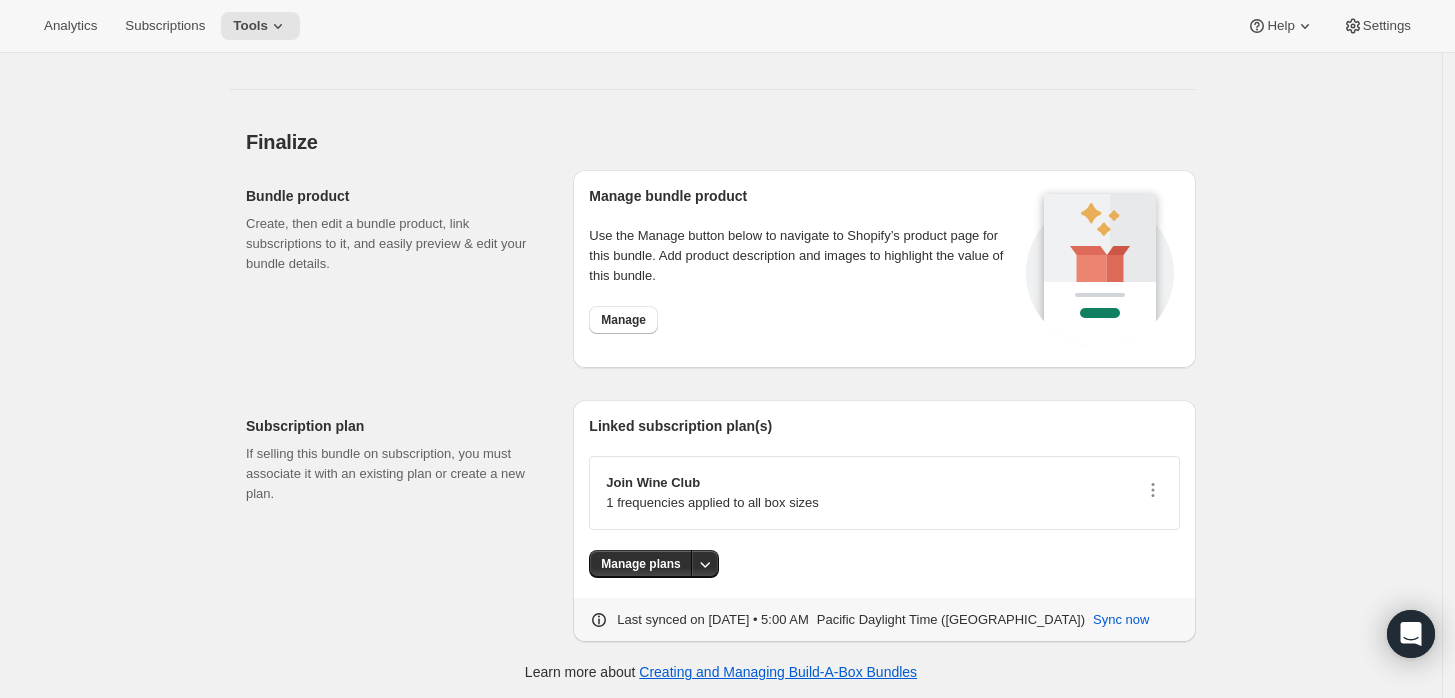 scroll, scrollTop: 1924, scrollLeft: 0, axis: vertical 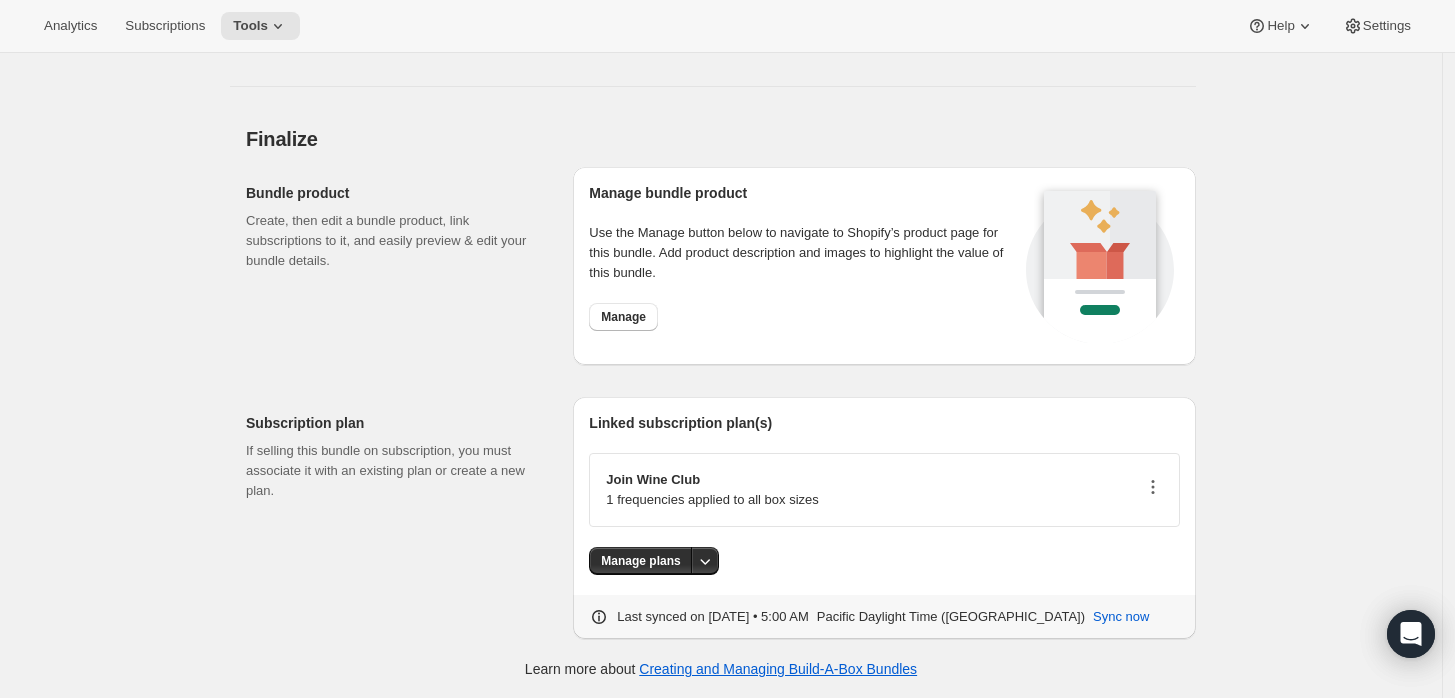click 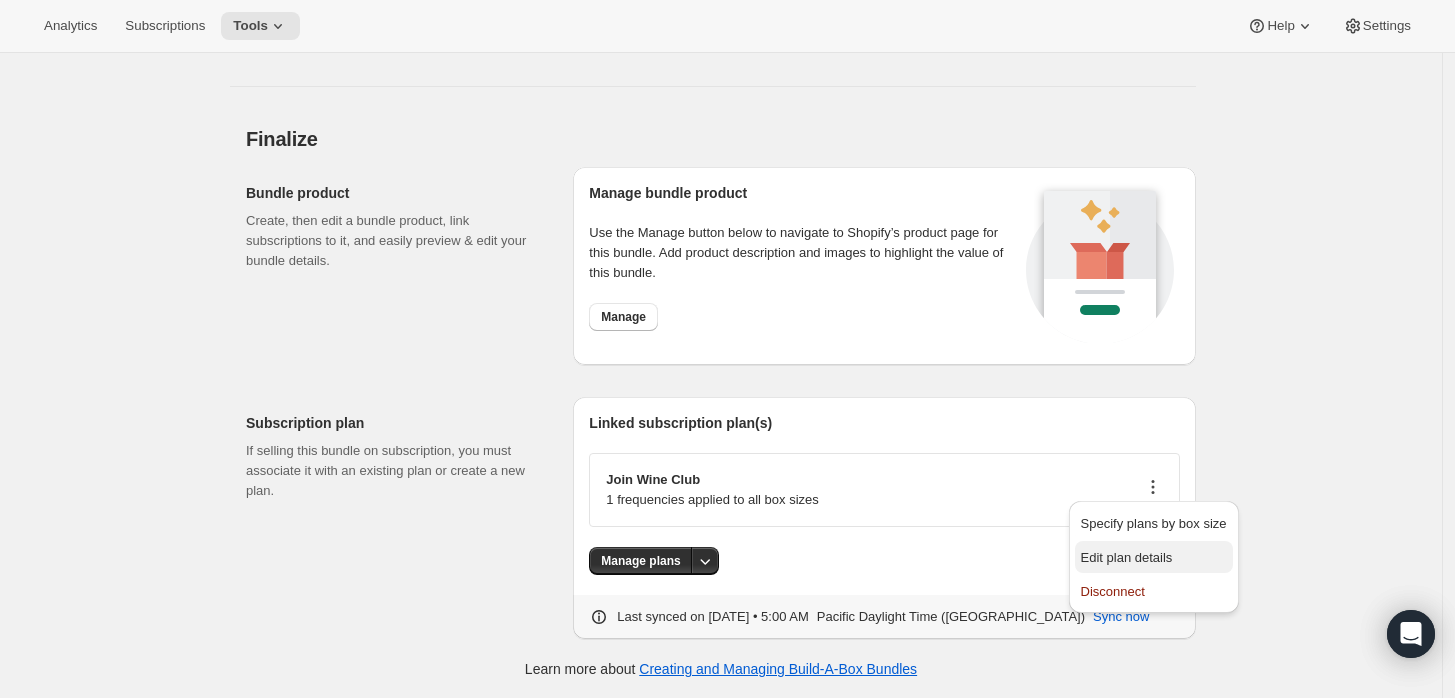 click on "Edit plan details" at bounding box center [1127, 557] 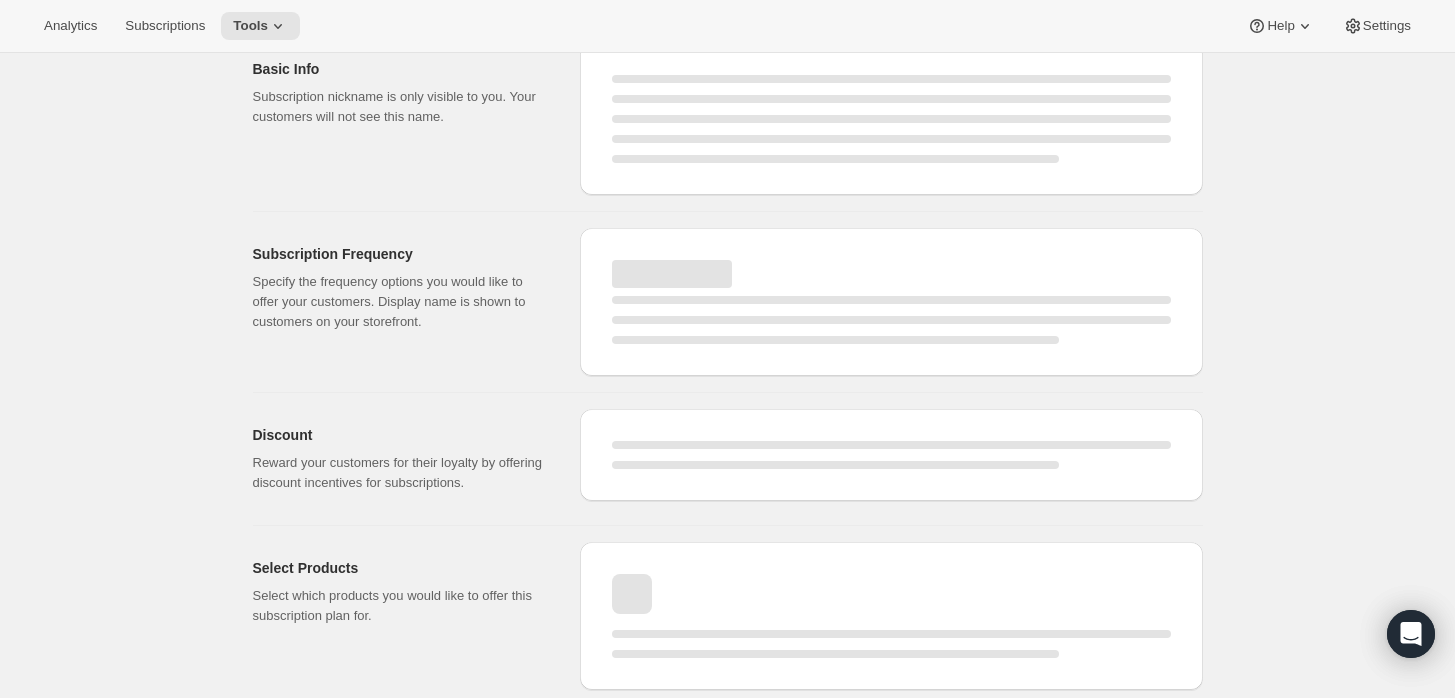 scroll, scrollTop: 0, scrollLeft: 0, axis: both 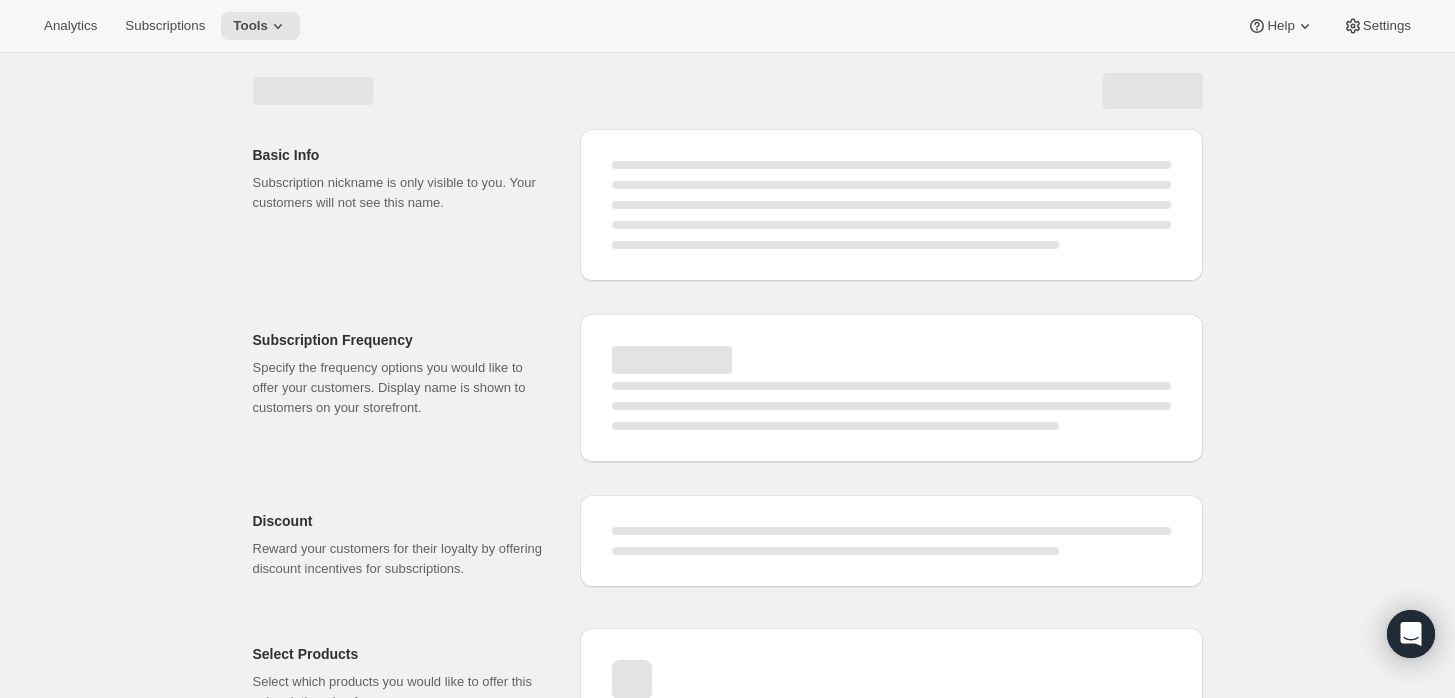 select on "WEEK" 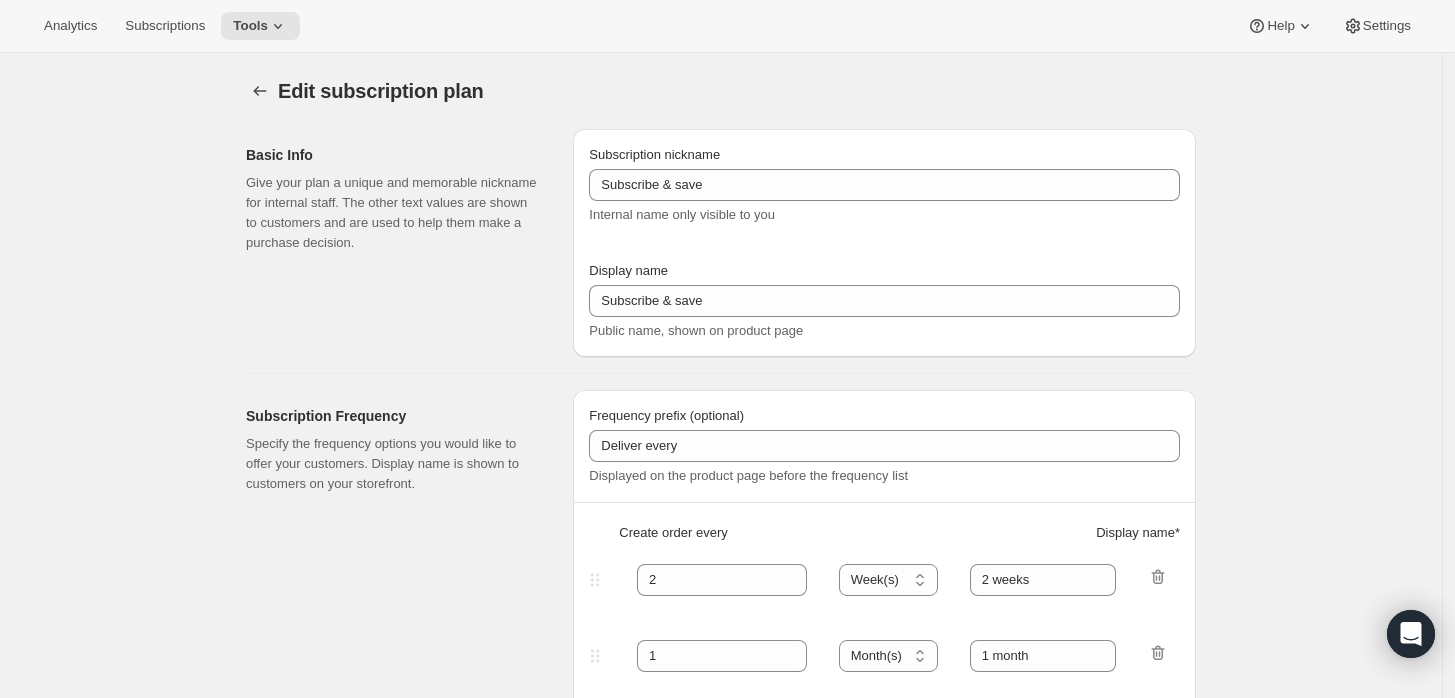 type on "[PERSON_NAME] Wine Club" 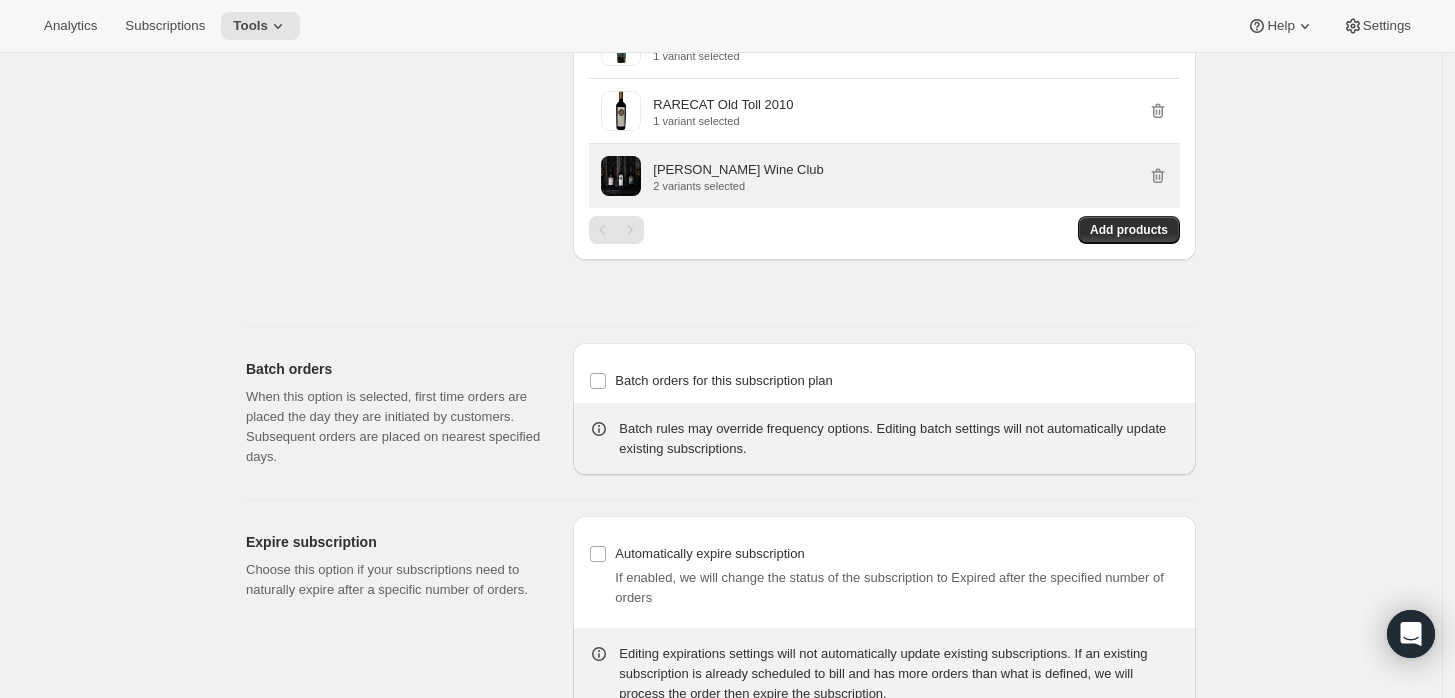 scroll, scrollTop: 1444, scrollLeft: 0, axis: vertical 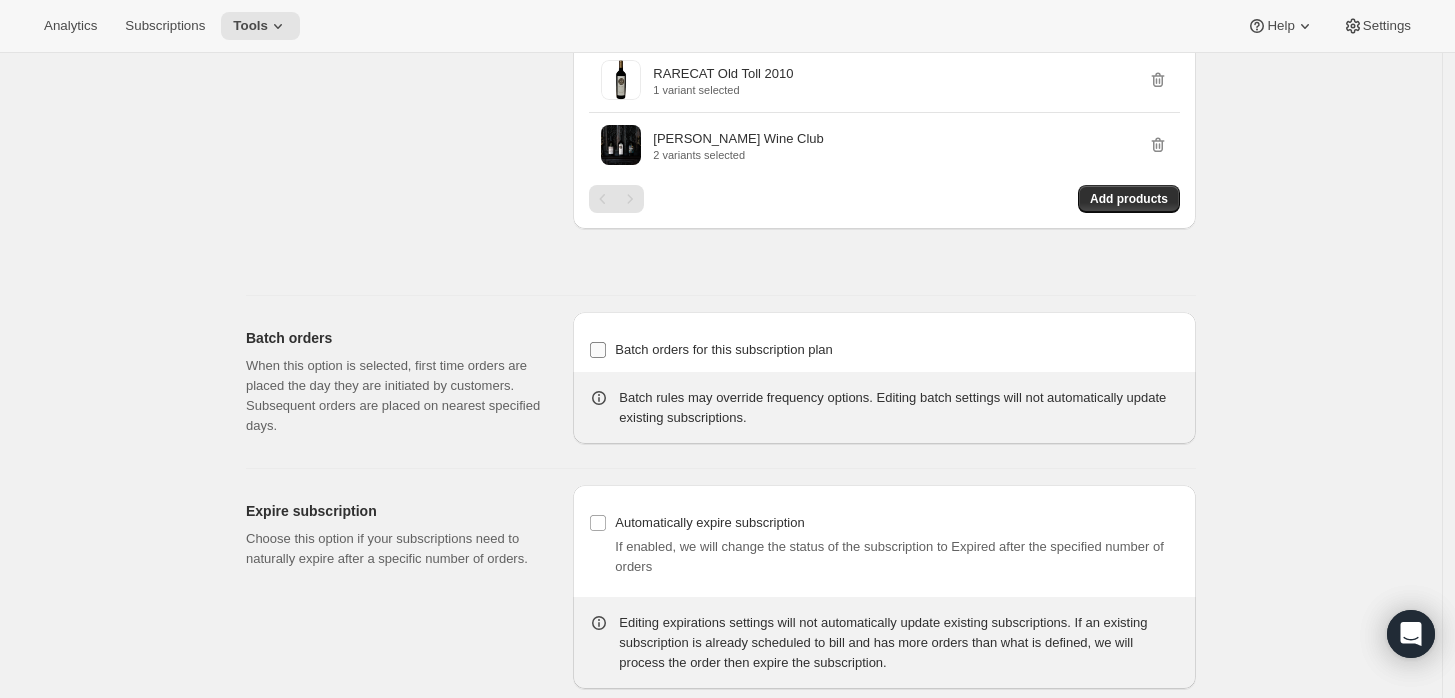 click on "Batch orders for this subscription plan" at bounding box center (724, 349) 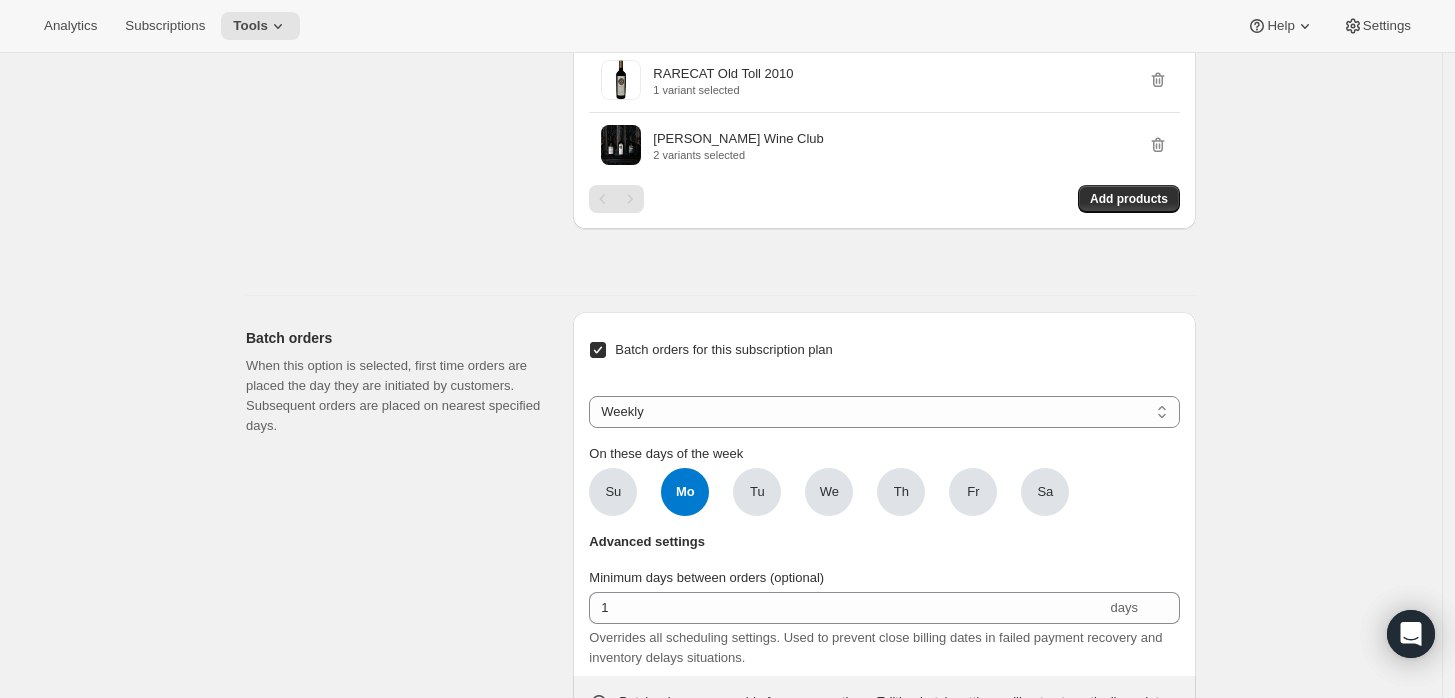 click on "Batch orders for this subscription plan" at bounding box center [724, 349] 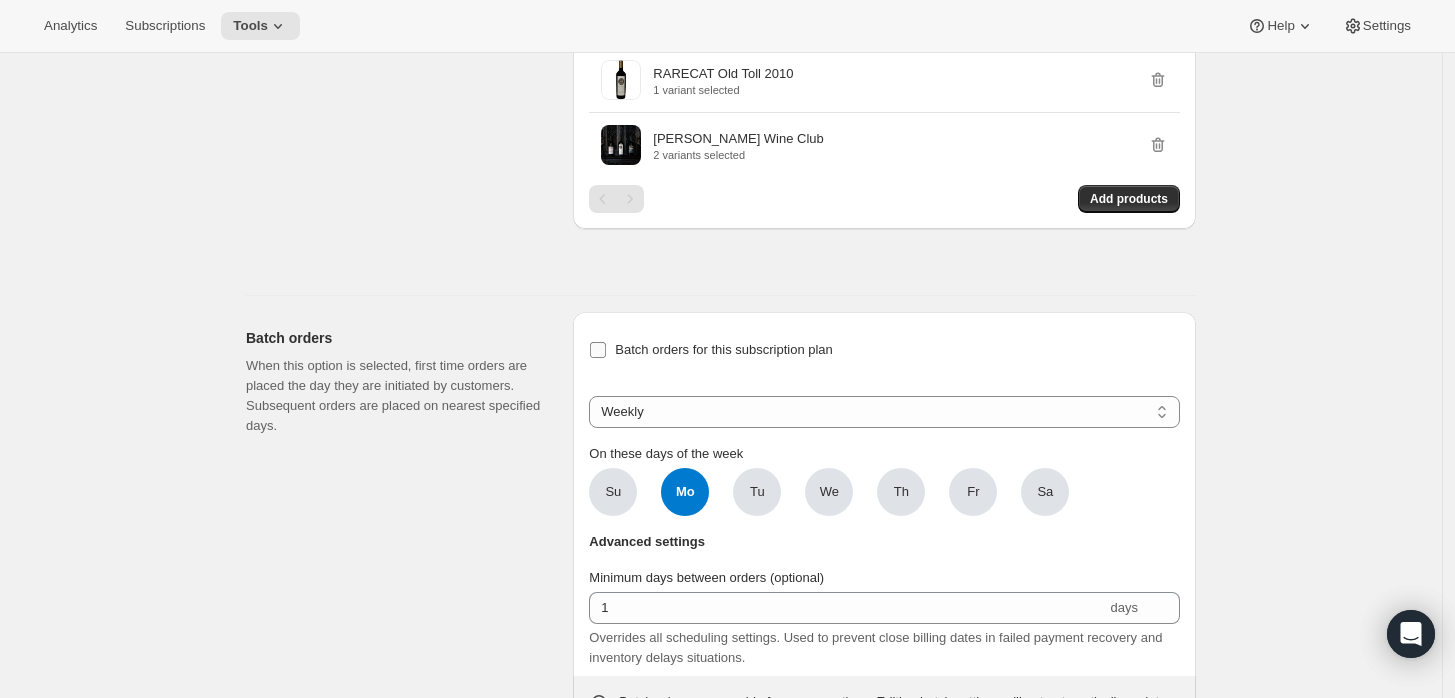 checkbox on "false" 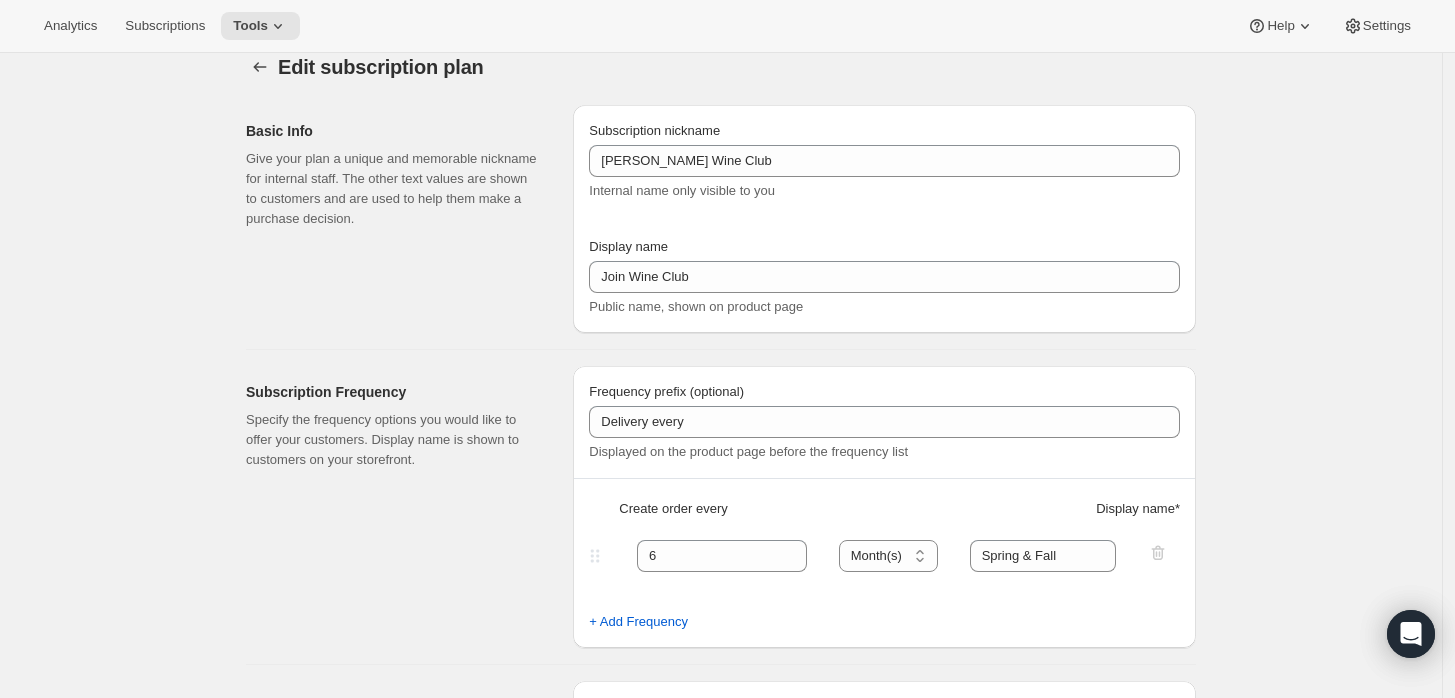 scroll, scrollTop: 0, scrollLeft: 0, axis: both 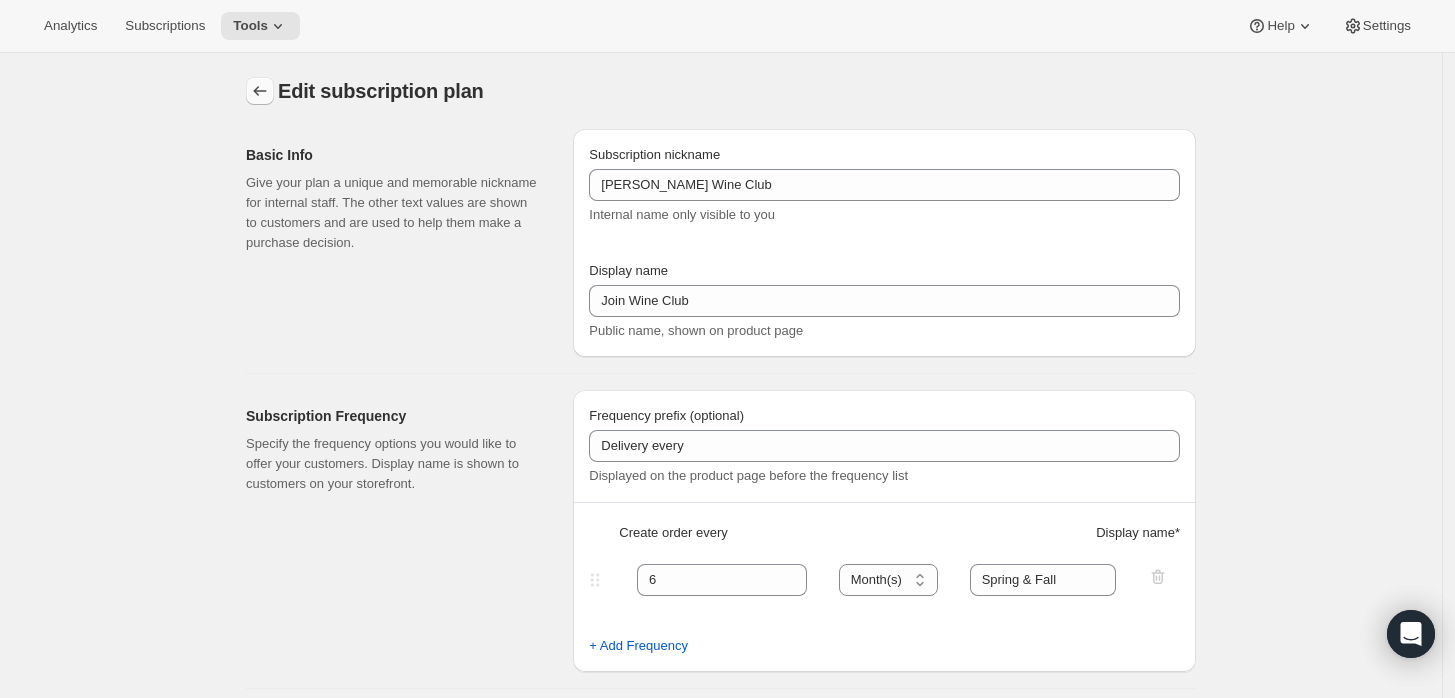 click at bounding box center (260, 91) 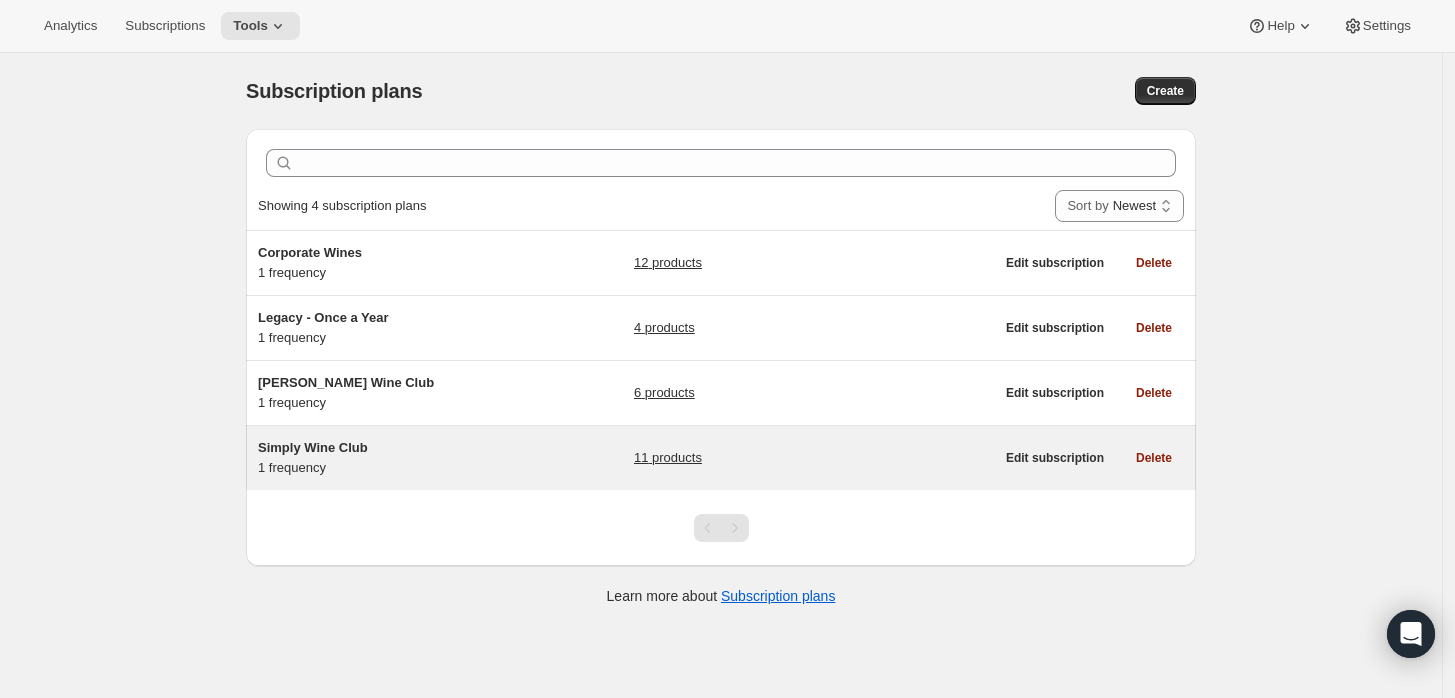 click on "Simply Wine Club" at bounding box center (313, 447) 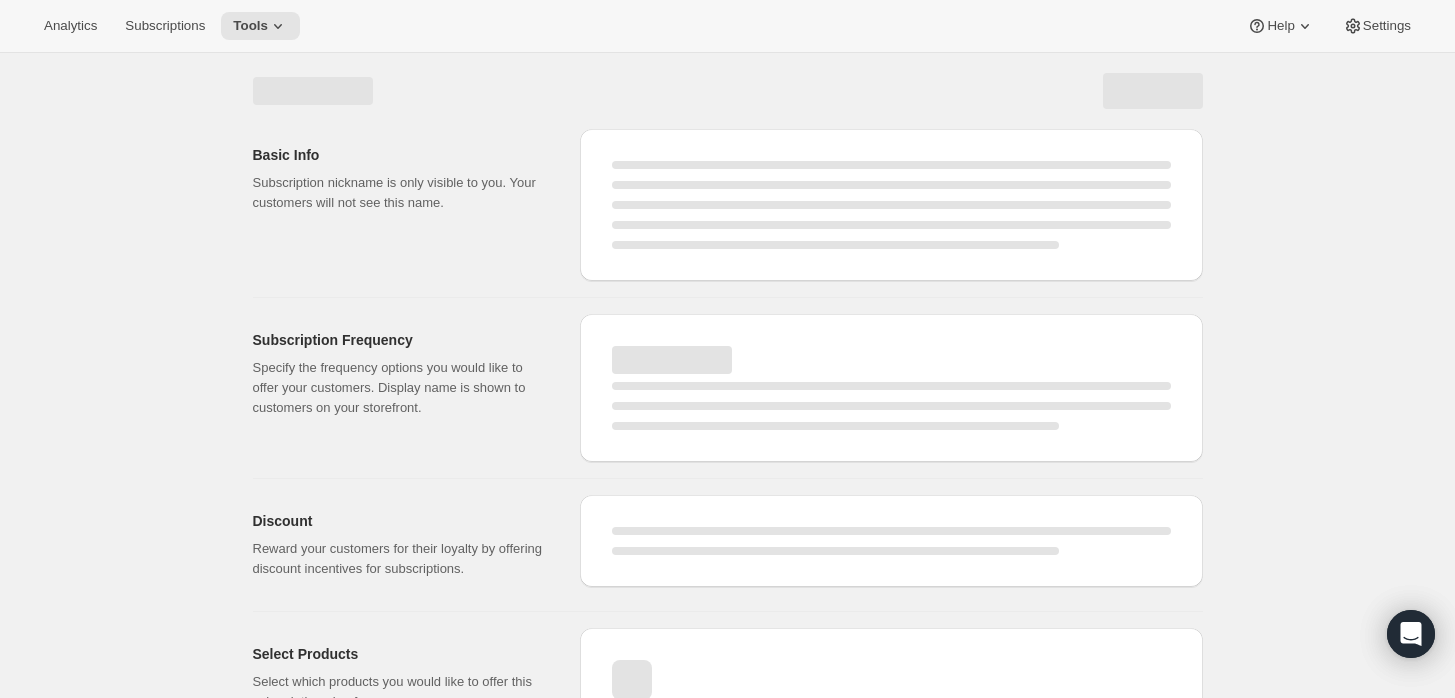 select on "WEEK" 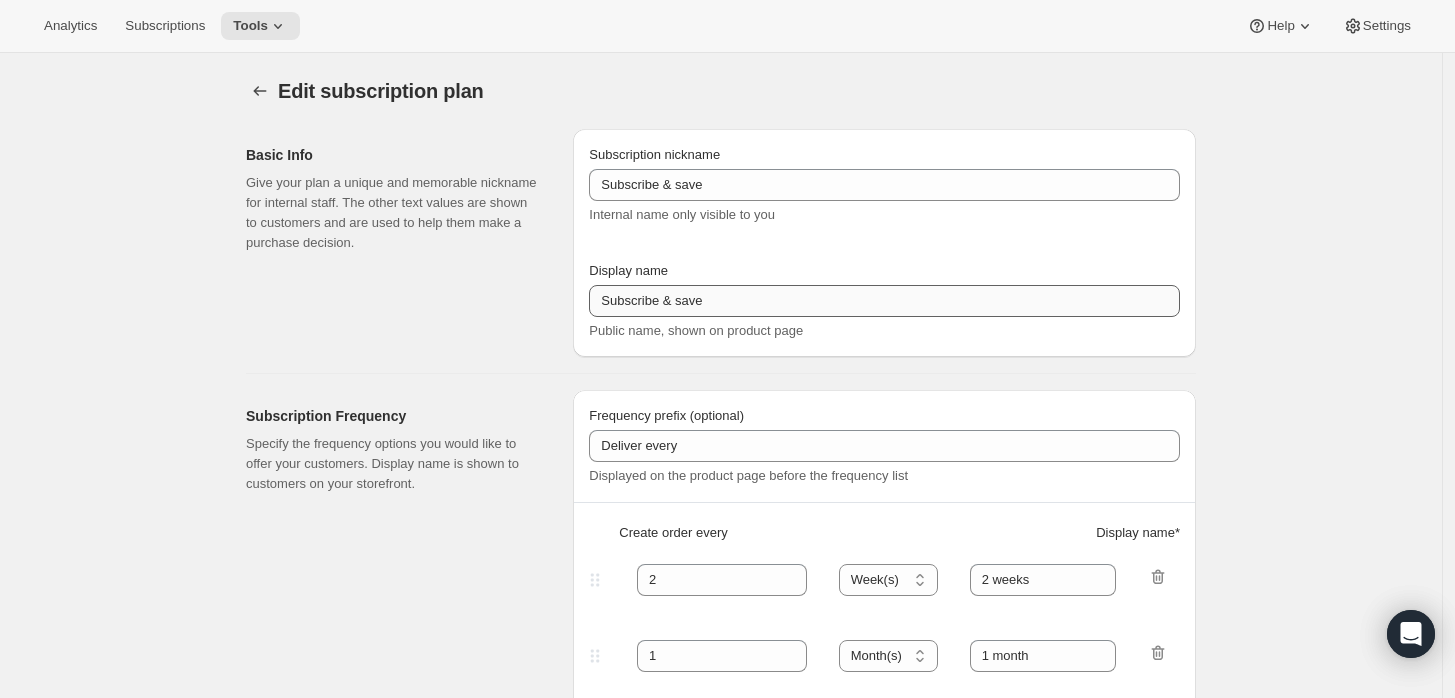 type on "Simply Wine Club" 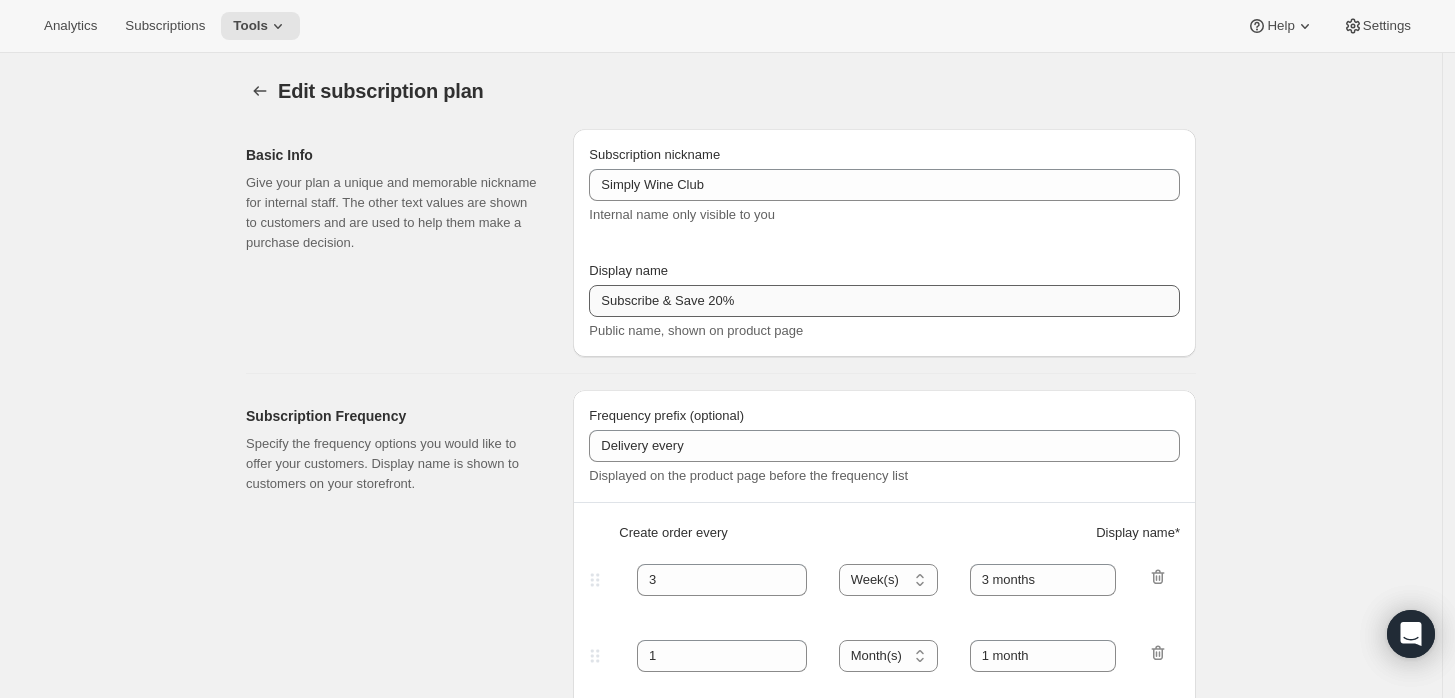 select on "MONTHDAY" 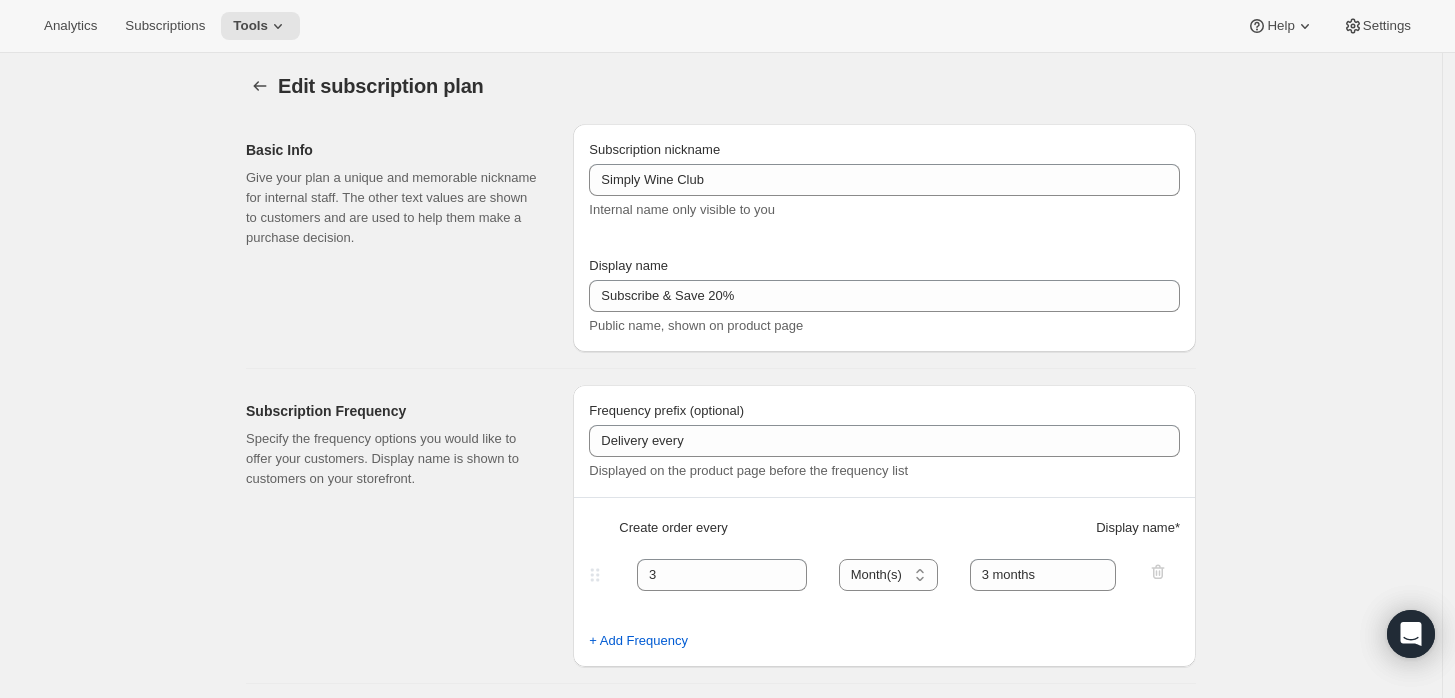scroll, scrollTop: 0, scrollLeft: 0, axis: both 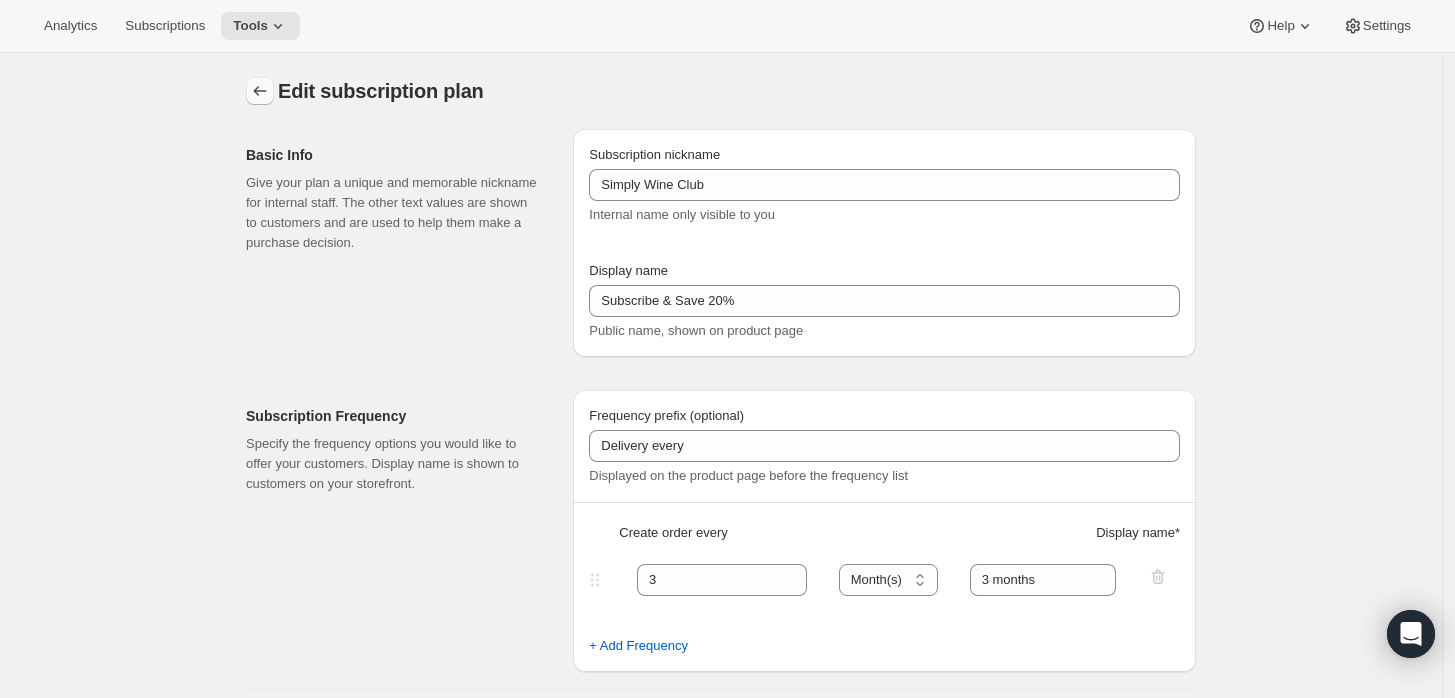 click 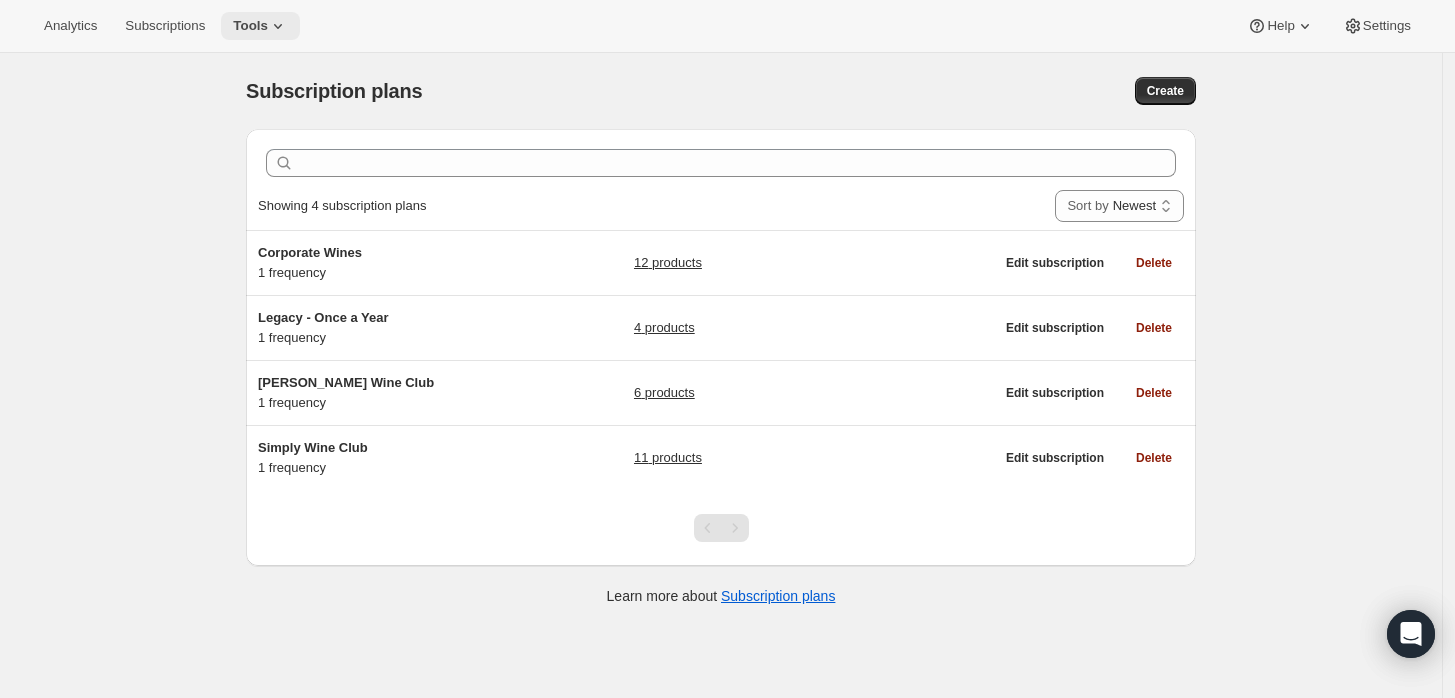 click on "Tools" at bounding box center [260, 26] 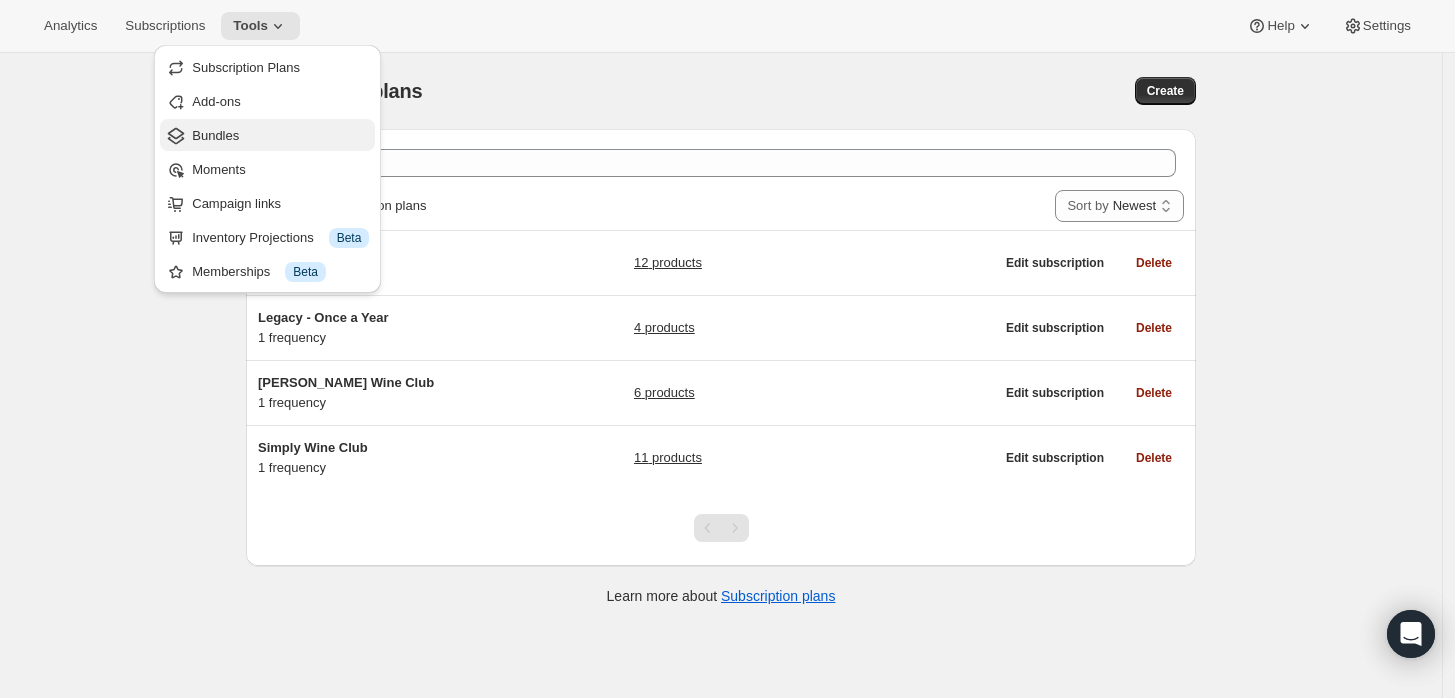 click on "Bundles" at bounding box center [215, 135] 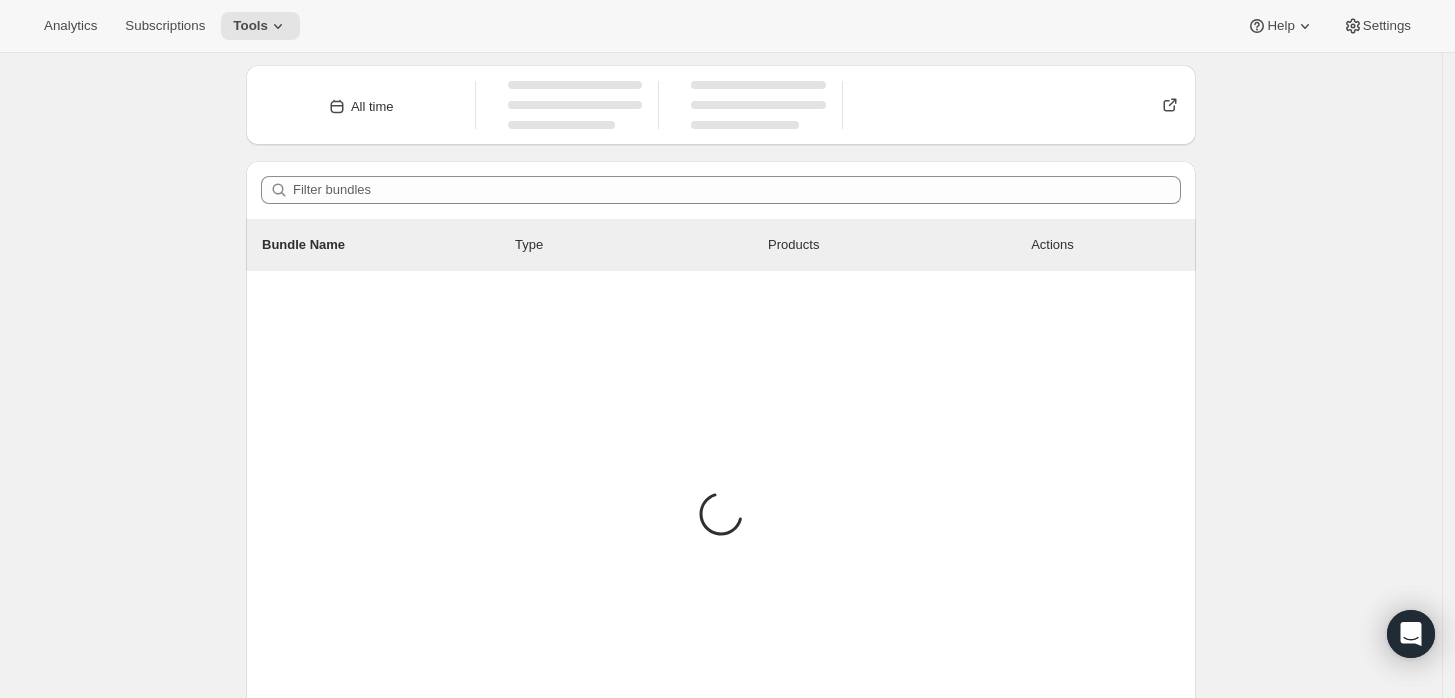 scroll, scrollTop: 205, scrollLeft: 0, axis: vertical 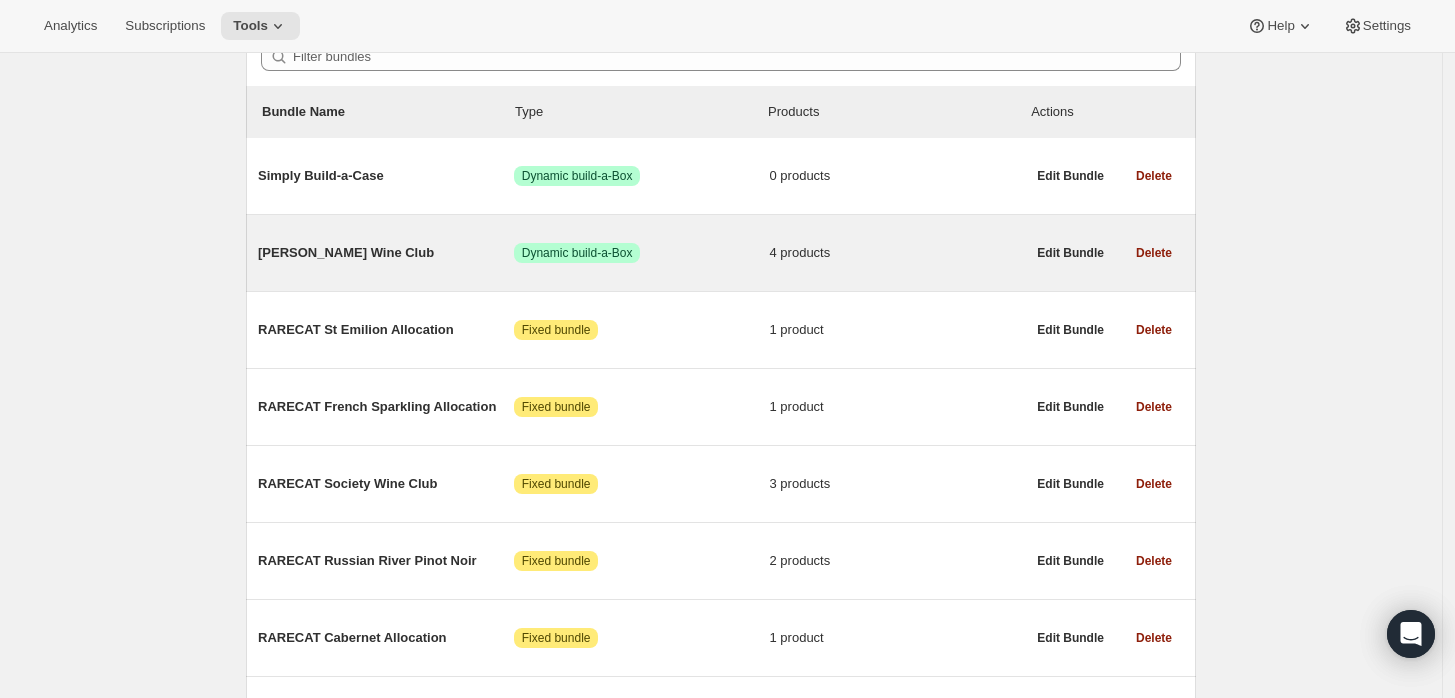 click on "[PERSON_NAME] Wine Club" at bounding box center [386, 253] 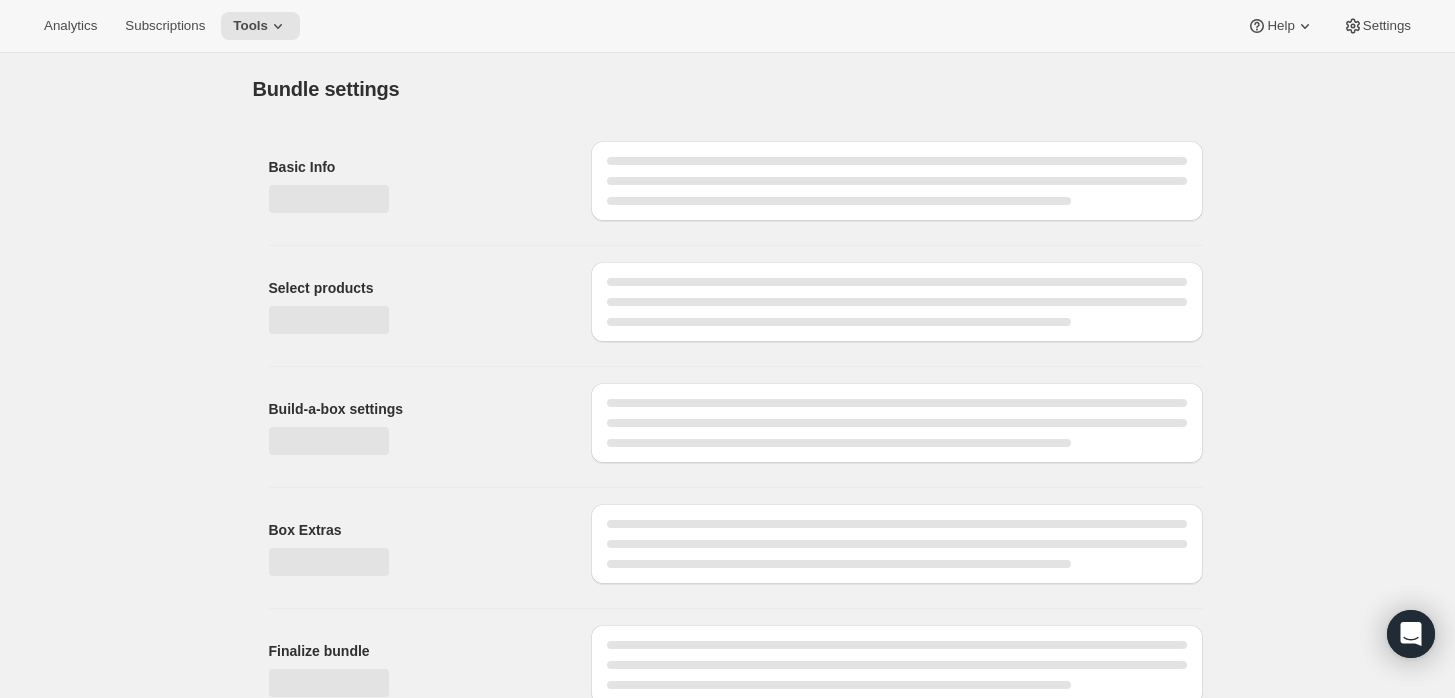type on "[PERSON_NAME] Wine Club" 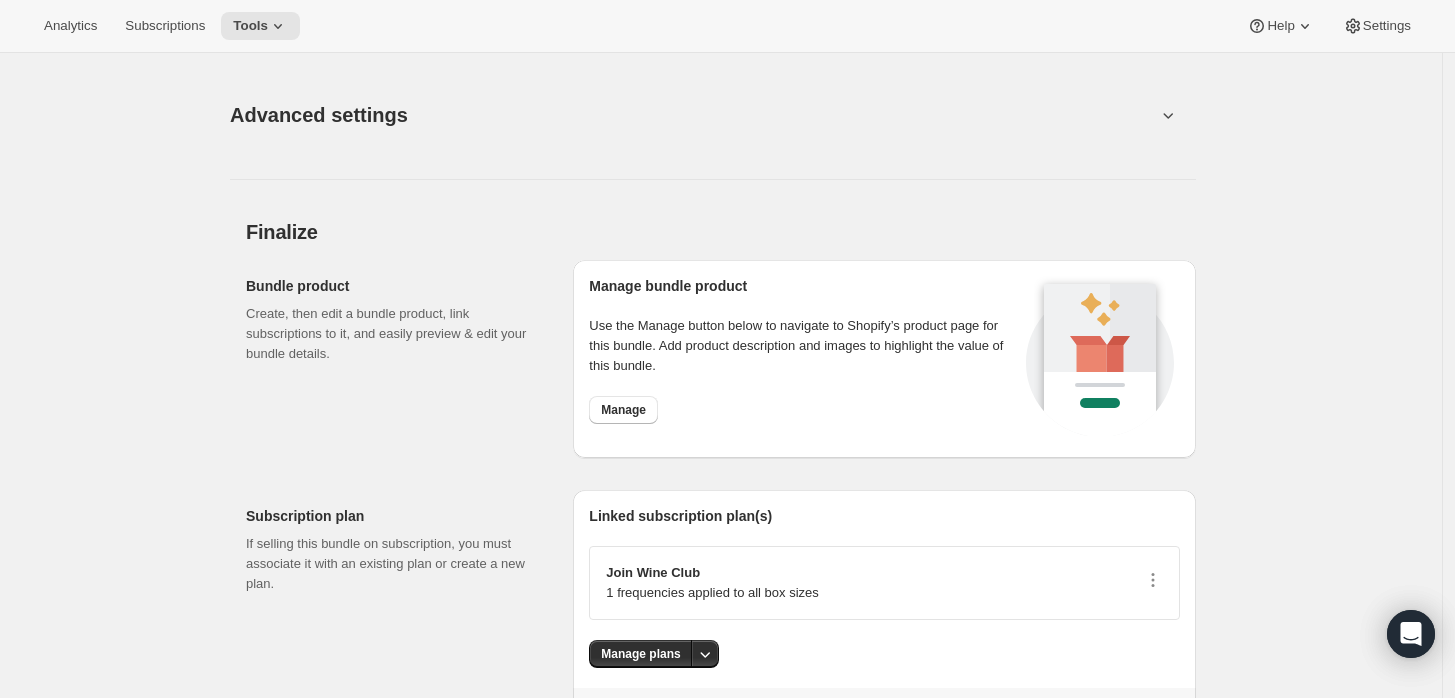 scroll, scrollTop: 1924, scrollLeft: 0, axis: vertical 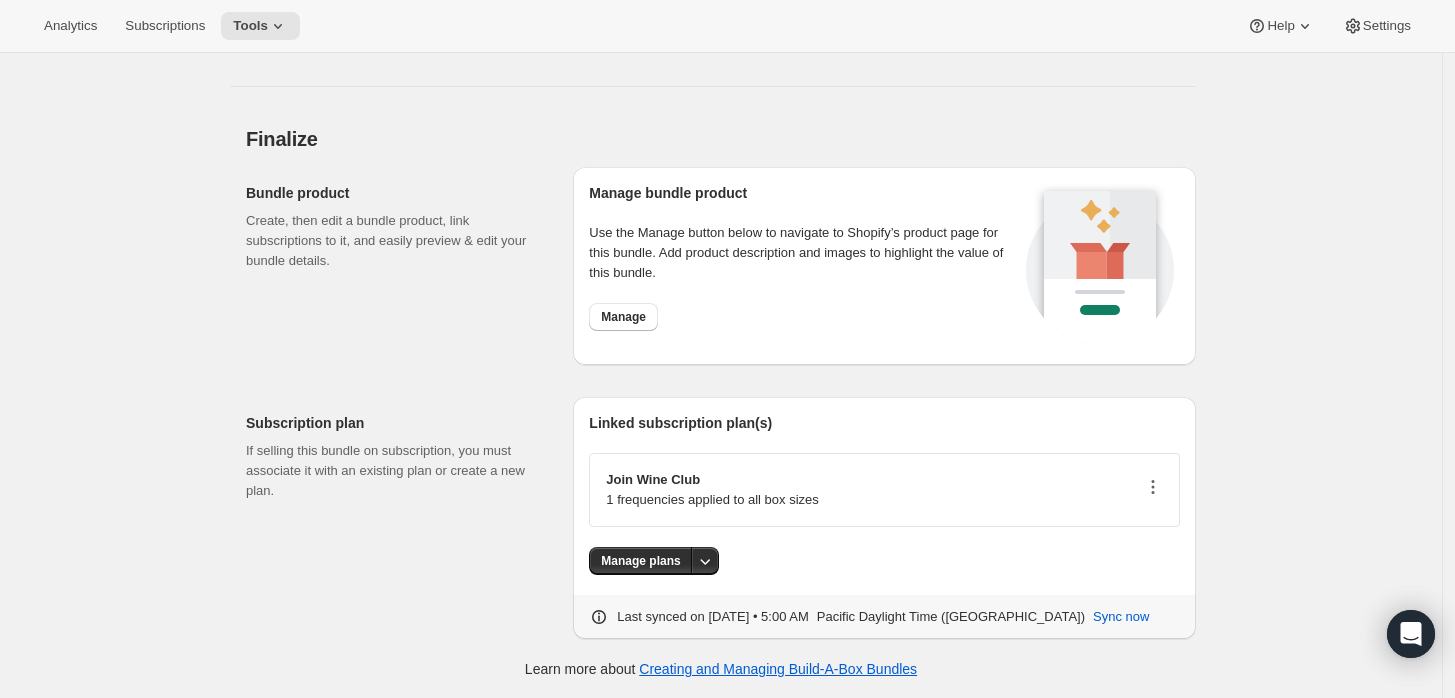 click 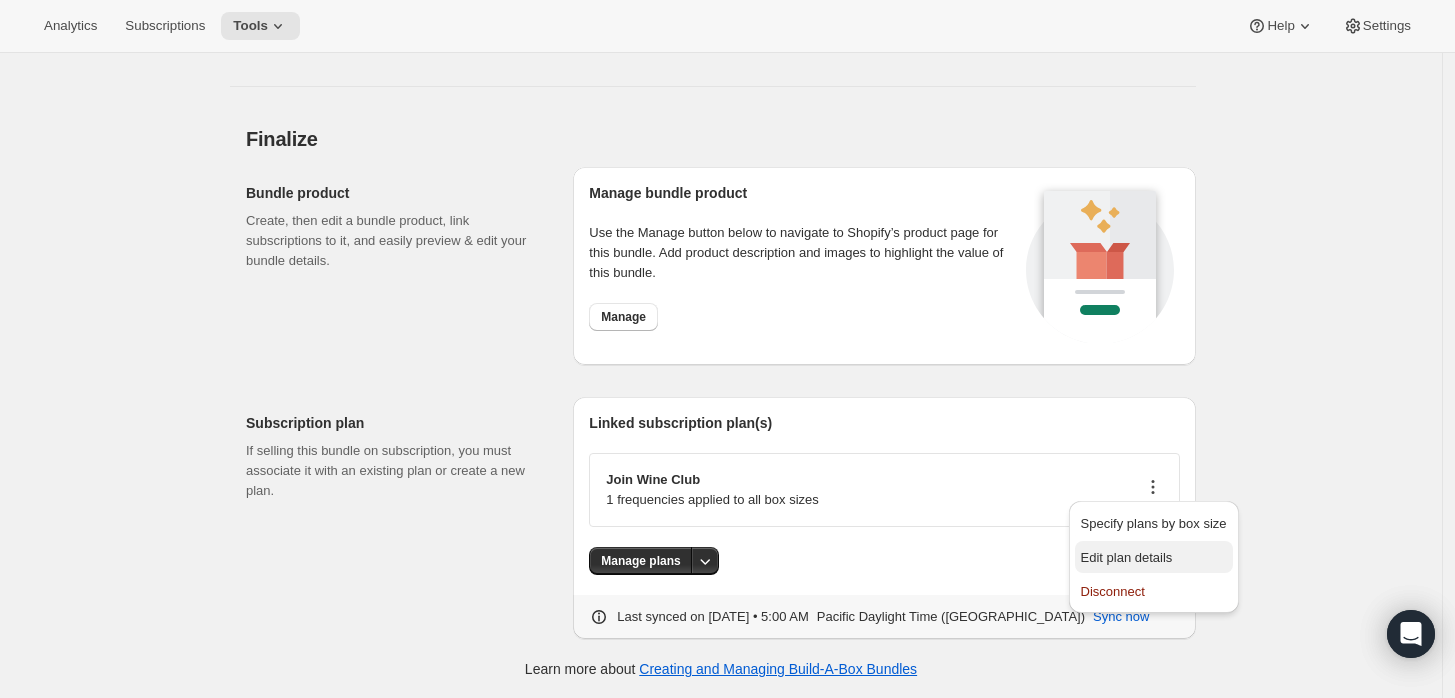 click on "Edit plan details" at bounding box center (1127, 557) 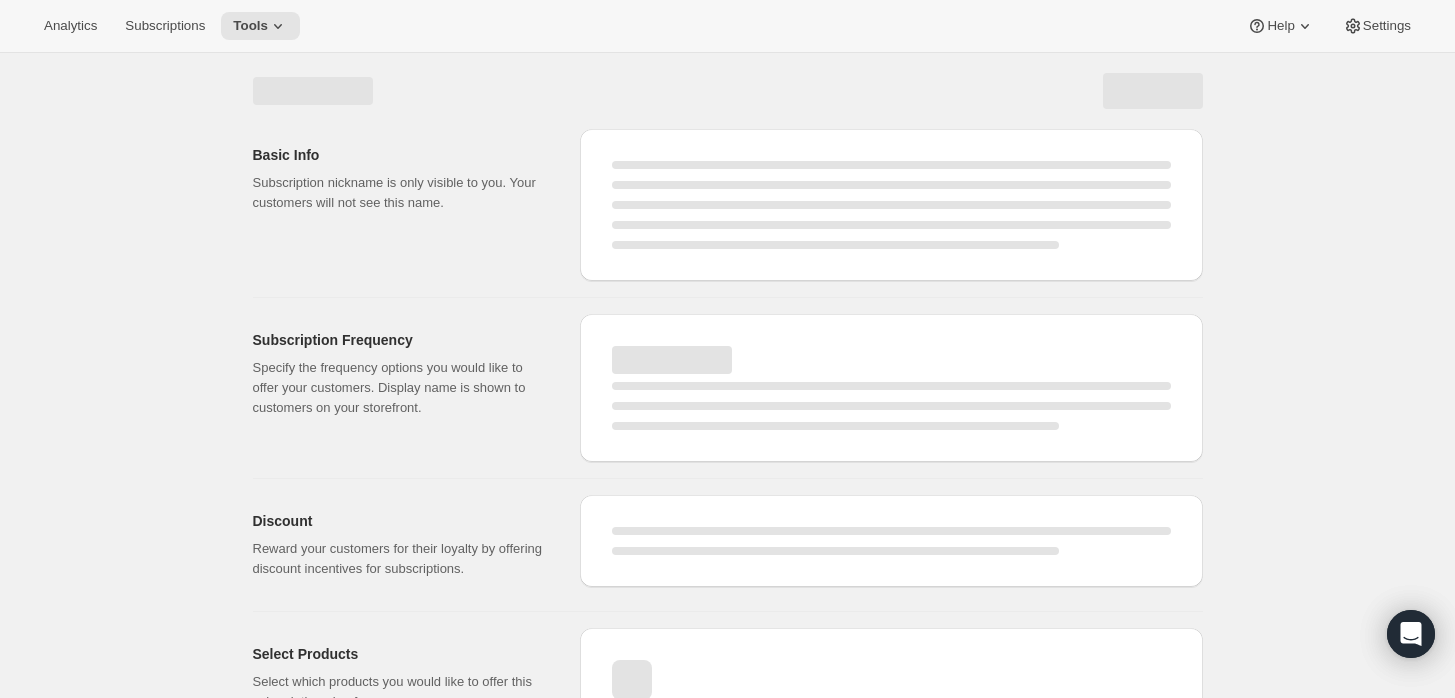 select on "WEEK" 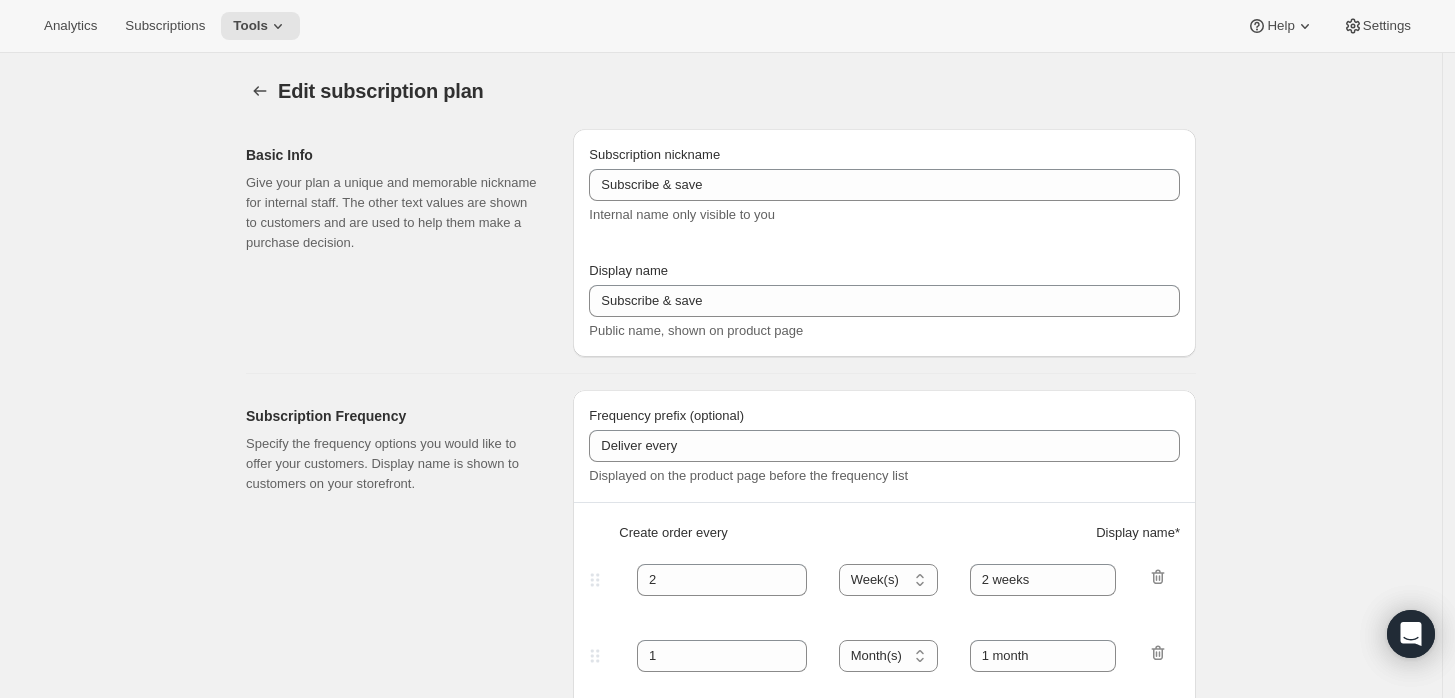 type on "[PERSON_NAME] Wine Club" 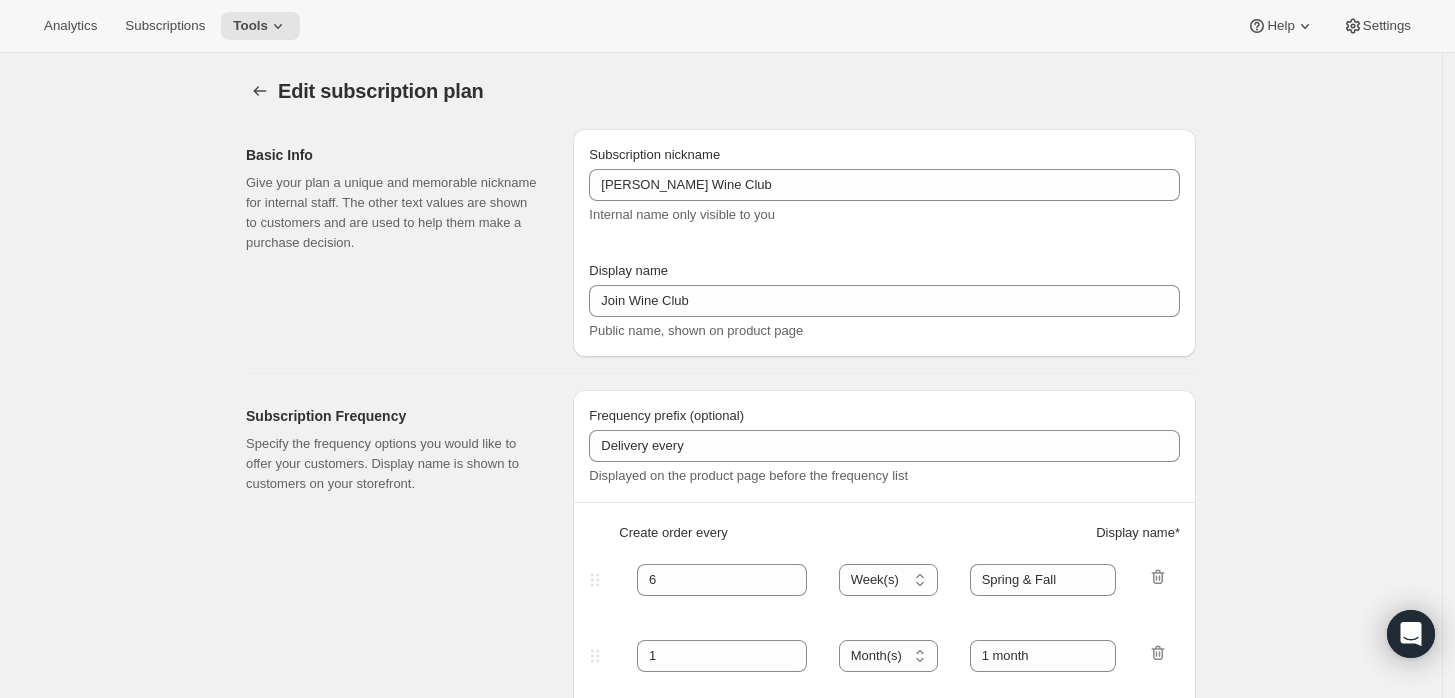 type on "20" 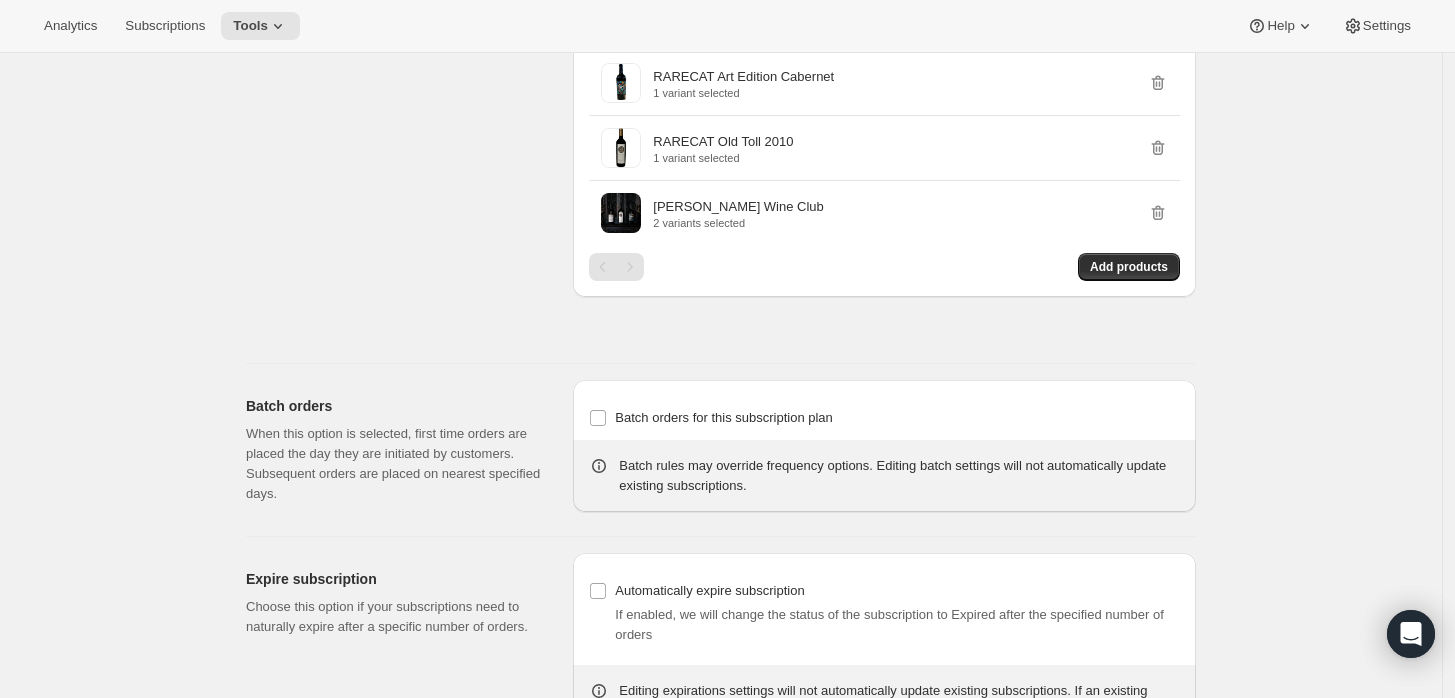 scroll, scrollTop: 1444, scrollLeft: 0, axis: vertical 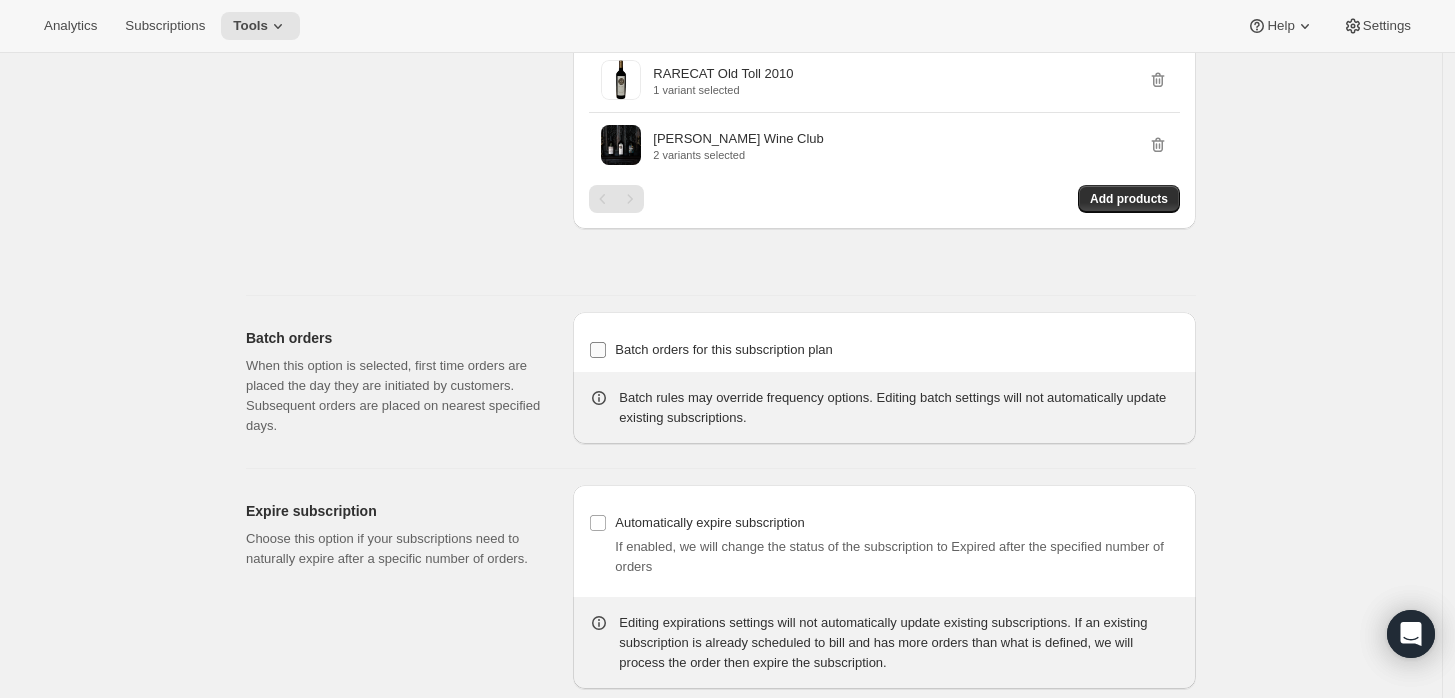 click on "Batch orders for this subscription plan" at bounding box center [724, 349] 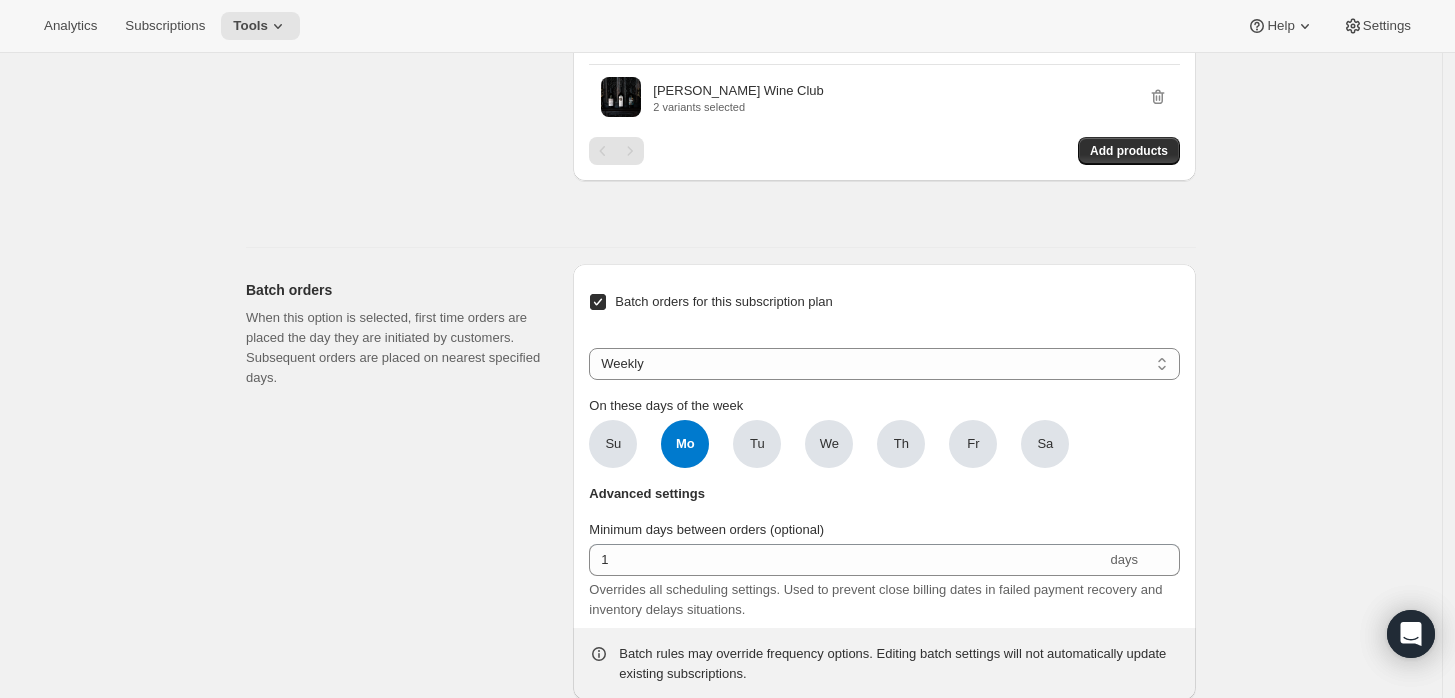 scroll, scrollTop: 1666, scrollLeft: 0, axis: vertical 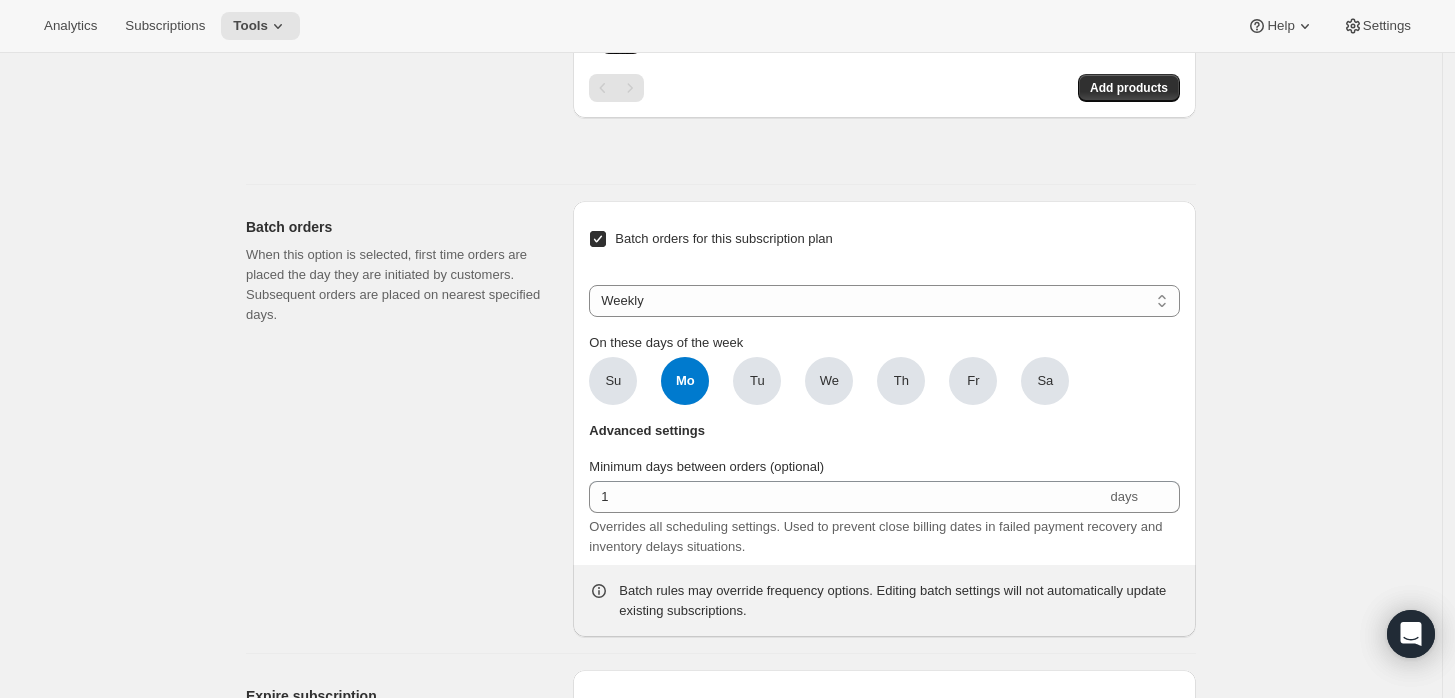 click on "Batch orders for this subscription plan" at bounding box center (598, 239) 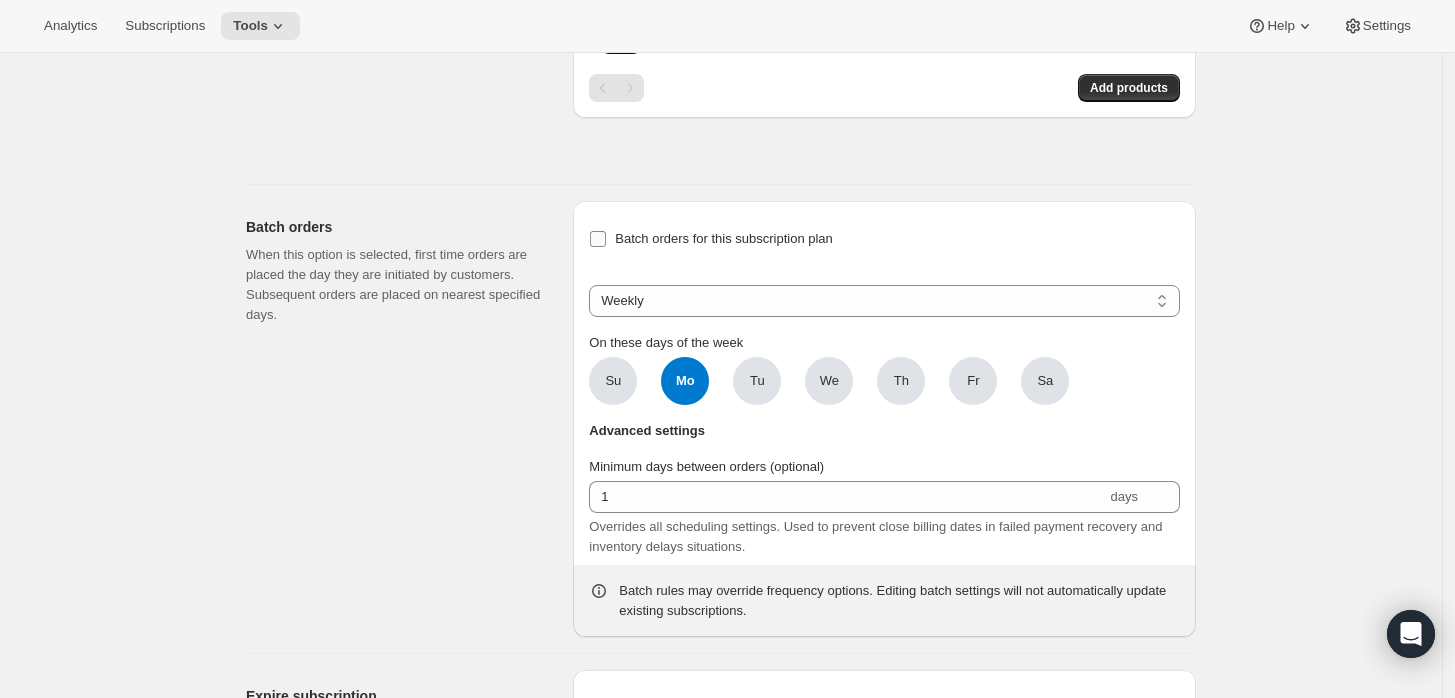 checkbox on "false" 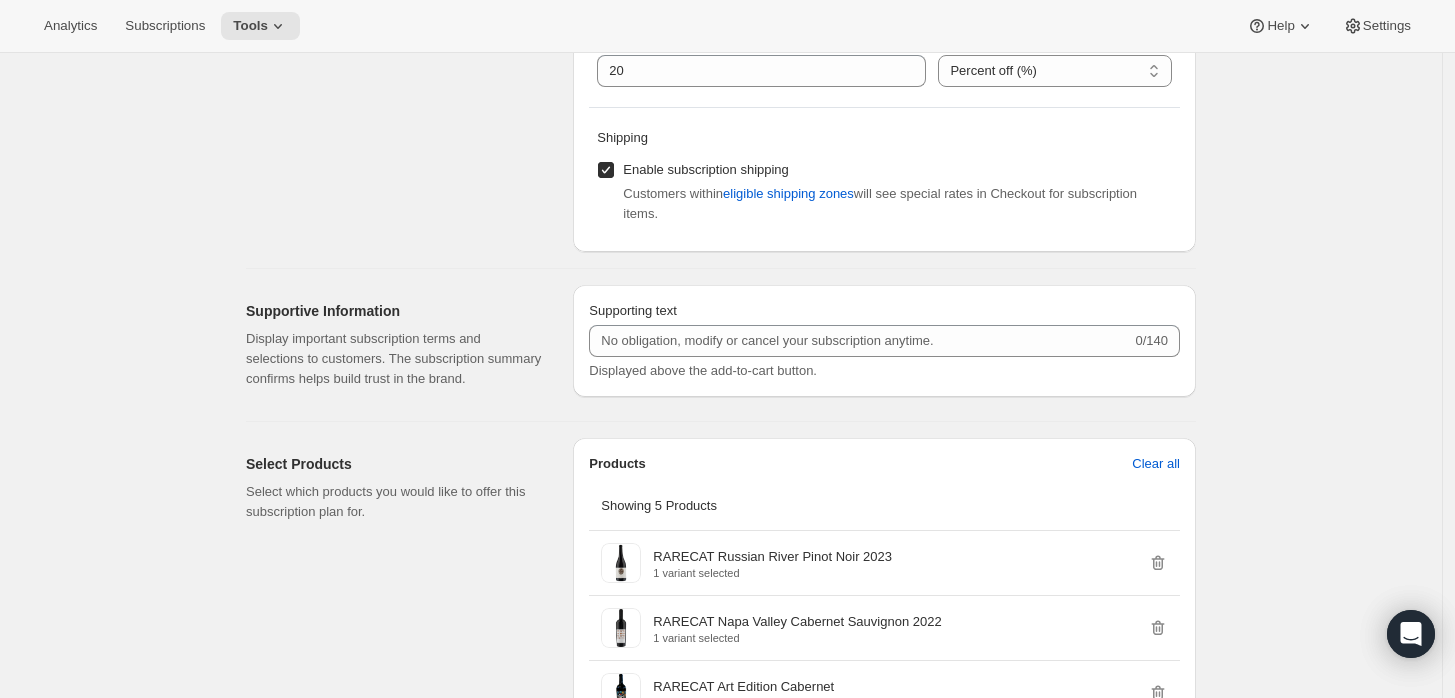 scroll, scrollTop: 736, scrollLeft: 0, axis: vertical 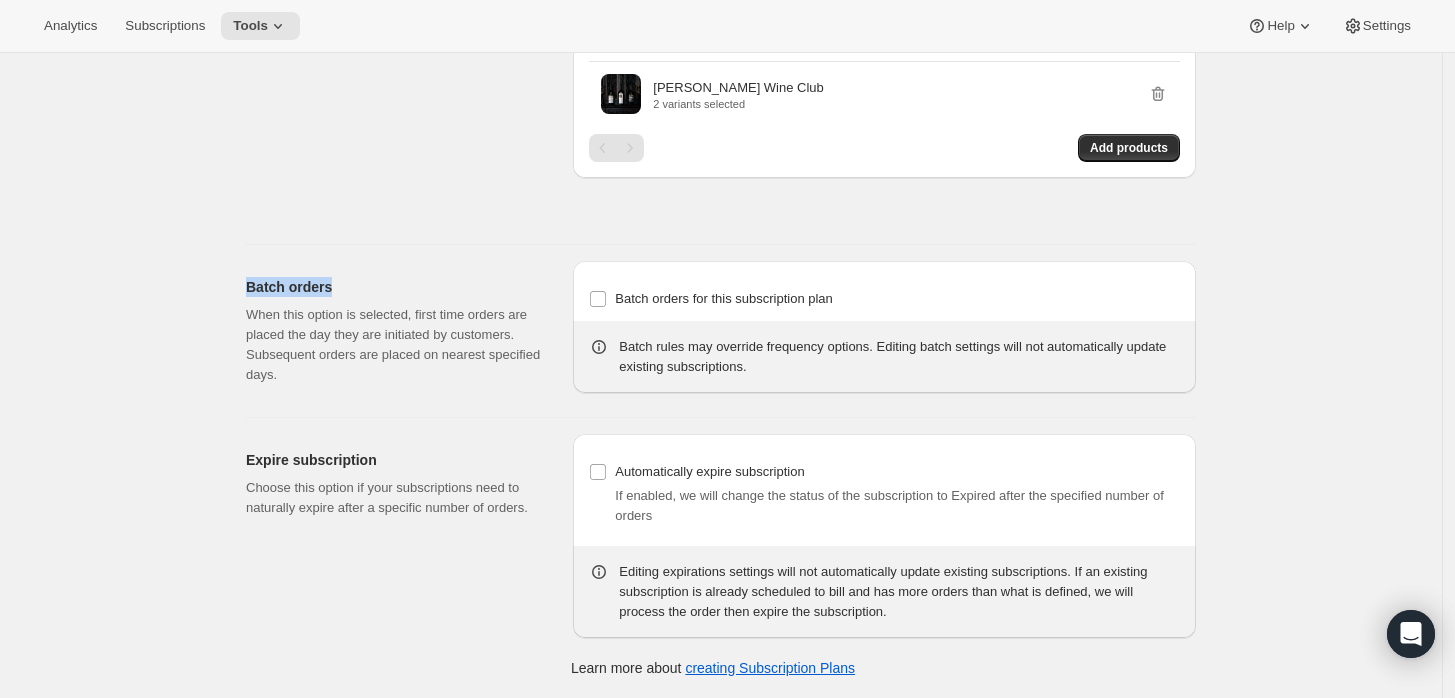 drag, startPoint x: 264, startPoint y: 273, endPoint x: 396, endPoint y: 301, distance: 134.93703 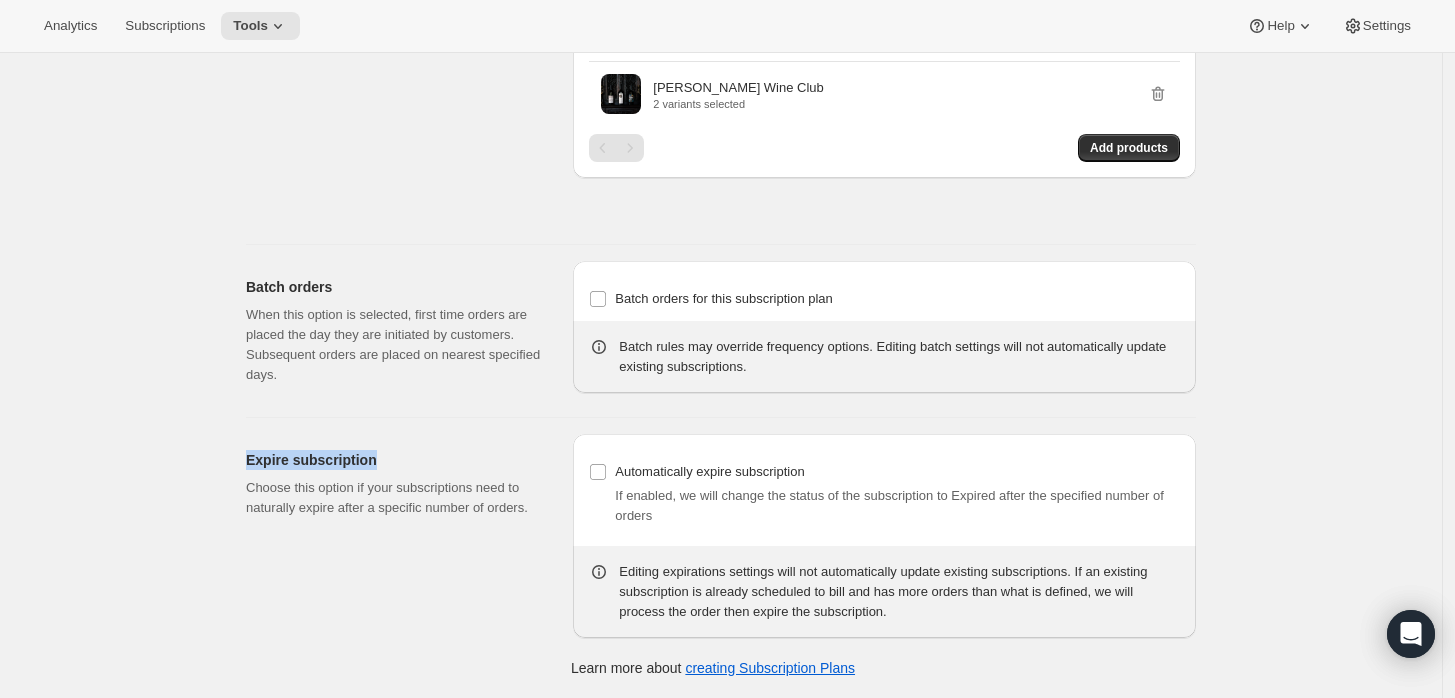 drag, startPoint x: 236, startPoint y: 457, endPoint x: 383, endPoint y: 454, distance: 147.03061 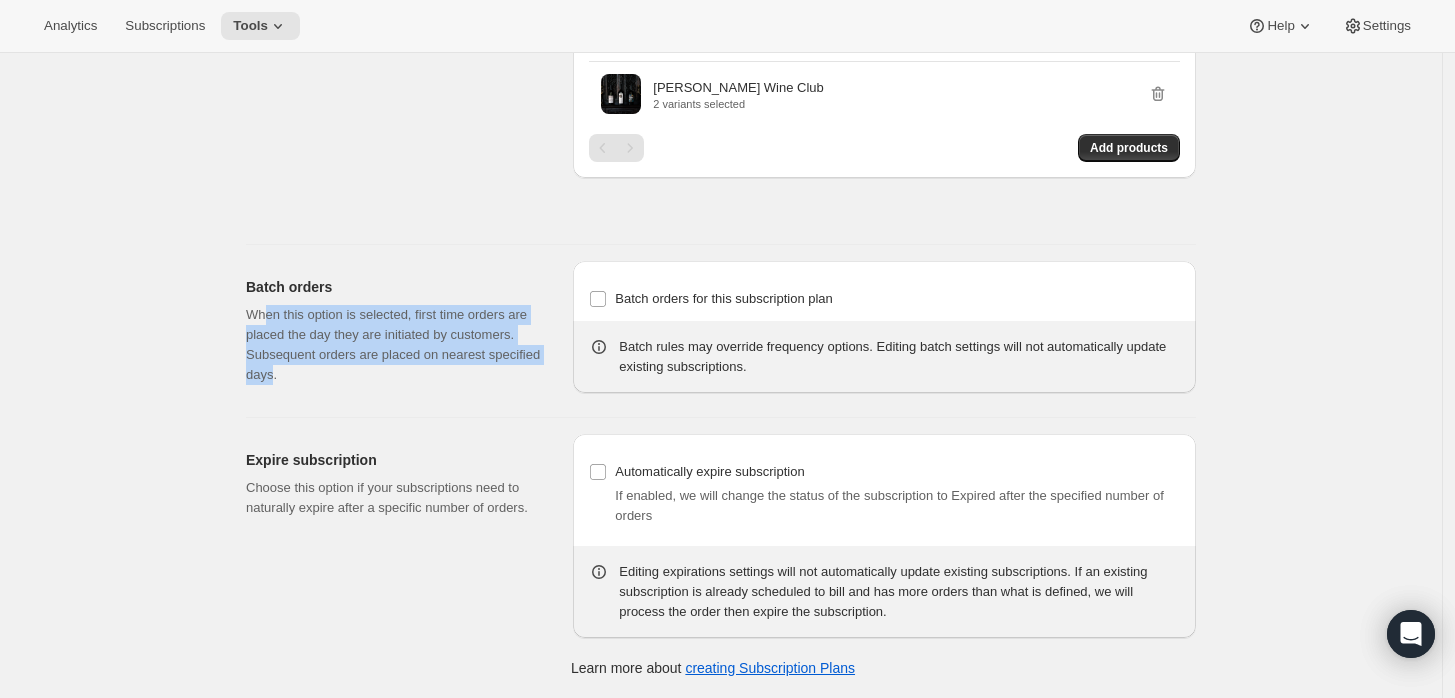drag, startPoint x: 277, startPoint y: 315, endPoint x: 392, endPoint y: 383, distance: 133.60014 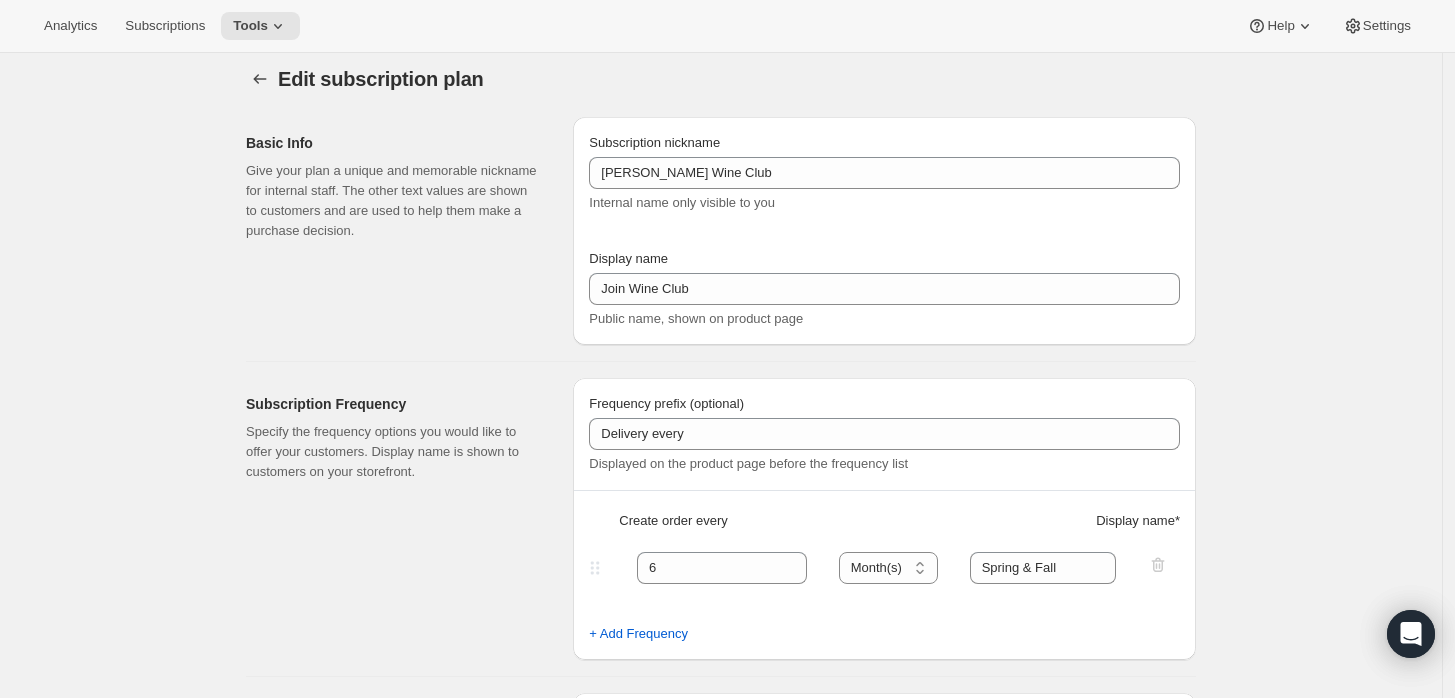 scroll, scrollTop: 0, scrollLeft: 0, axis: both 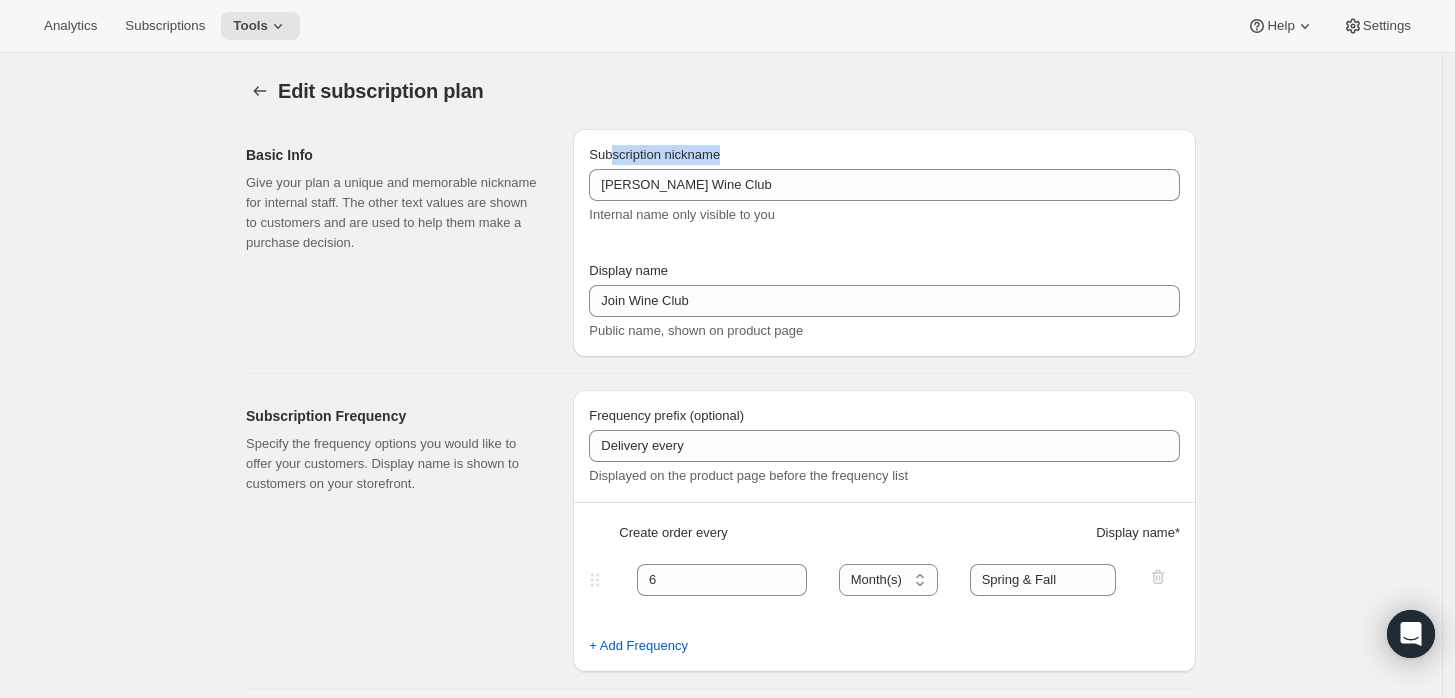 click on "Subscription nickname" at bounding box center (884, 155) 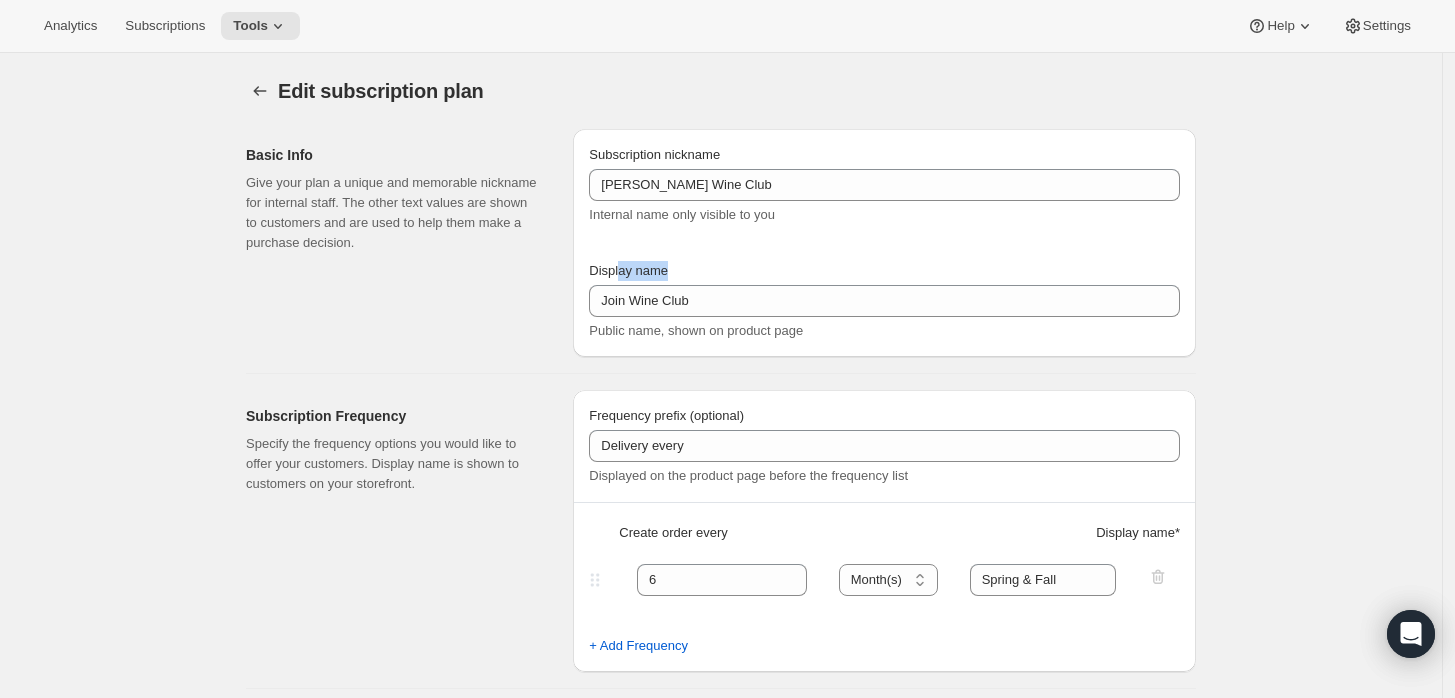 click on "Display name" at bounding box center [884, 271] 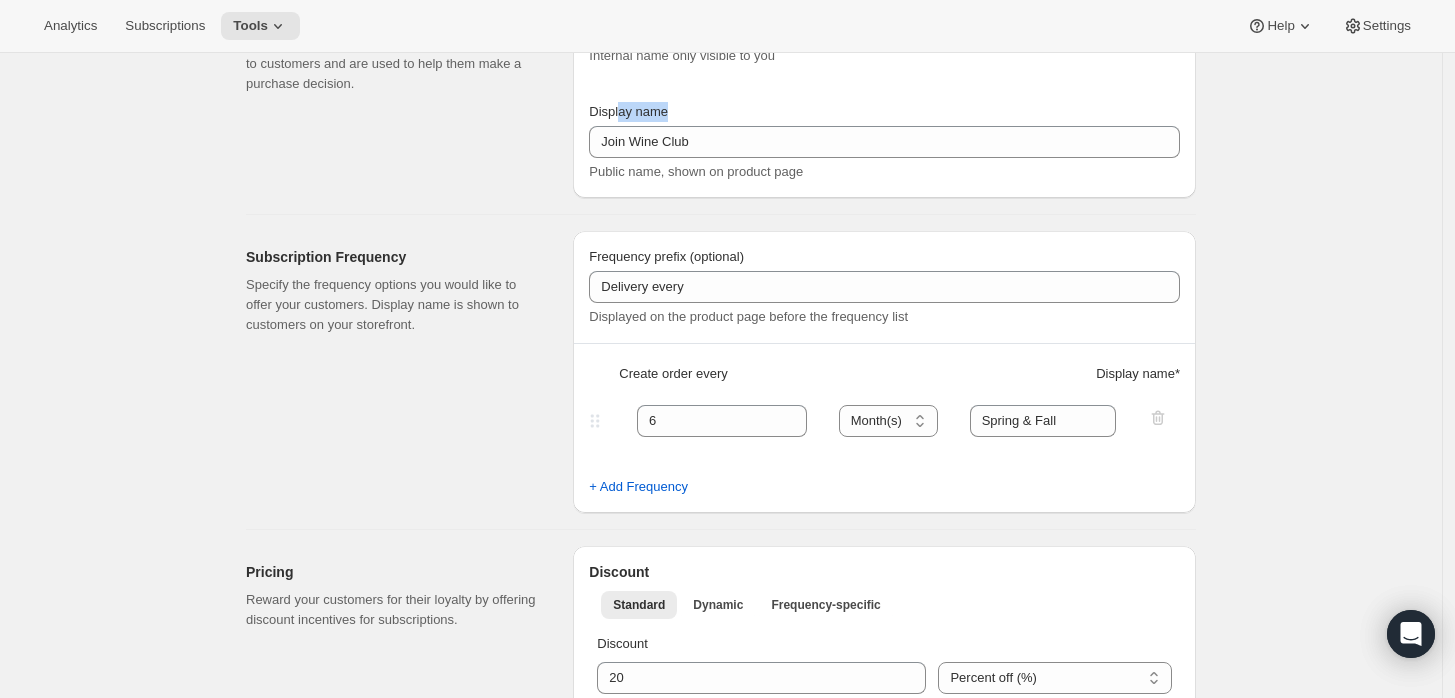 scroll, scrollTop: 222, scrollLeft: 0, axis: vertical 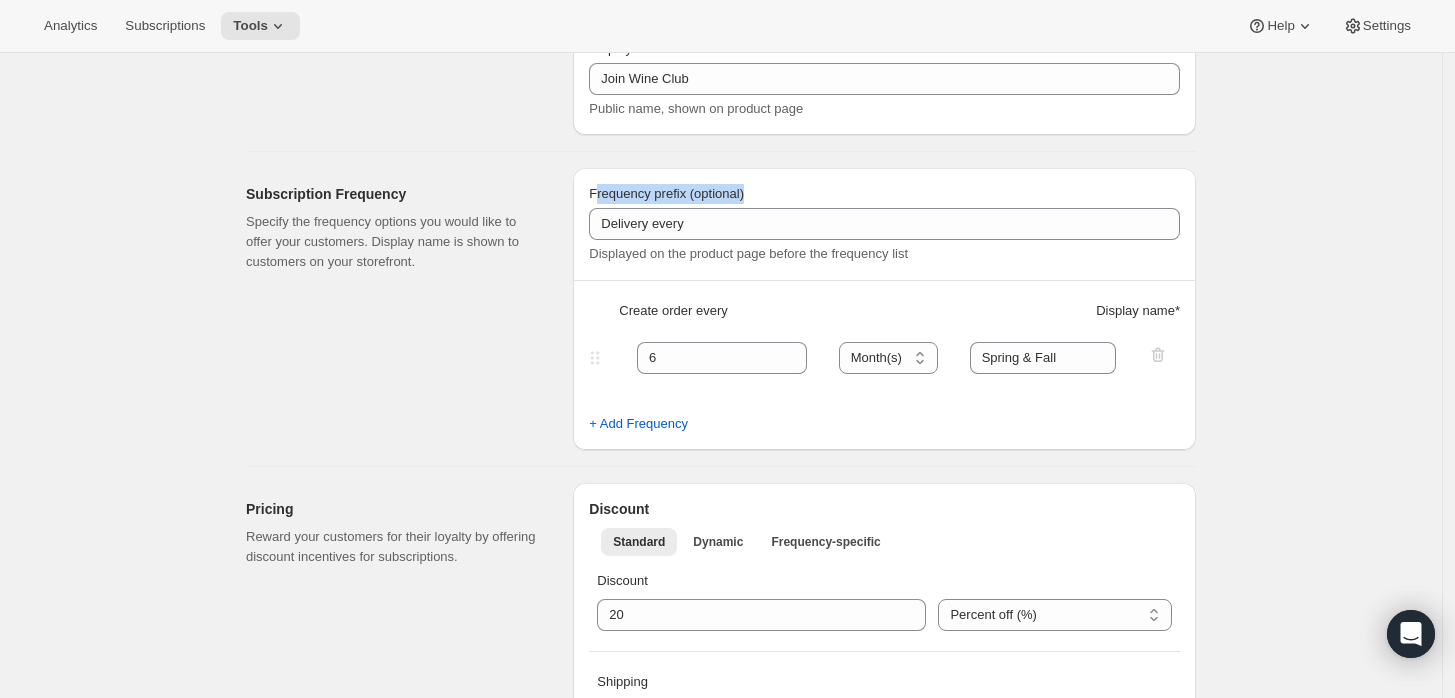 click on "Frequency prefix (optional) Delivery every Displayed on the product page before the frequency list Create order every Display name * 6 Day(s) Week(s) Month(s) Year(s) Month(s) Spring & Fall + Add Frequency" at bounding box center [884, 309] 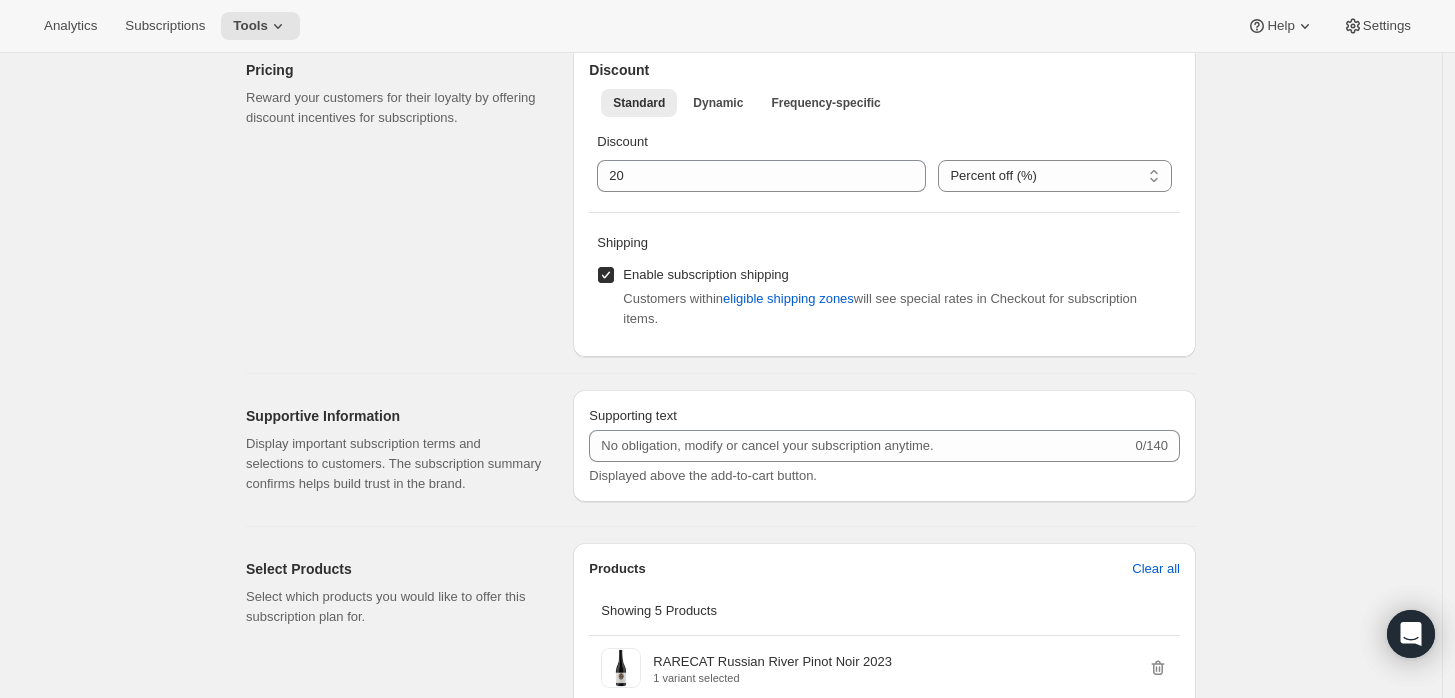 scroll, scrollTop: 666, scrollLeft: 0, axis: vertical 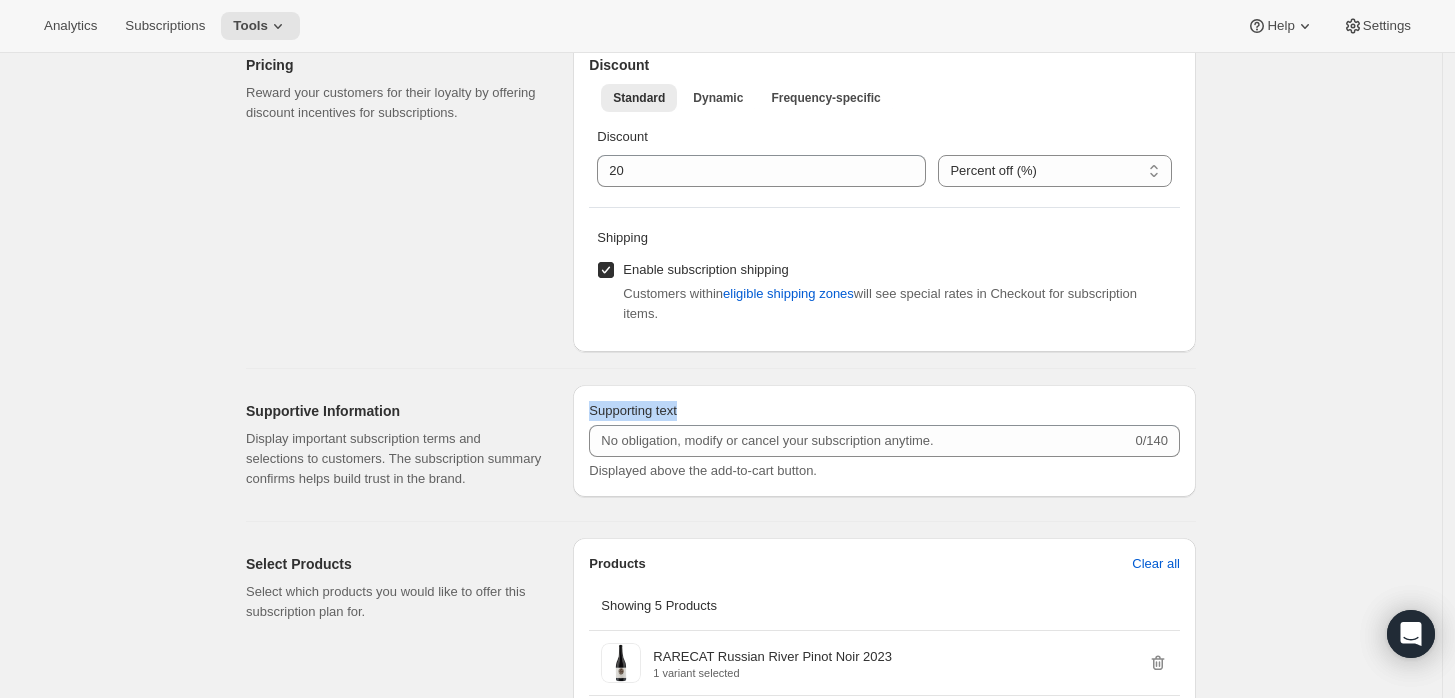 drag, startPoint x: 577, startPoint y: 405, endPoint x: 754, endPoint y: 409, distance: 177.0452 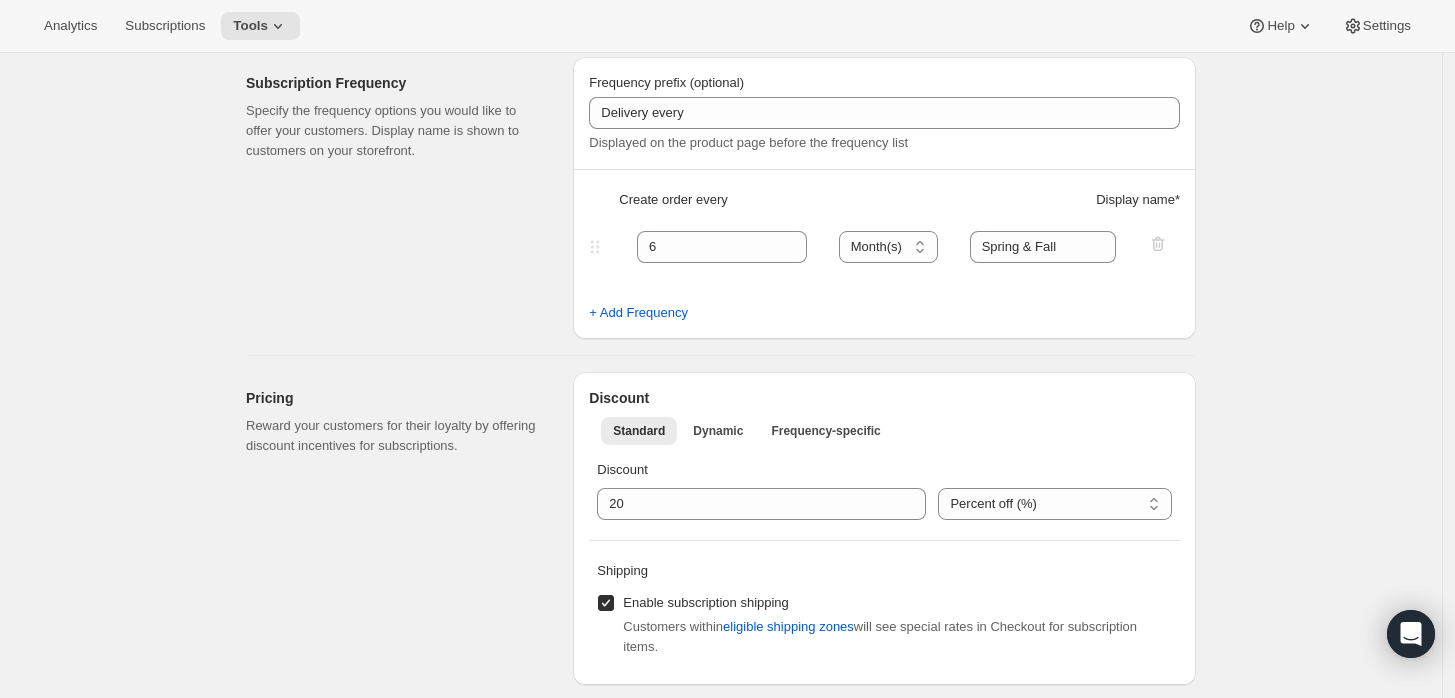 scroll, scrollTop: 0, scrollLeft: 0, axis: both 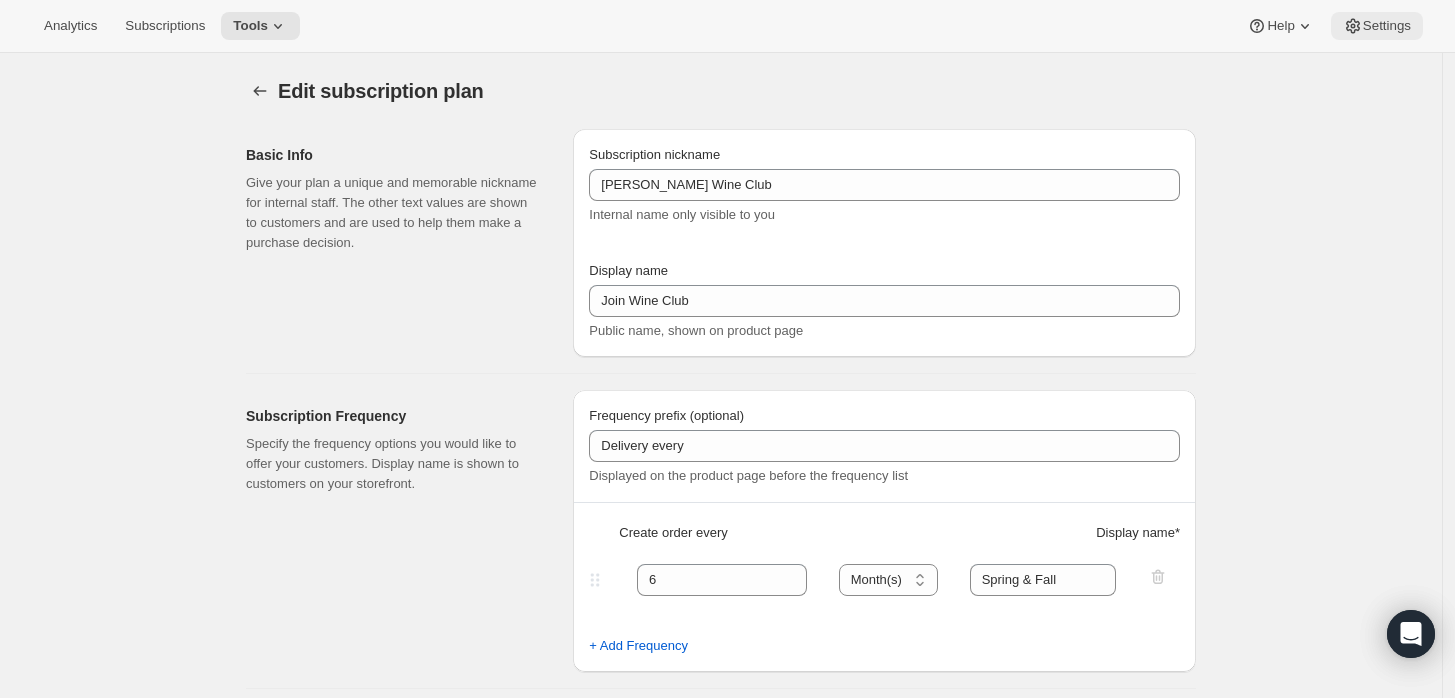 click on "Settings" at bounding box center (1387, 26) 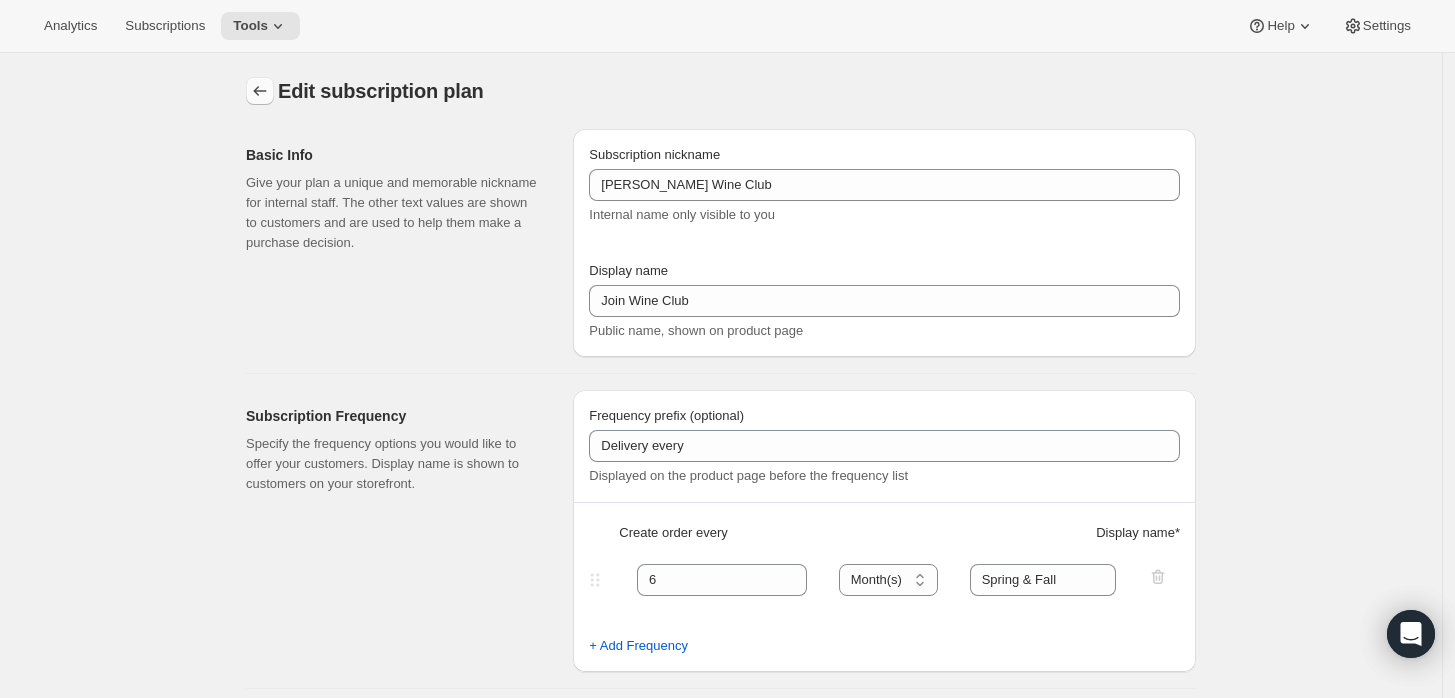 click 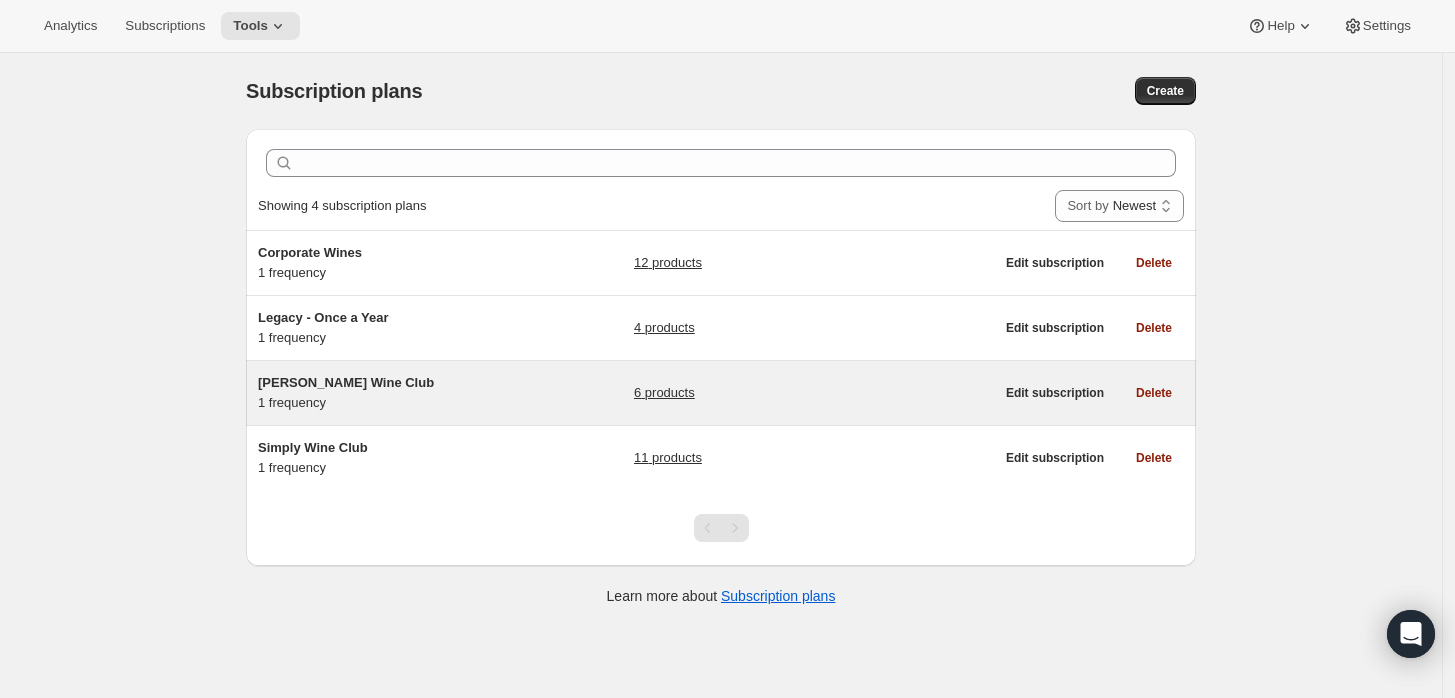 click on "[PERSON_NAME] Wine Club" at bounding box center [346, 382] 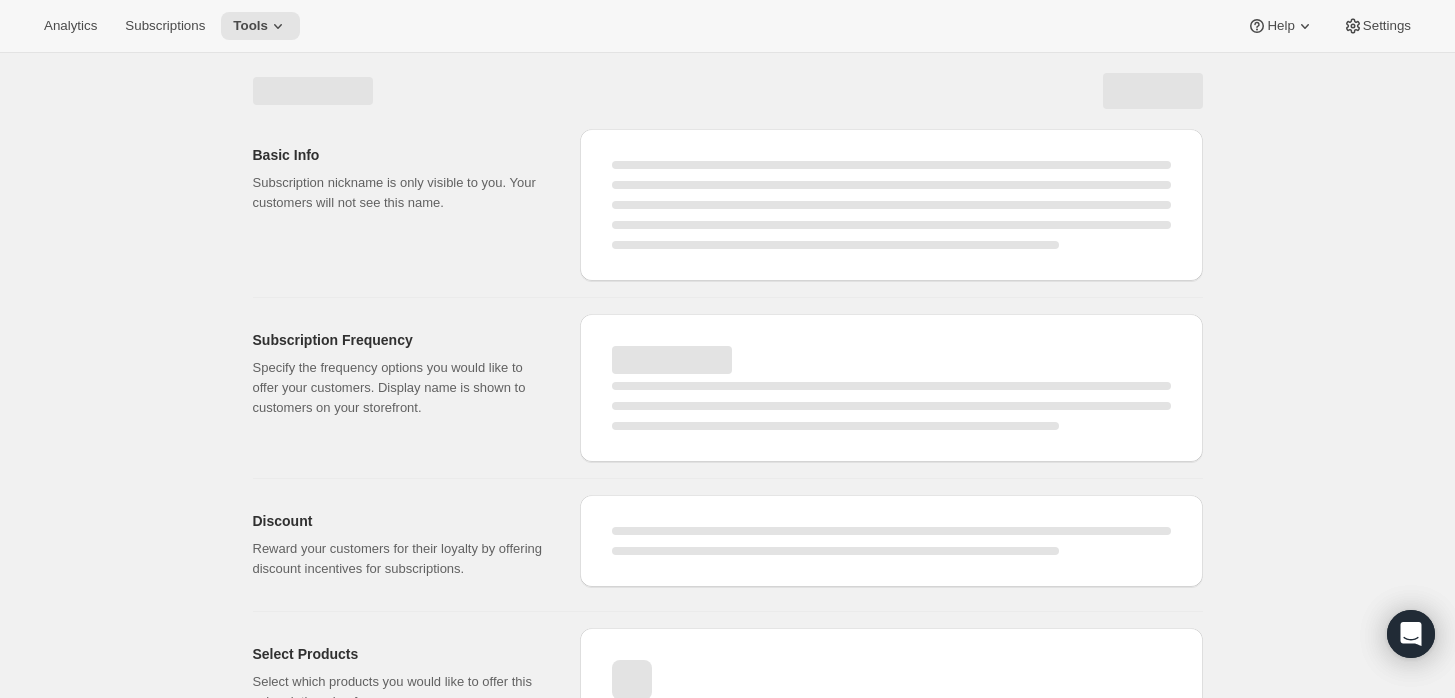 select on "WEEK" 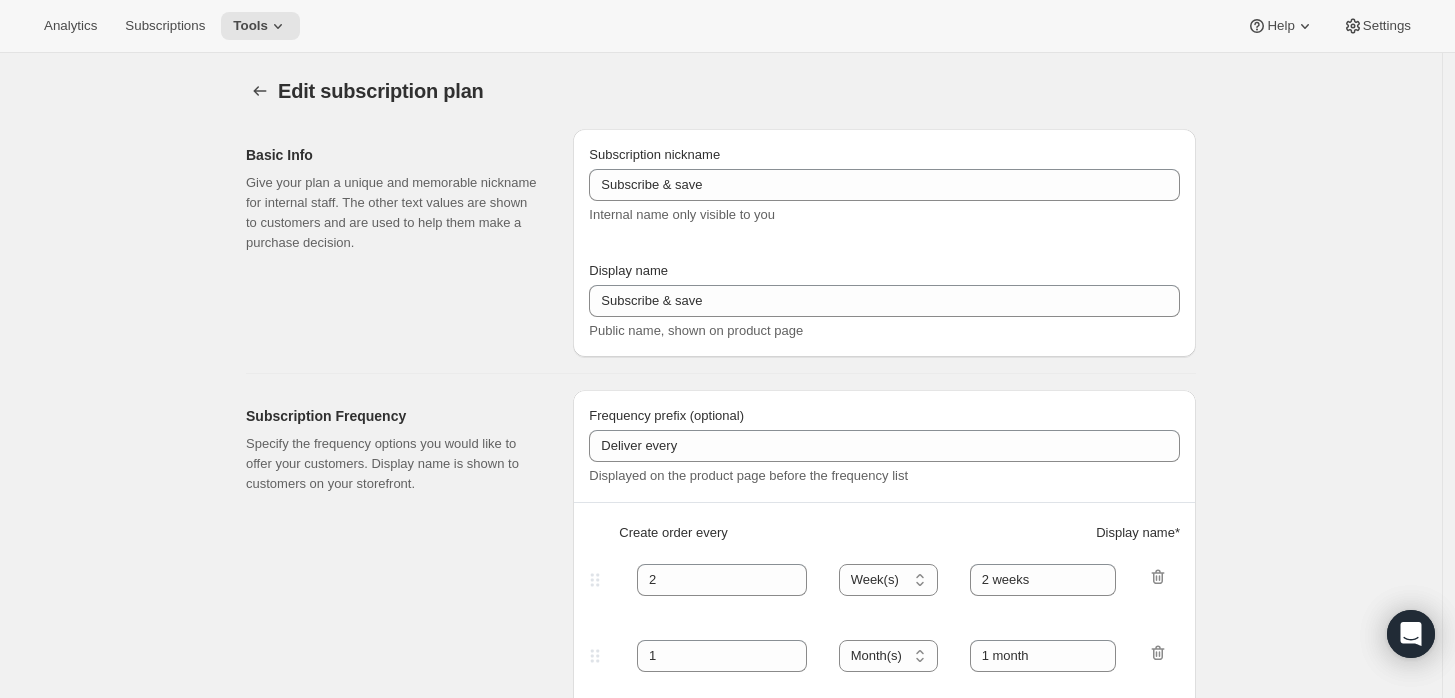 type on "[PERSON_NAME] Wine Club" 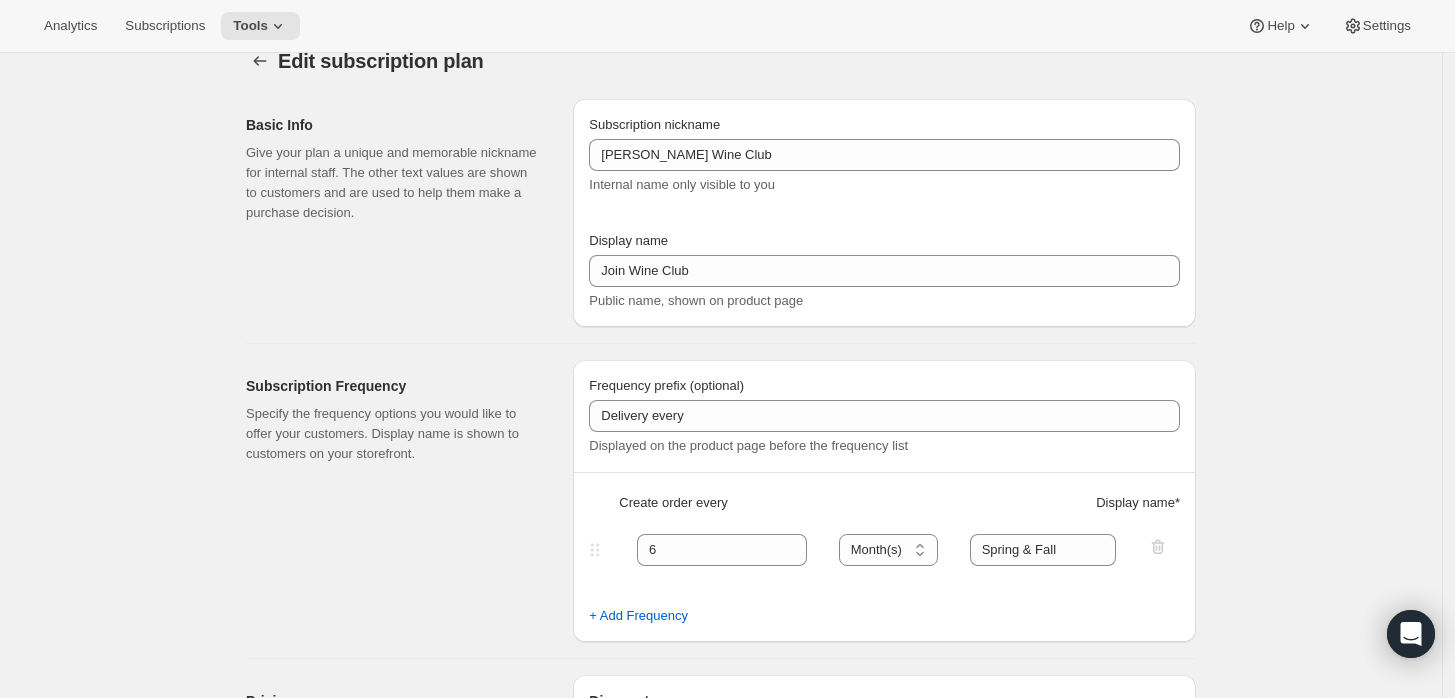 scroll, scrollTop: 0, scrollLeft: 0, axis: both 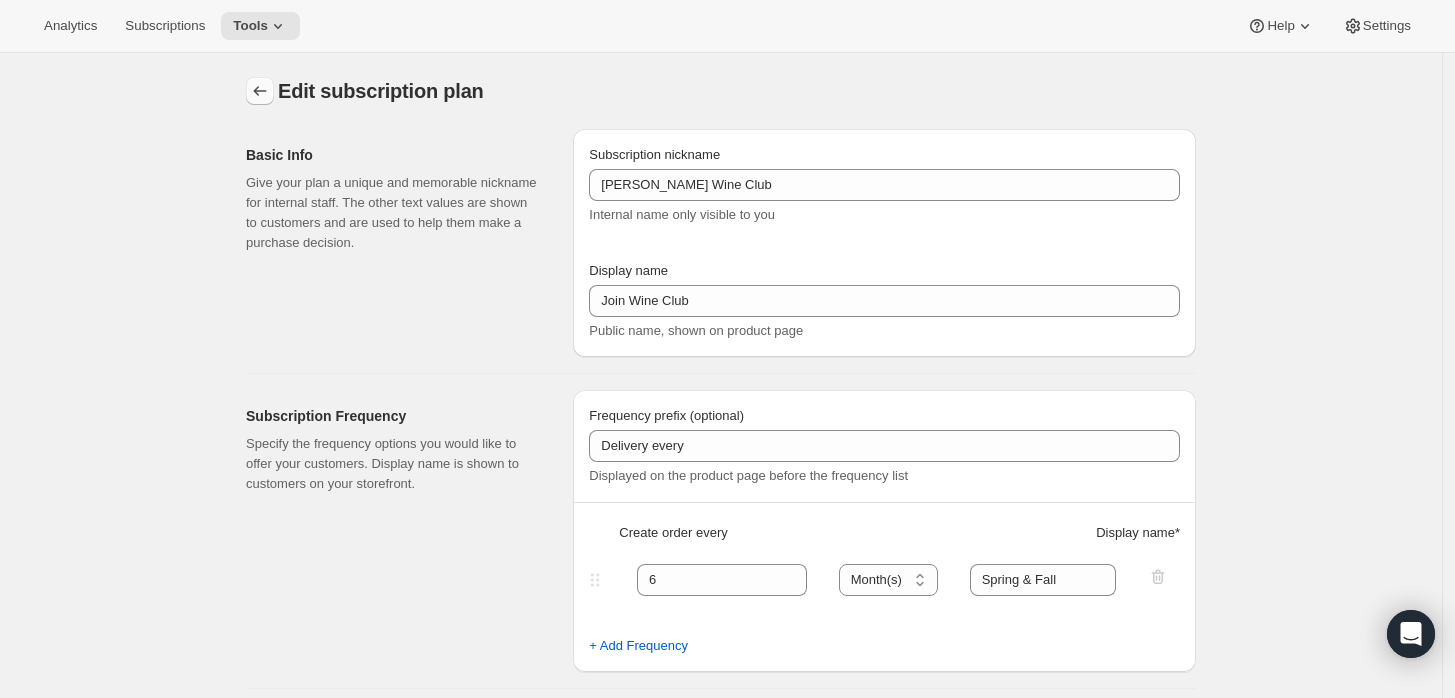 click 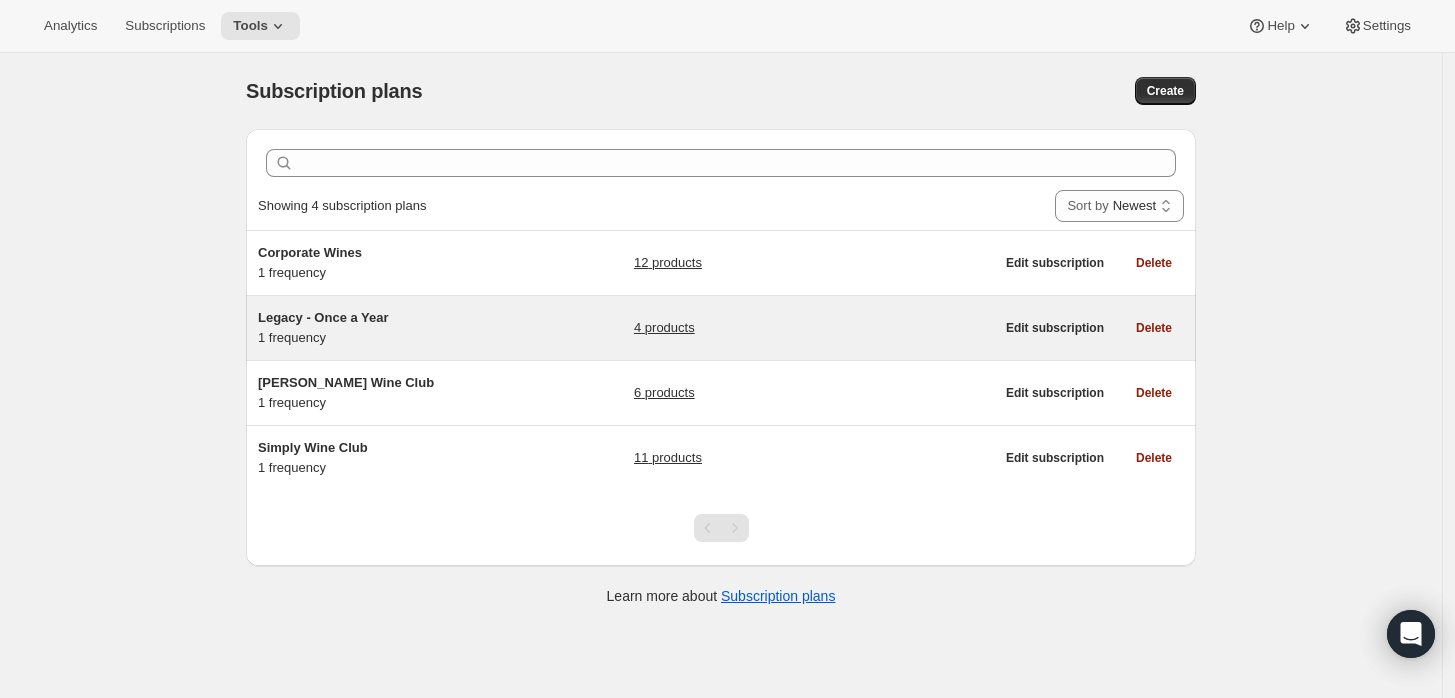 click on "Legacy - Once a Year" at bounding box center (323, 317) 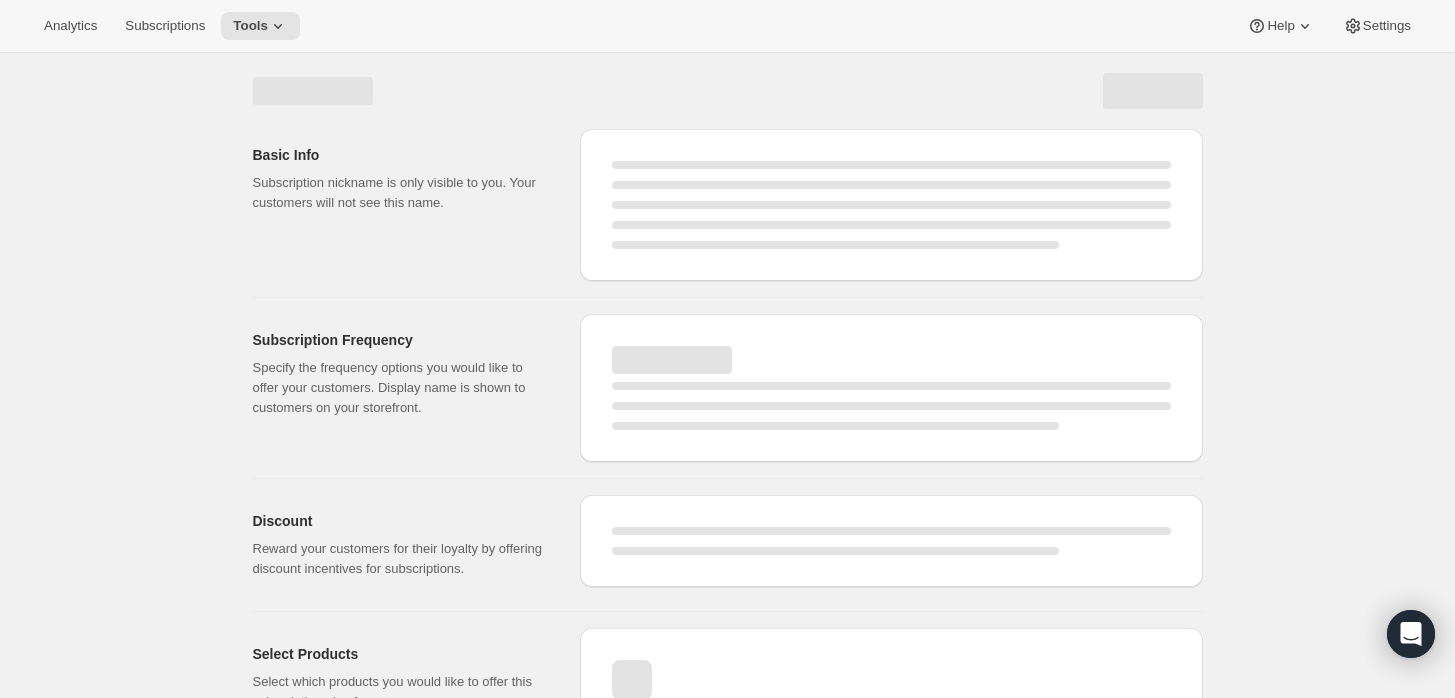 select on "WEEK" 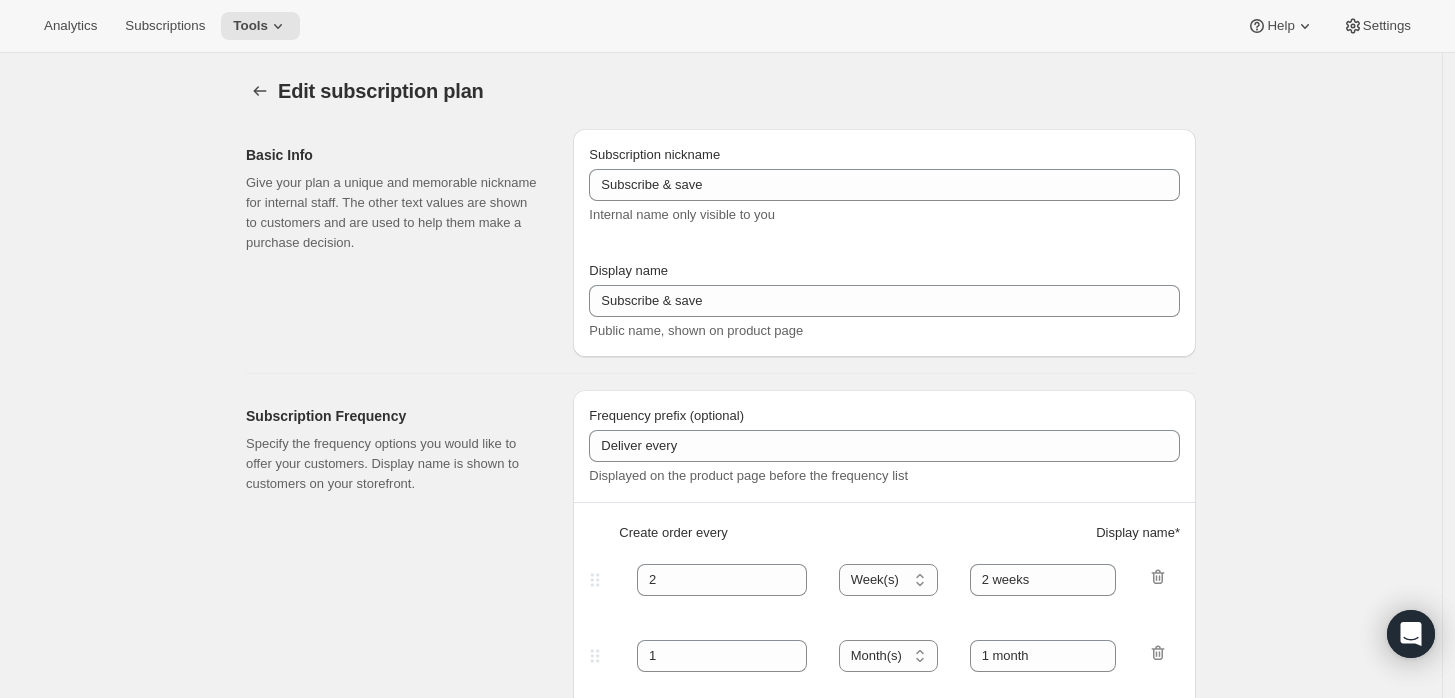 type on "Legacy - Once a Year" 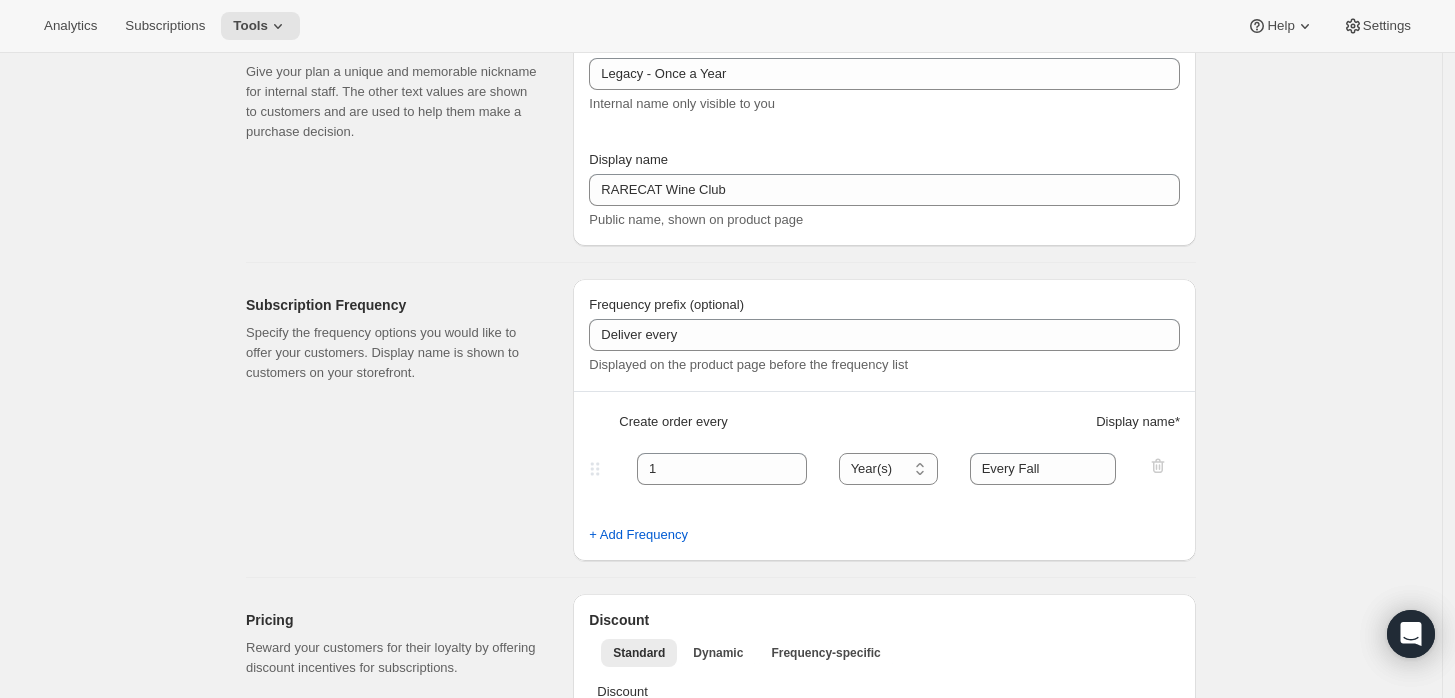 scroll, scrollTop: 0, scrollLeft: 0, axis: both 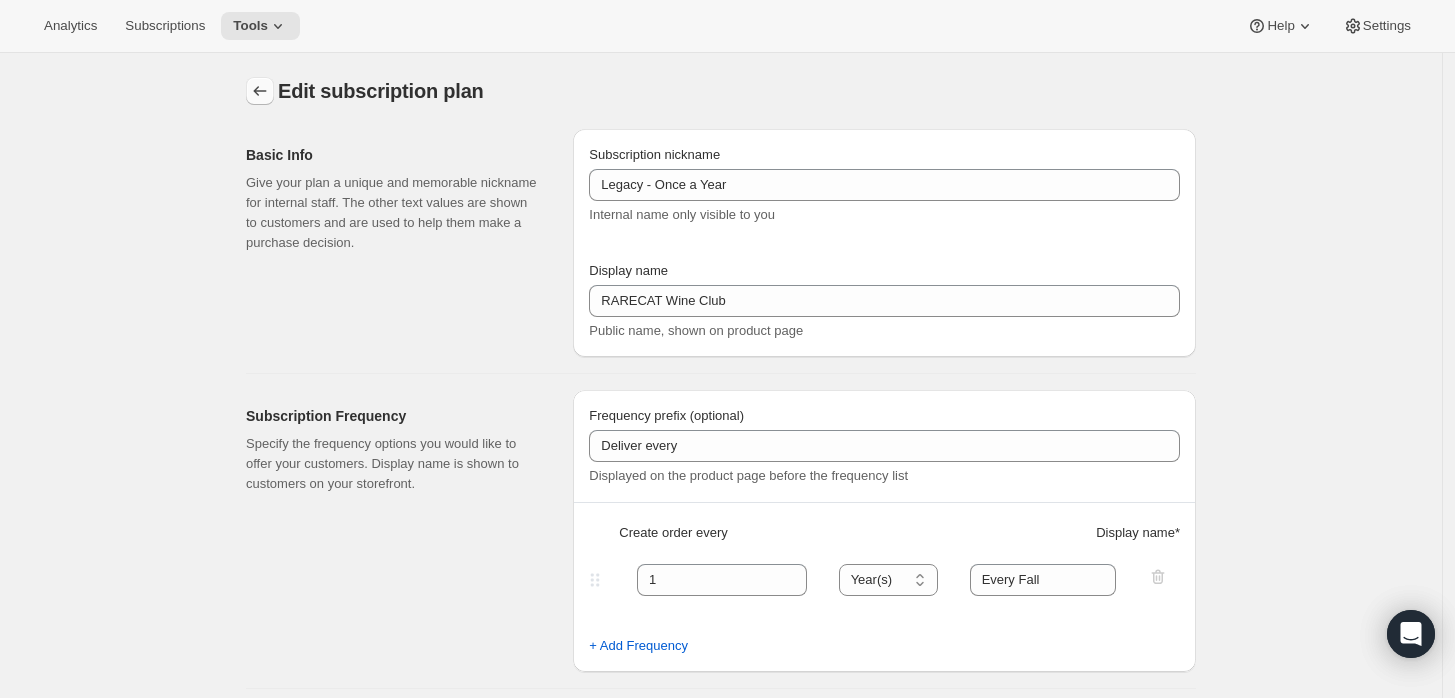 click 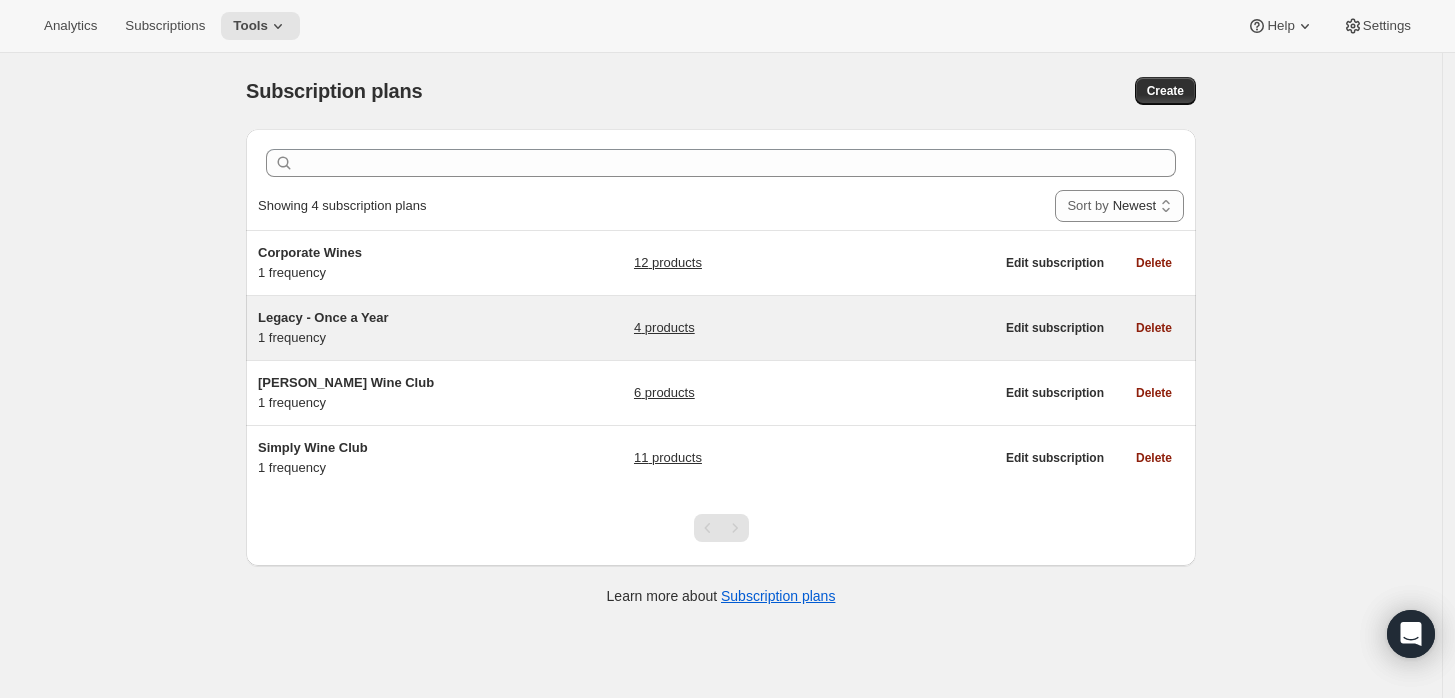 click on "Legacy - Once a Year" at bounding box center (323, 317) 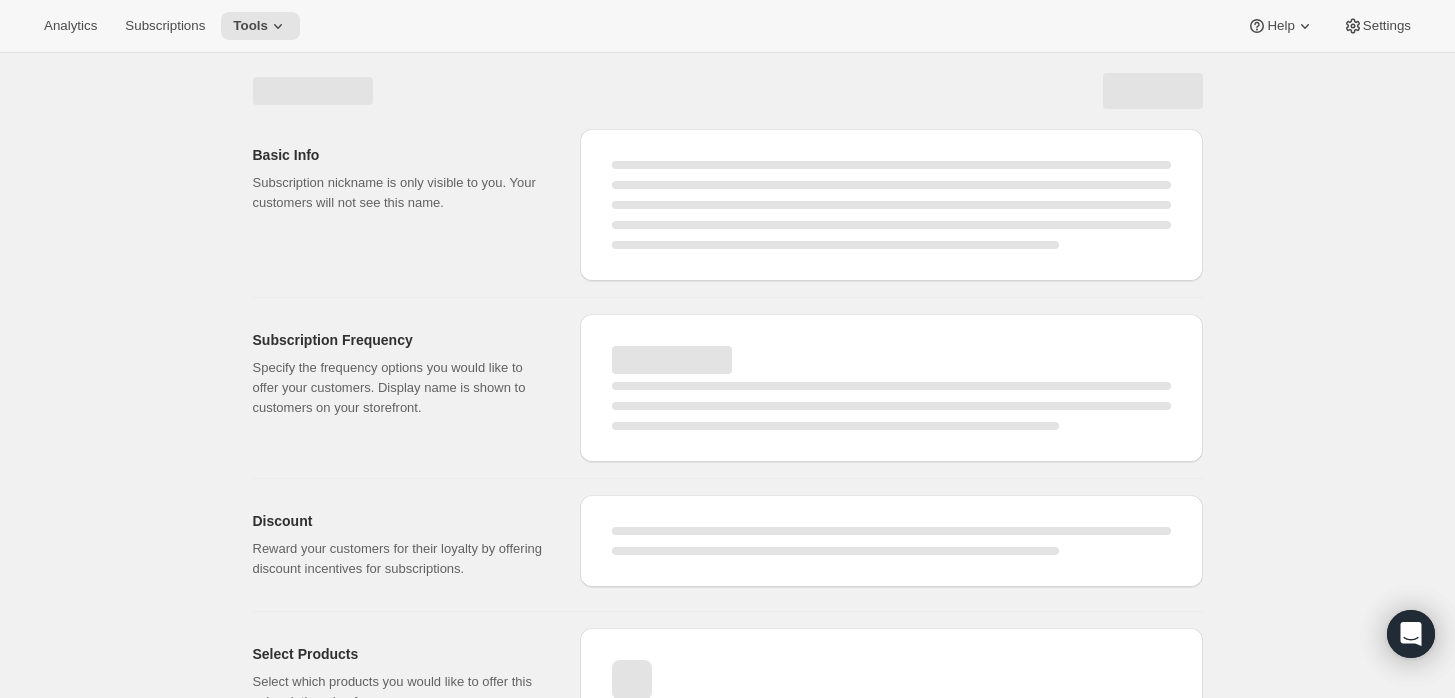 select on "WEEK" 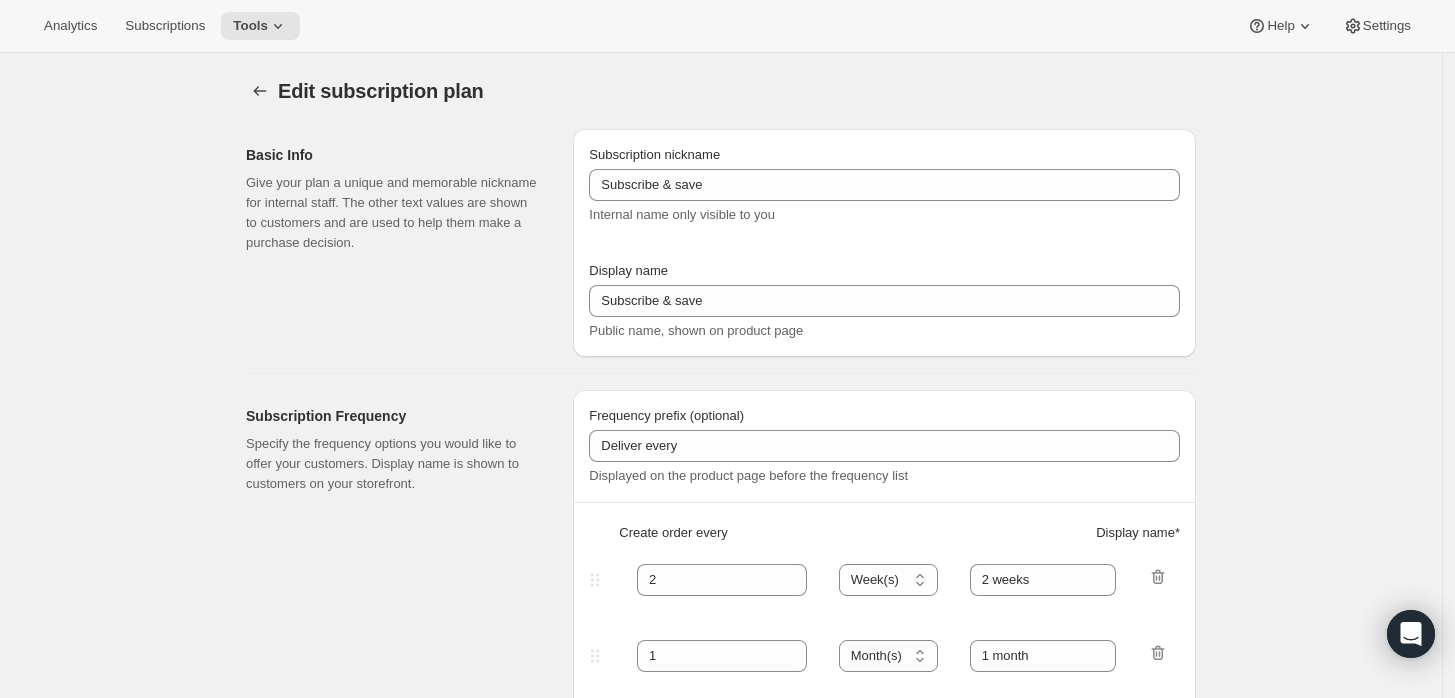 type on "Legacy - Once a Year" 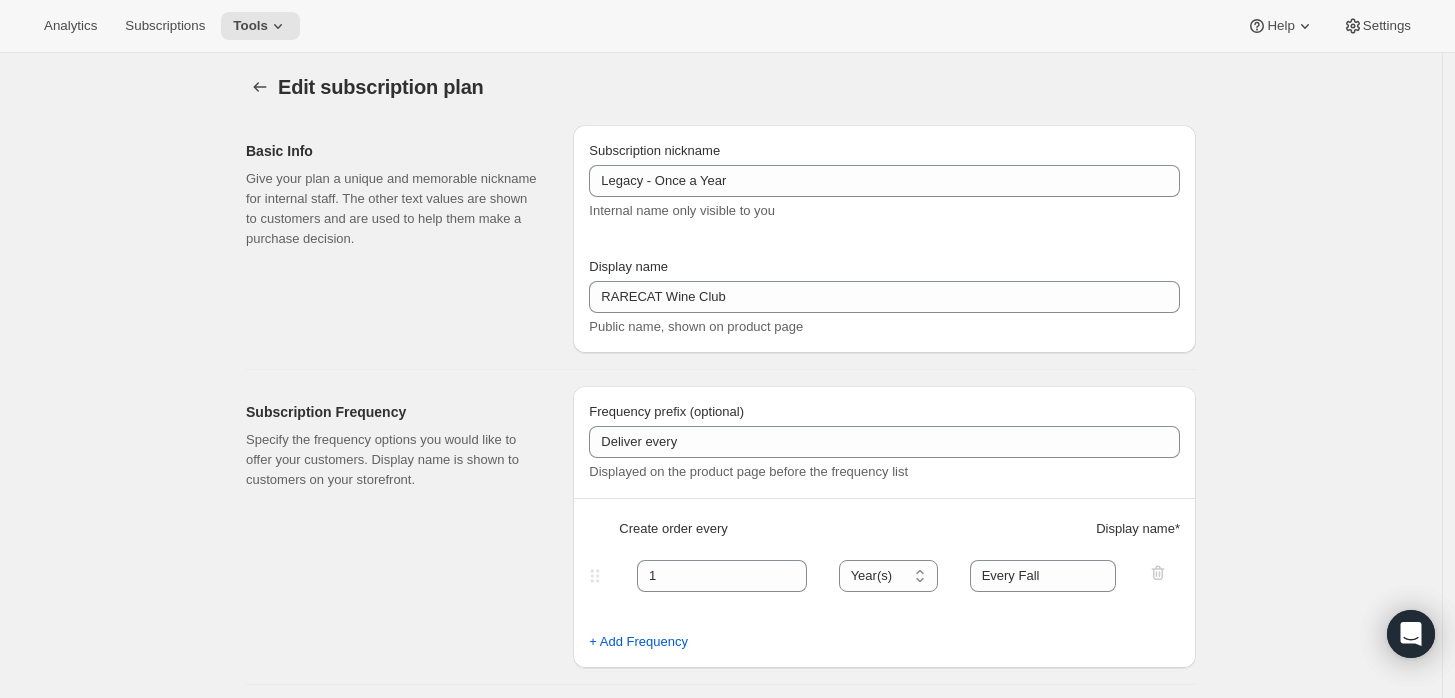 scroll, scrollTop: 0, scrollLeft: 0, axis: both 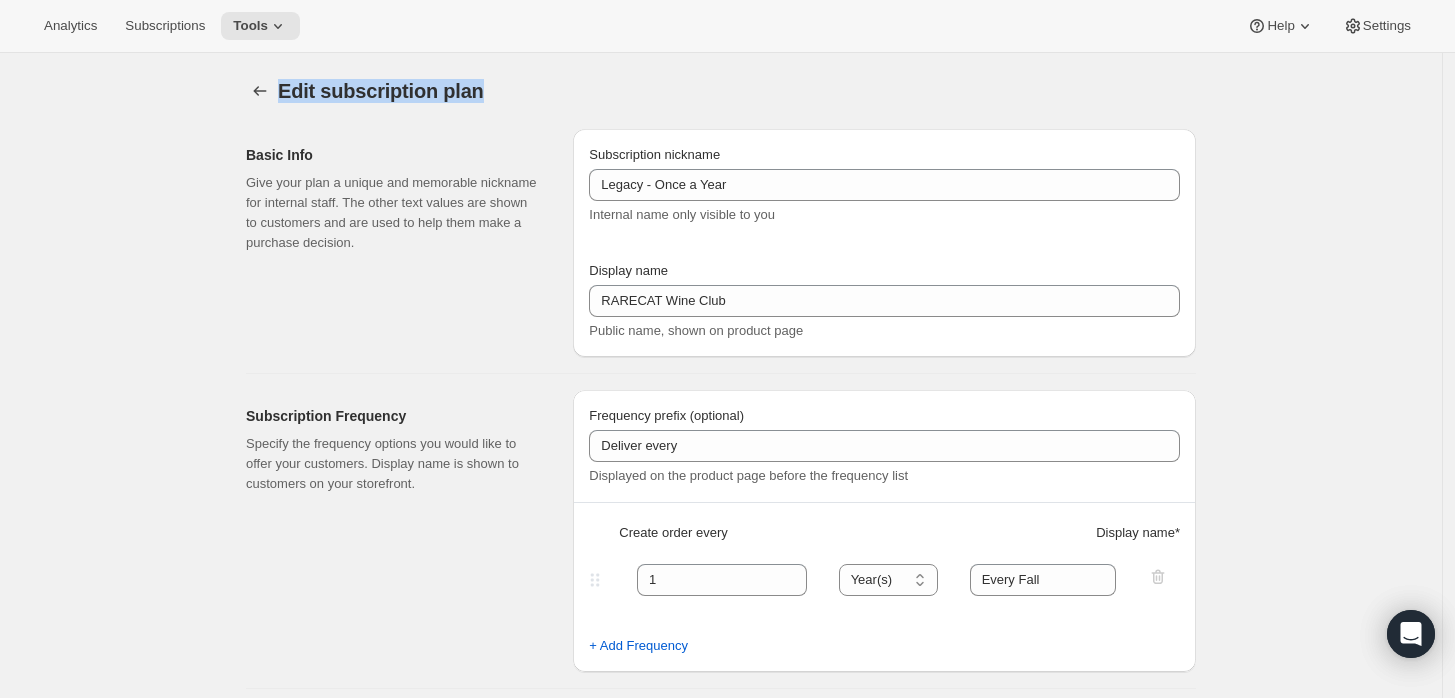 drag, startPoint x: 288, startPoint y: 84, endPoint x: 571, endPoint y: 85, distance: 283.00177 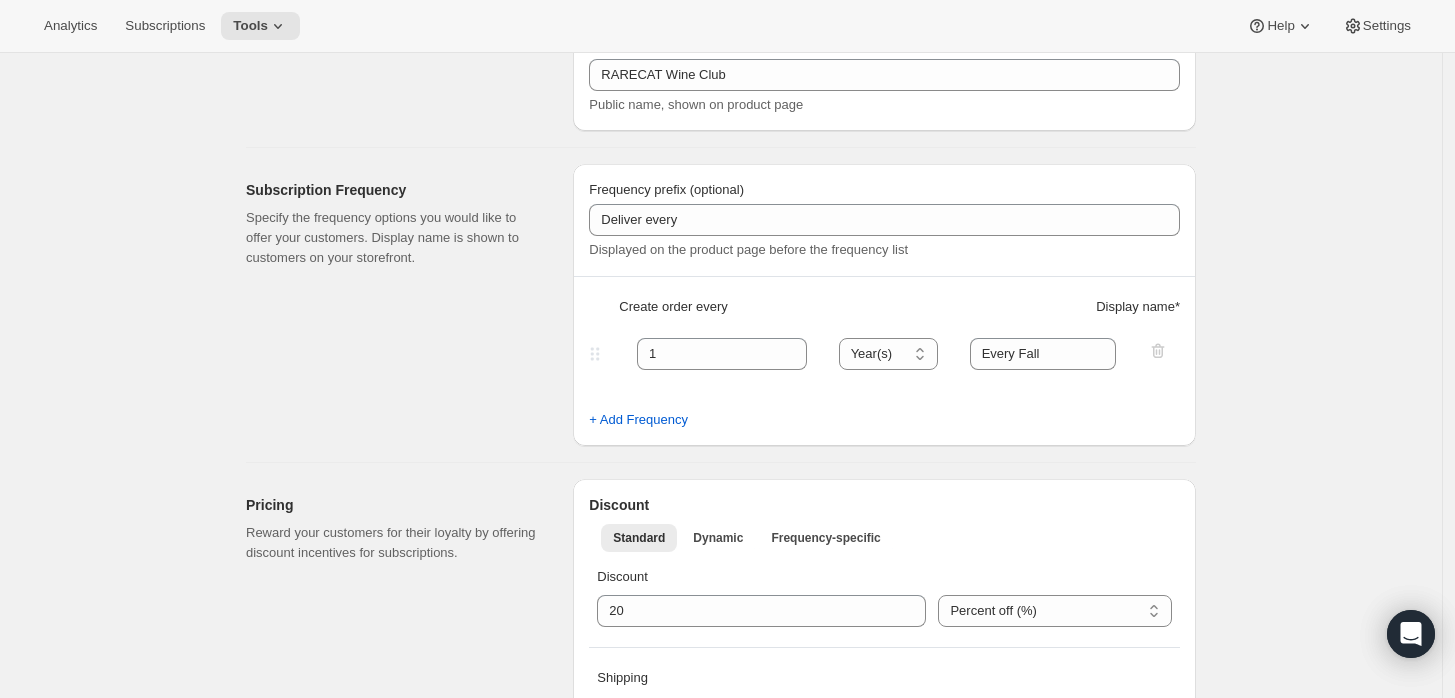 scroll, scrollTop: 0, scrollLeft: 0, axis: both 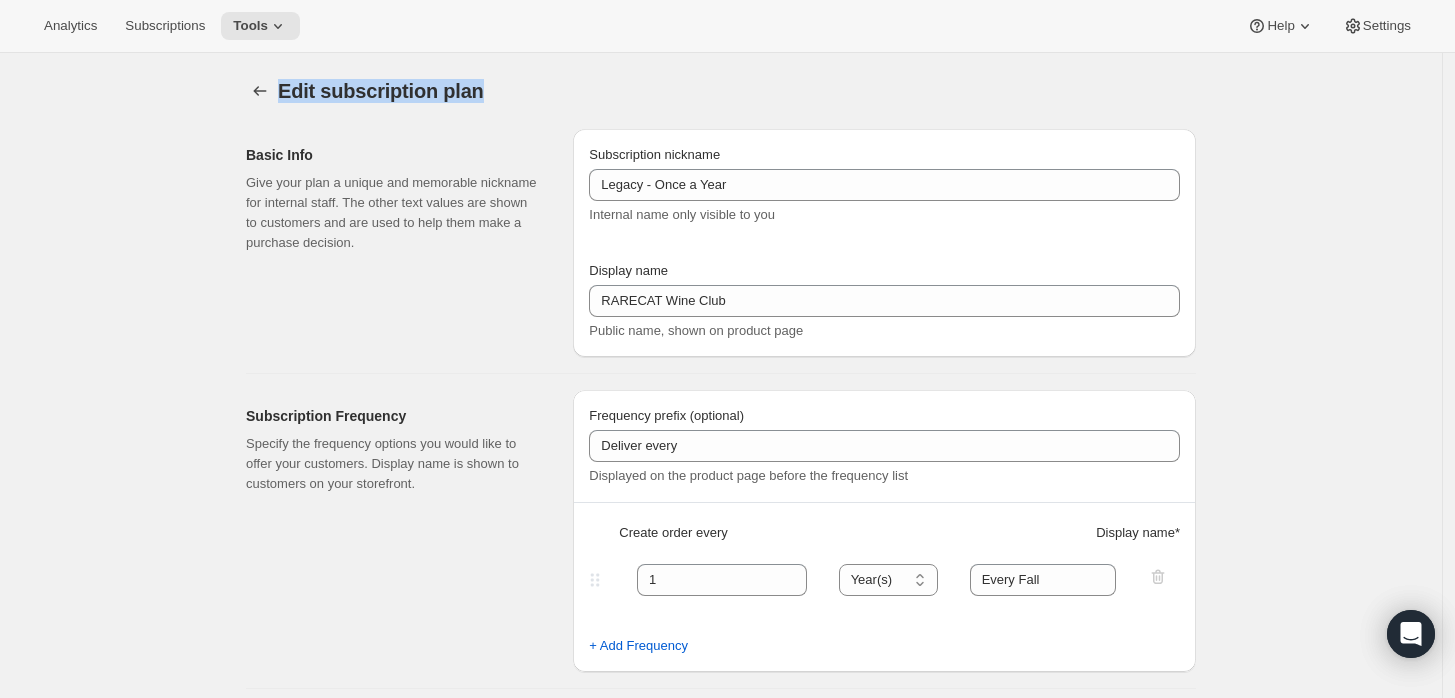 click on "Edit subscription plan" at bounding box center [381, 91] 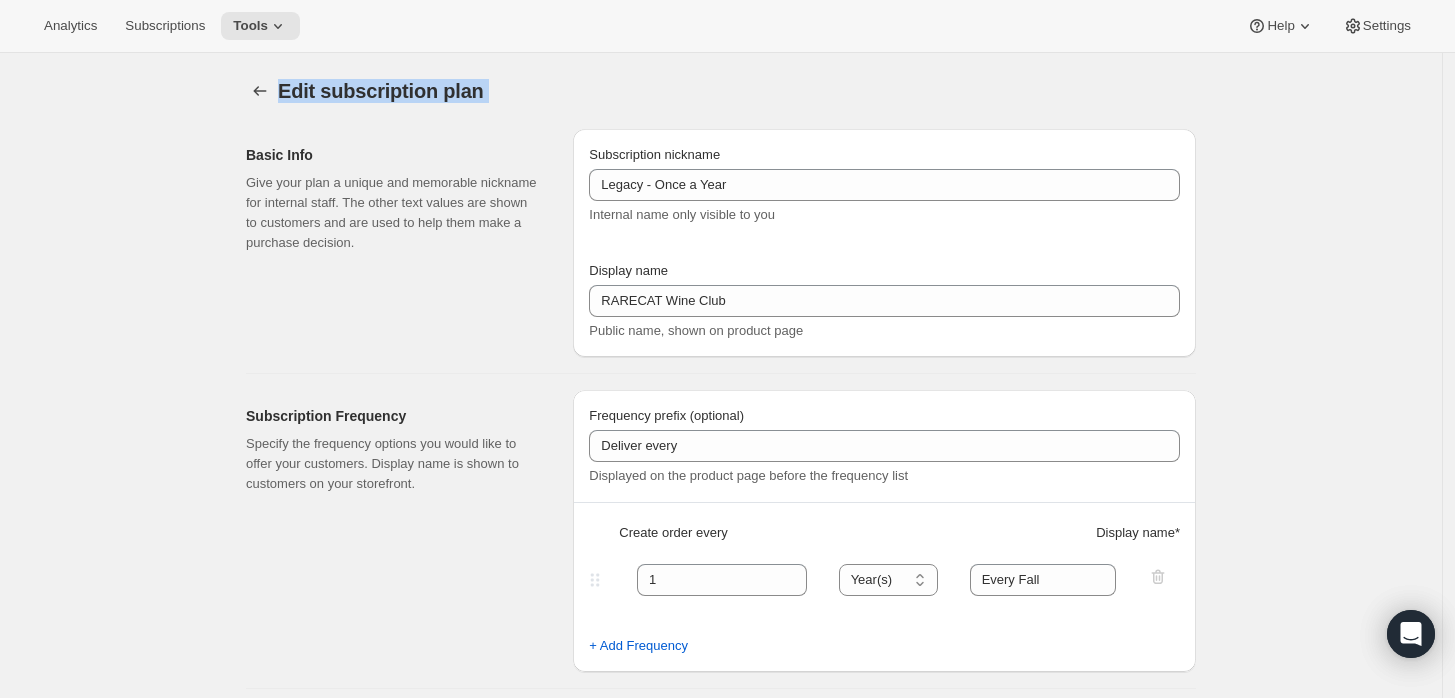 click on "Edit subscription plan" at bounding box center [381, 91] 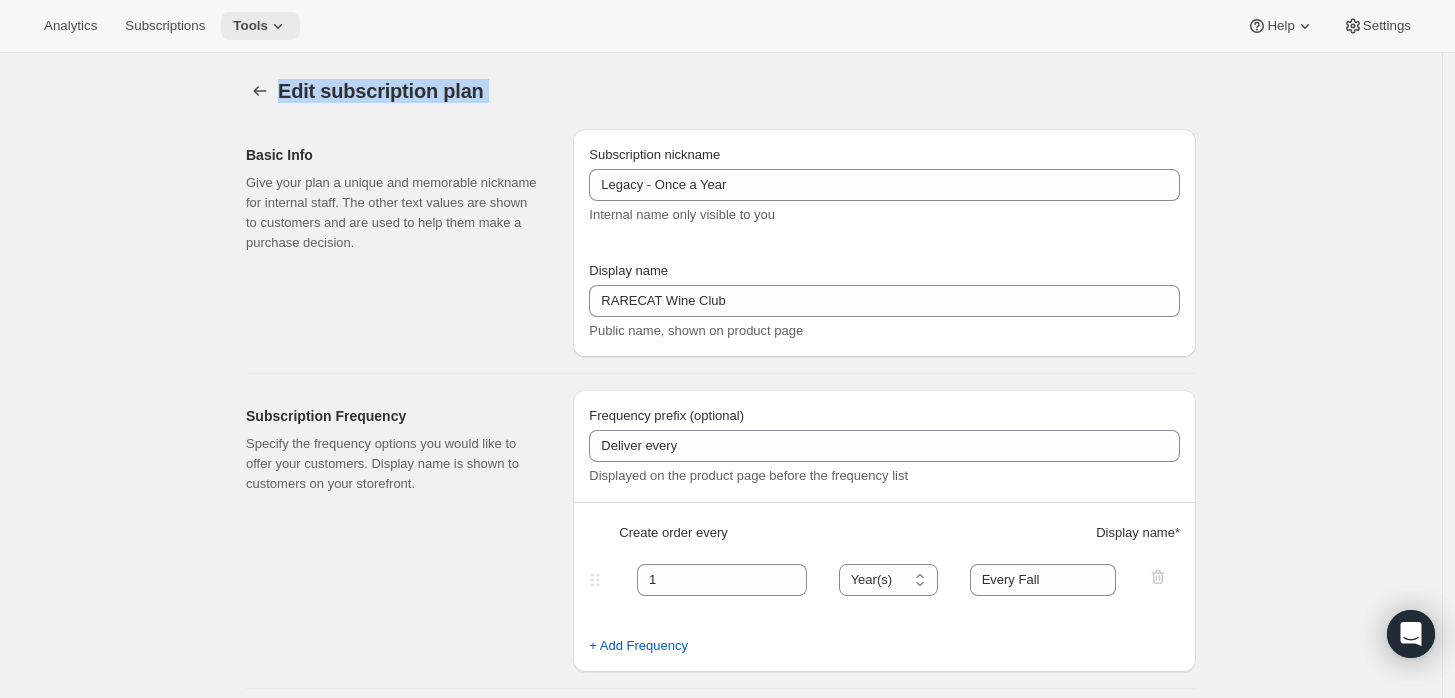 click on "Tools" at bounding box center (250, 26) 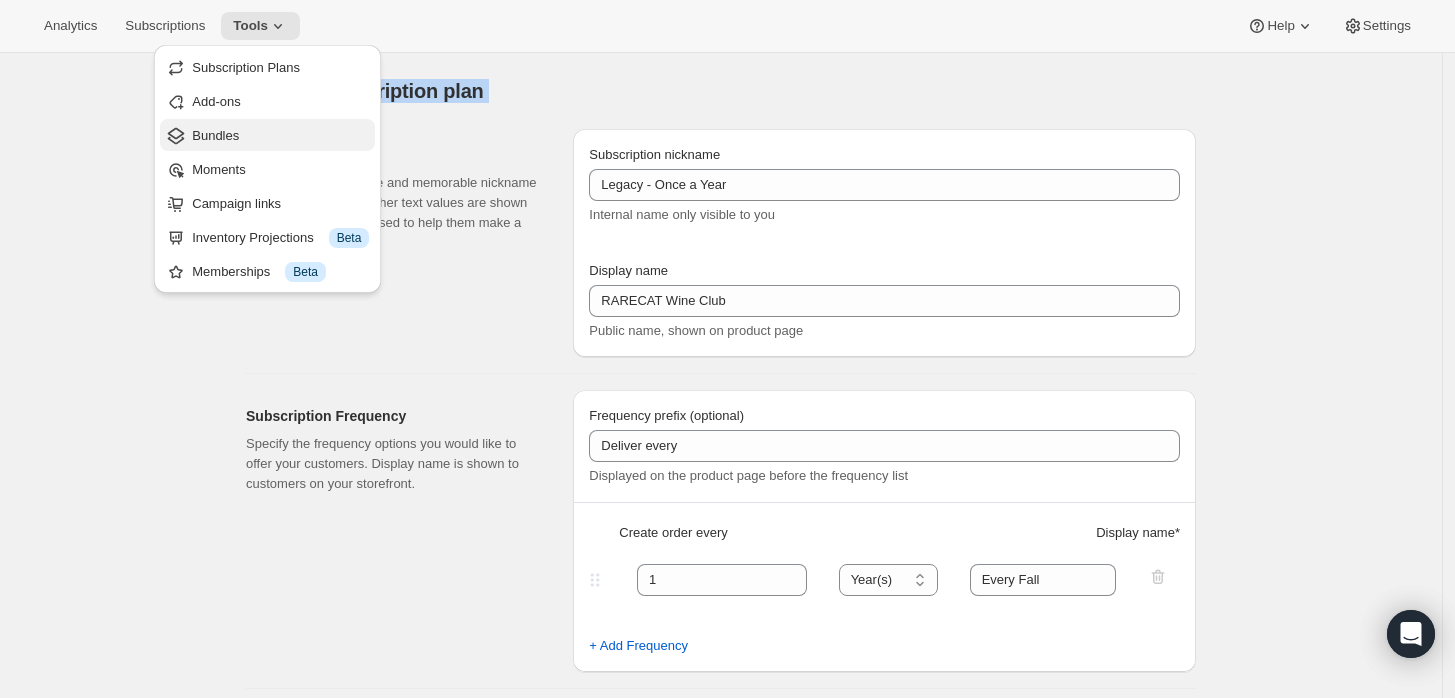 click on "Bundles" at bounding box center [215, 135] 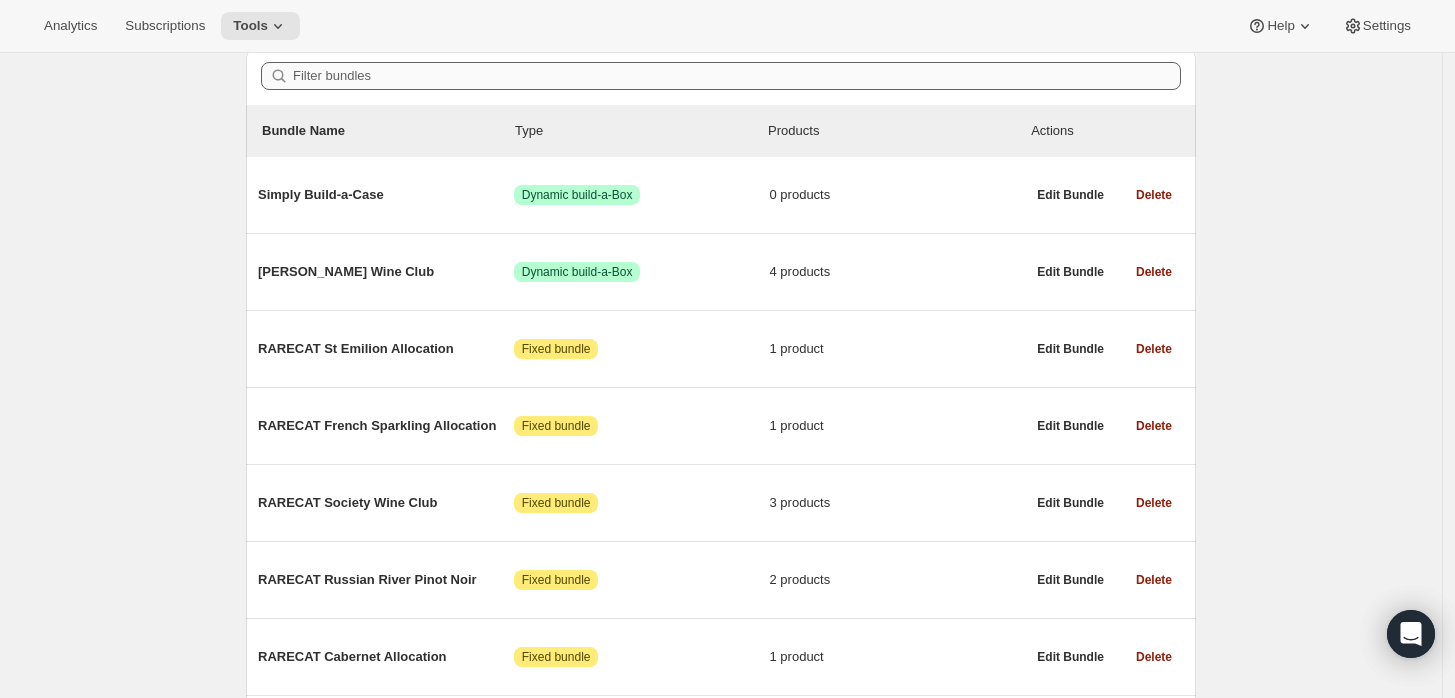 scroll, scrollTop: 222, scrollLeft: 0, axis: vertical 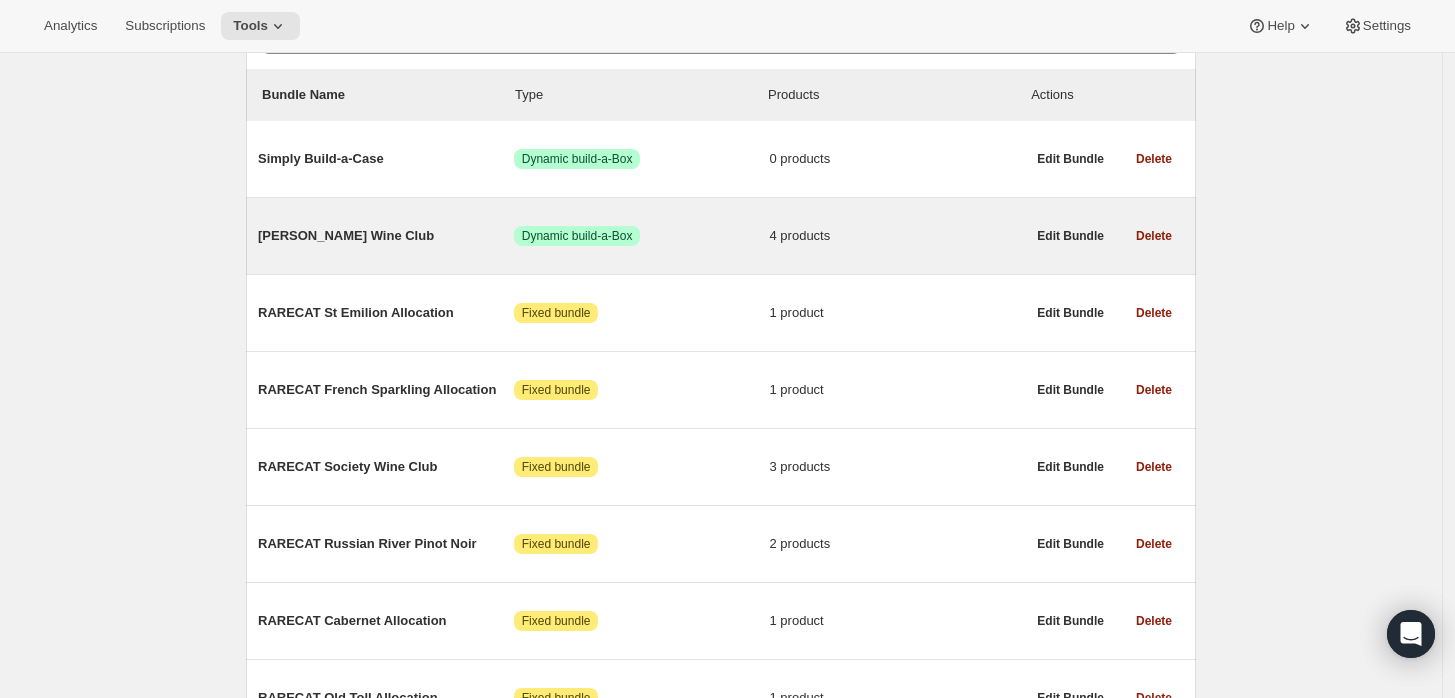 click on "[PERSON_NAME] Wine Club" at bounding box center [386, 236] 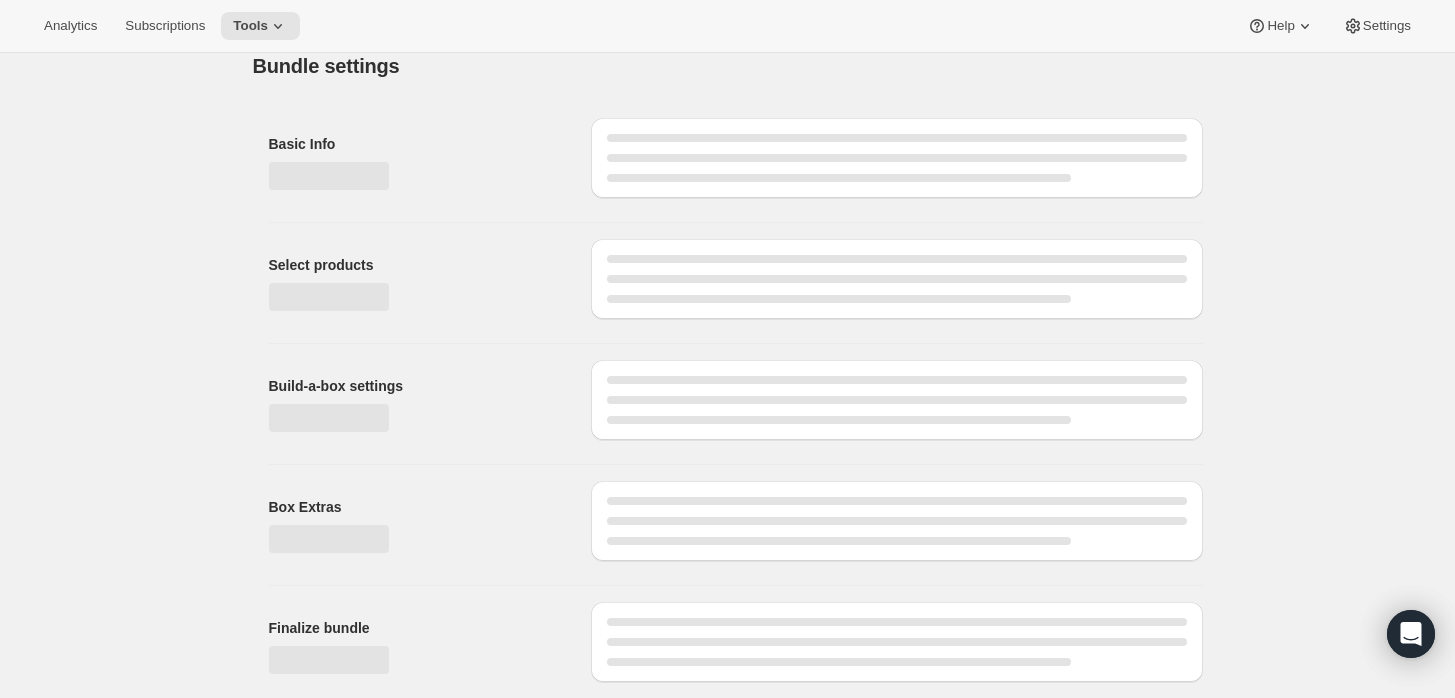type on "[PERSON_NAME] Wine Club" 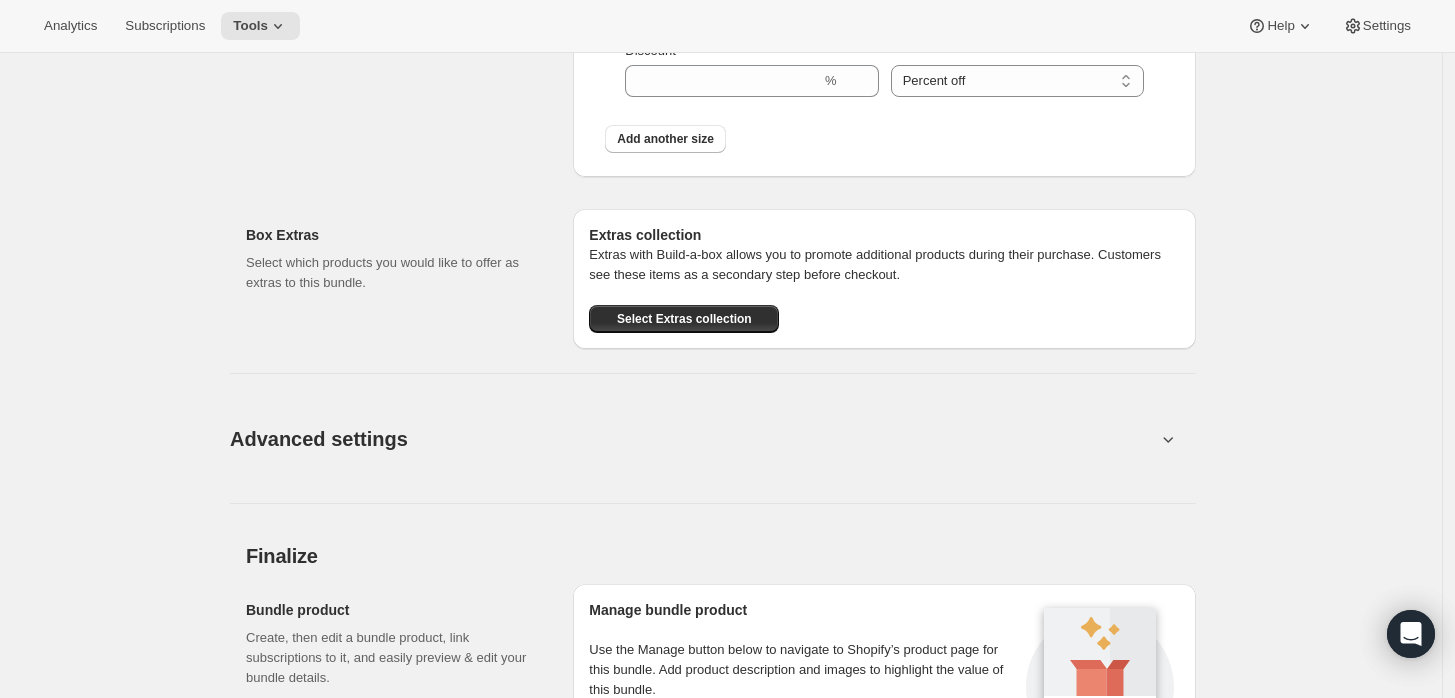 scroll, scrollTop: 1912, scrollLeft: 0, axis: vertical 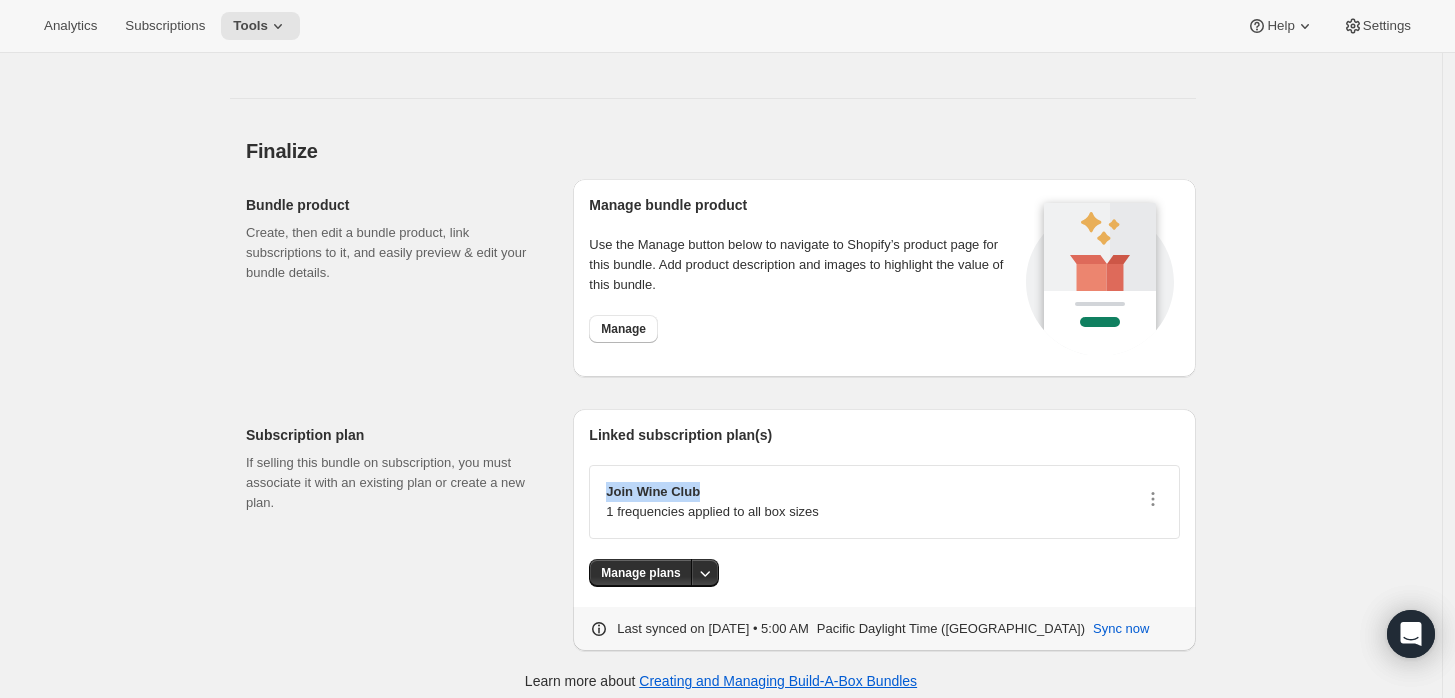 drag, startPoint x: 611, startPoint y: 488, endPoint x: 737, endPoint y: 490, distance: 126.01587 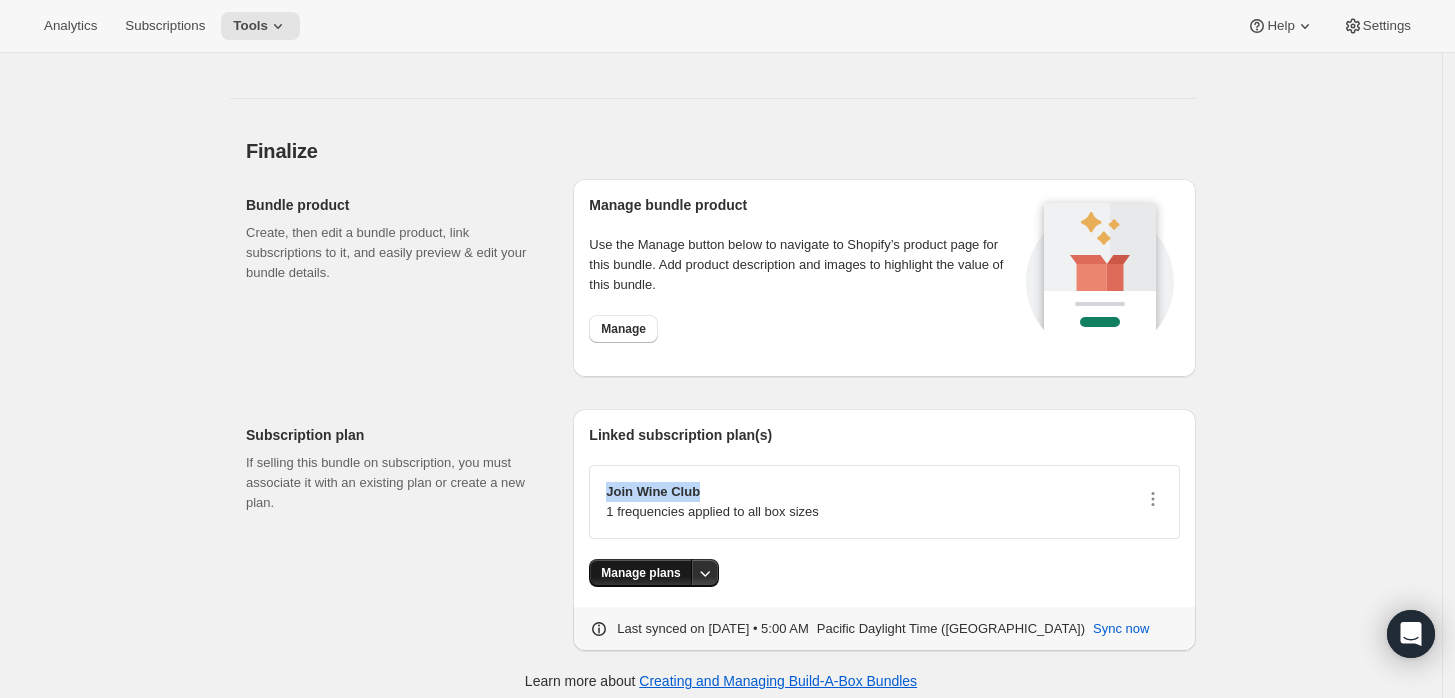 click on "Manage plans" at bounding box center (640, 573) 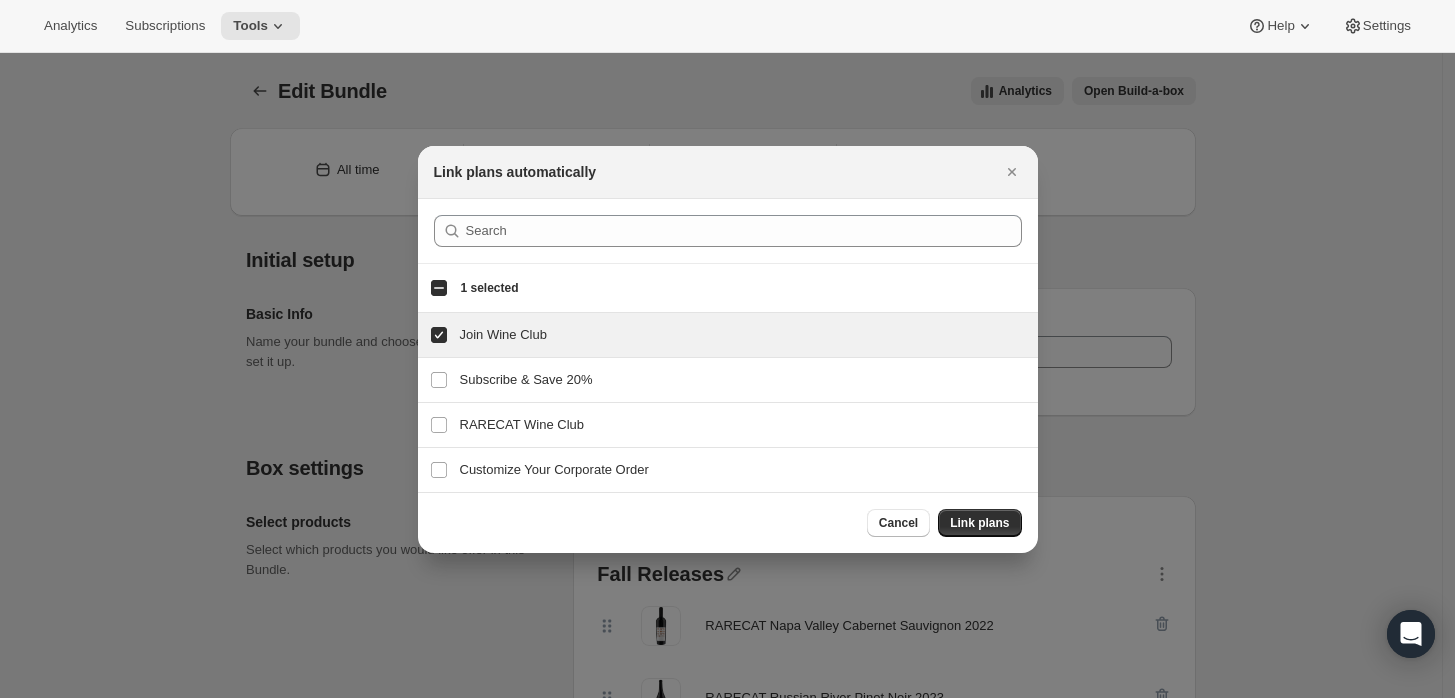 scroll, scrollTop: 0, scrollLeft: 0, axis: both 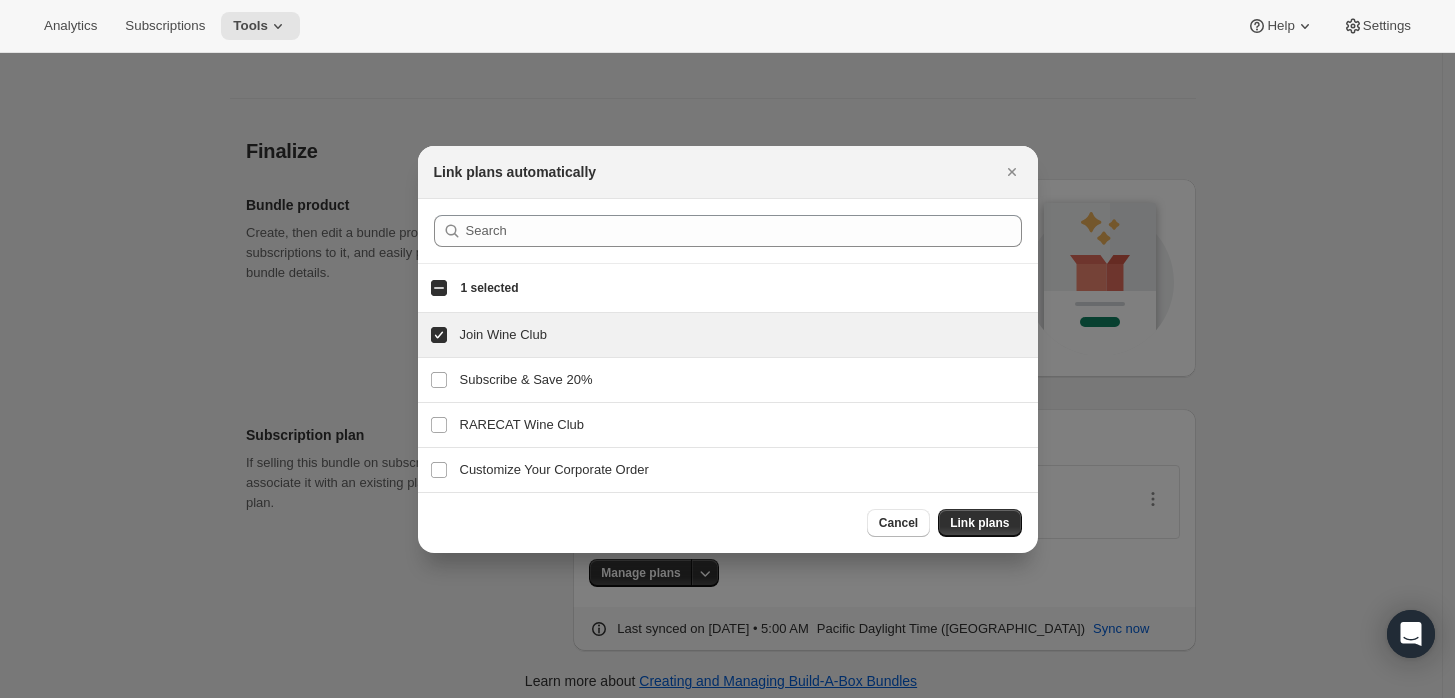 drag, startPoint x: 1015, startPoint y: 168, endPoint x: 963, endPoint y: 237, distance: 86.40023 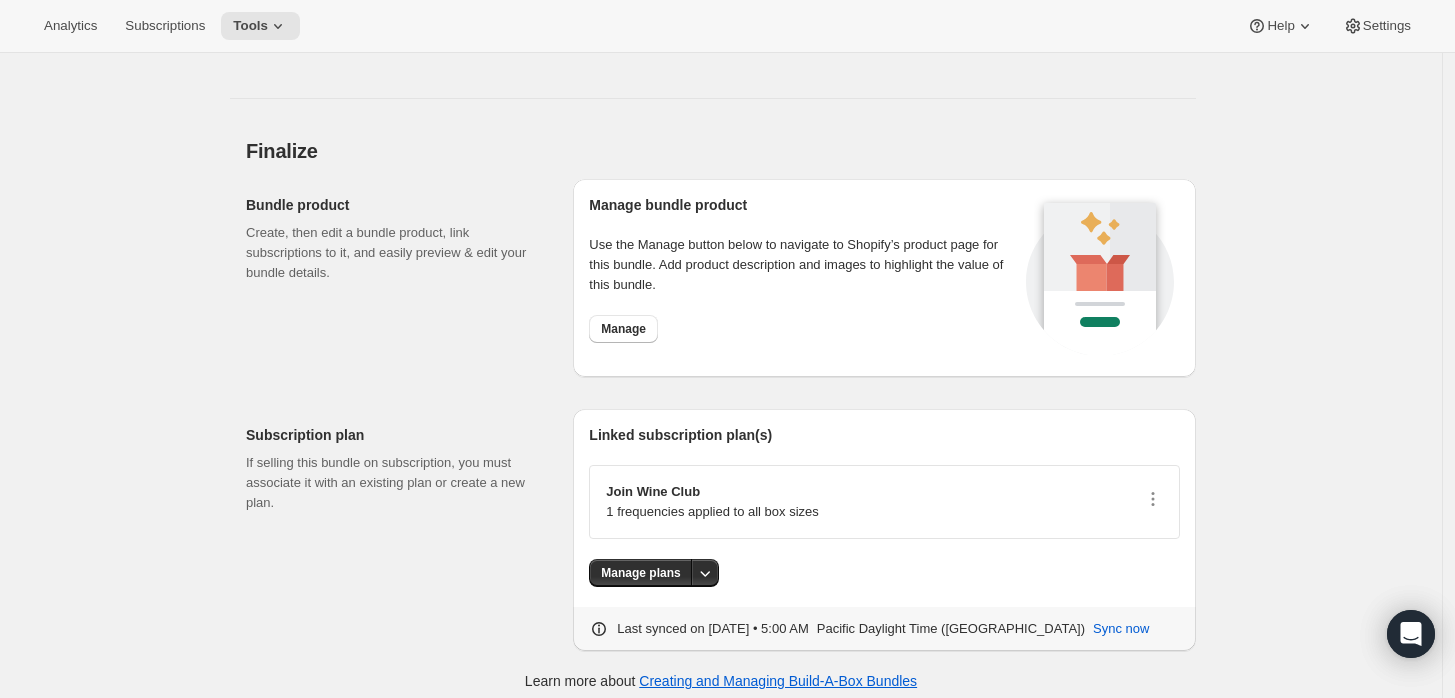 click on "Join Wine Club 1 frequencies applied to all box sizes" at bounding box center [884, 502] 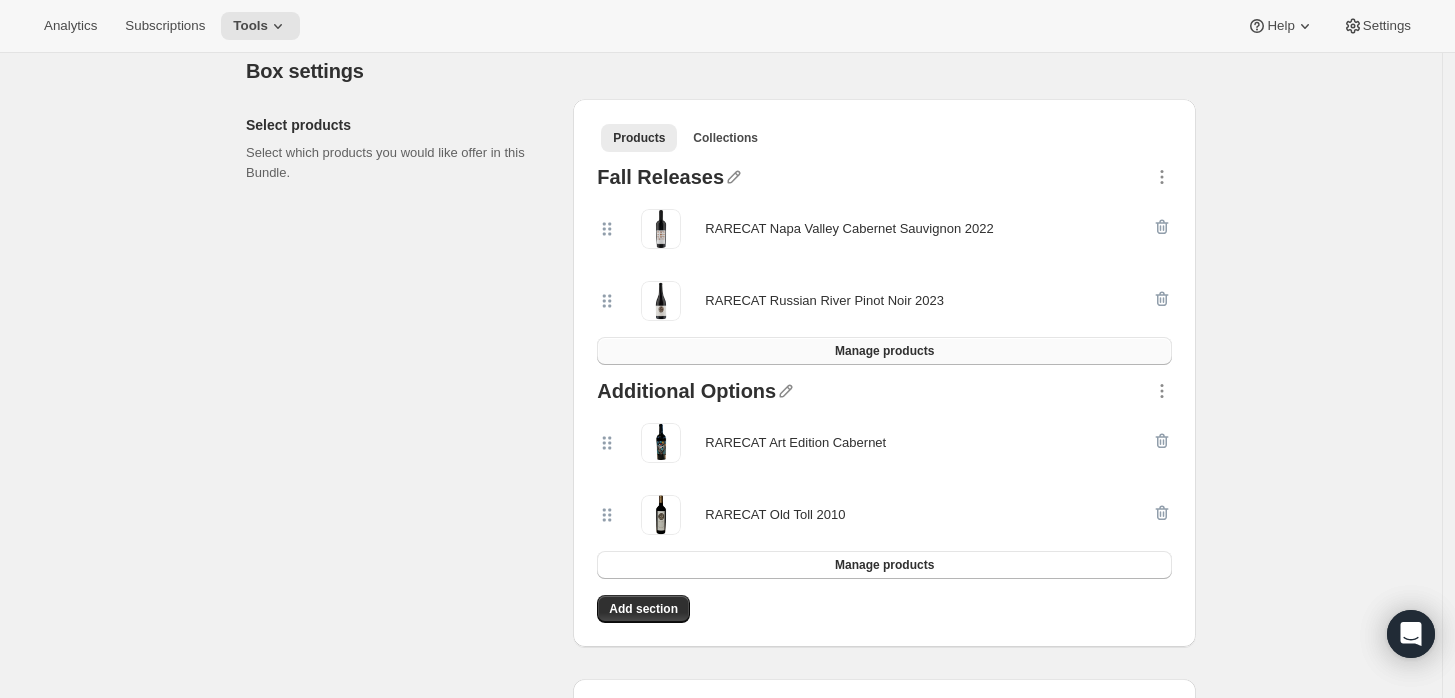 scroll, scrollTop: 368, scrollLeft: 0, axis: vertical 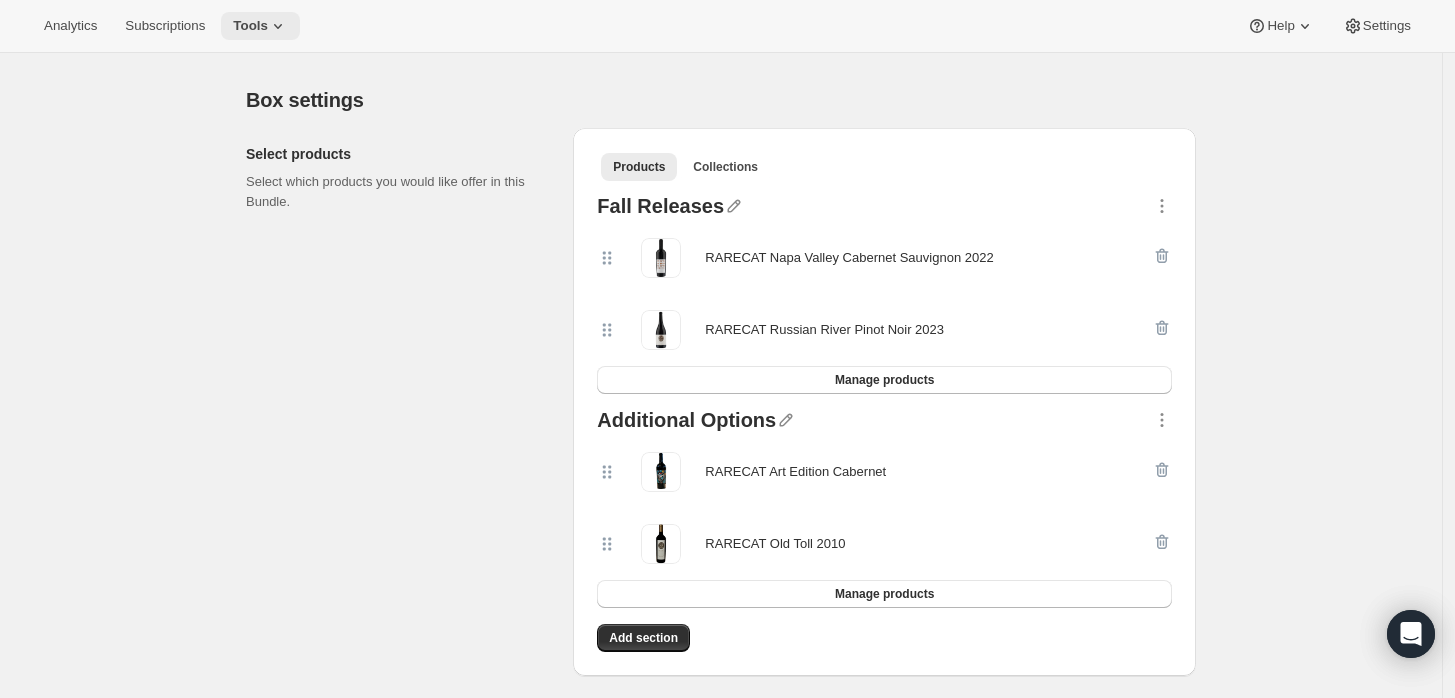 click on "Tools" at bounding box center (250, 26) 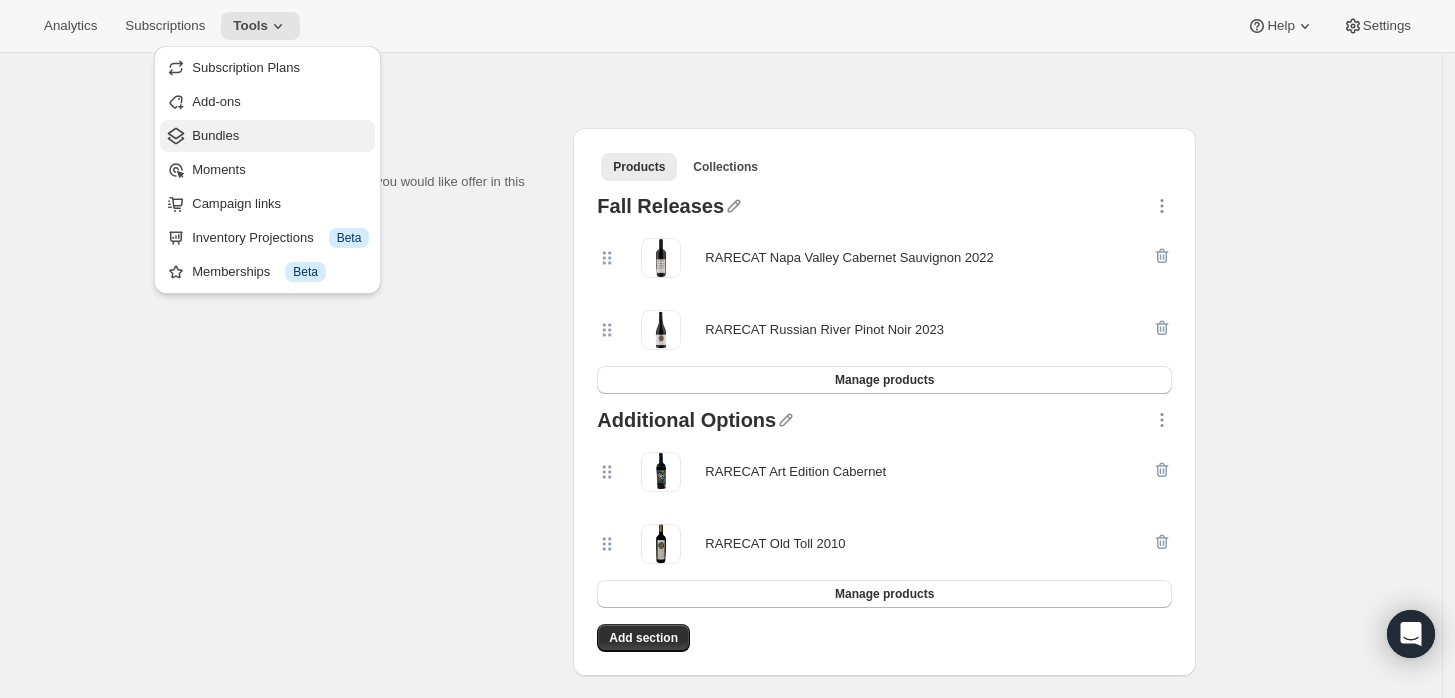 click on "Bundles" at bounding box center [215, 135] 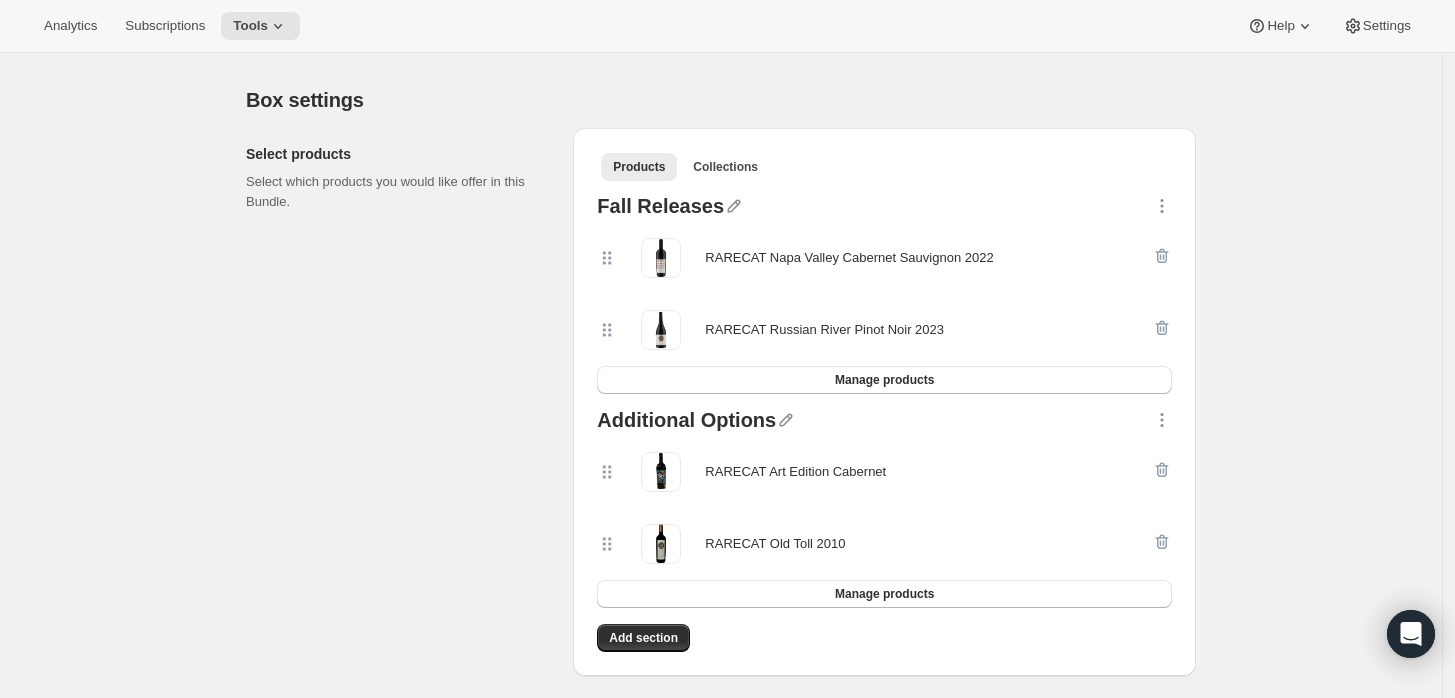scroll, scrollTop: 0, scrollLeft: 0, axis: both 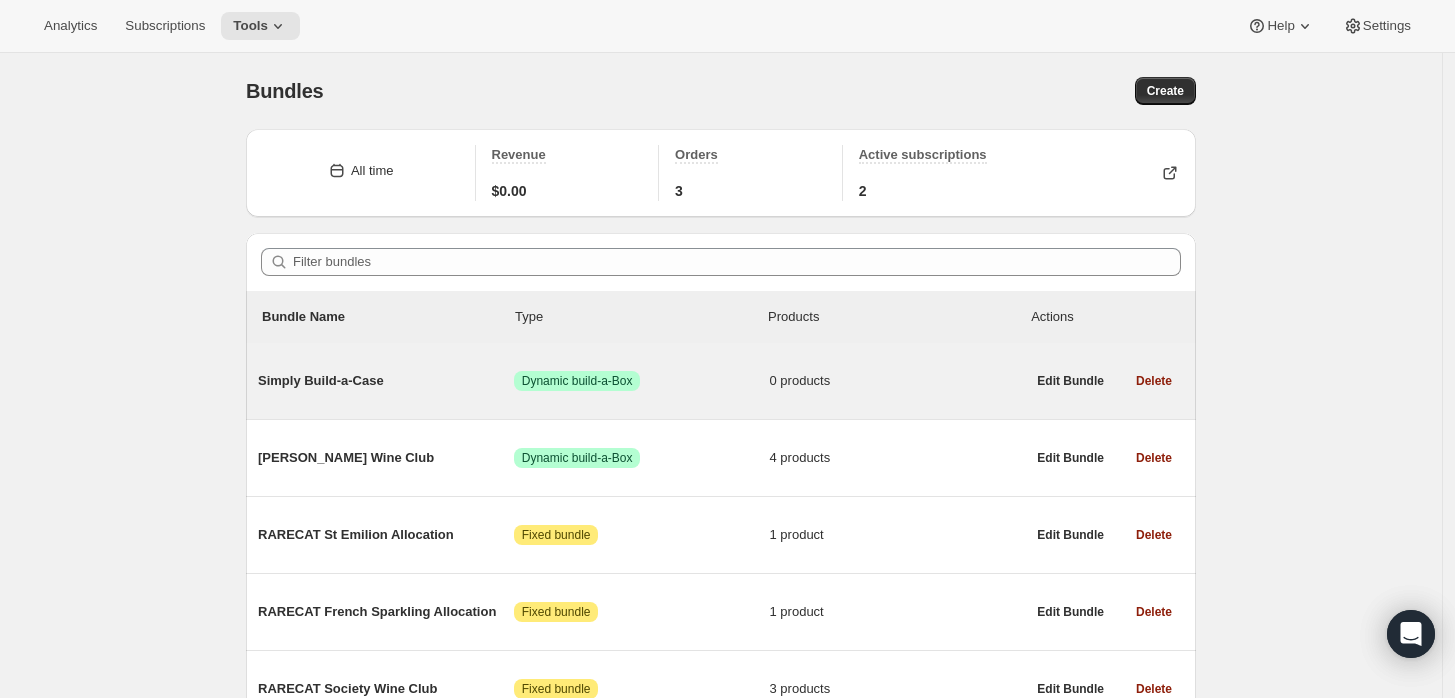 click on "Simply Build-a-Case" at bounding box center (386, 381) 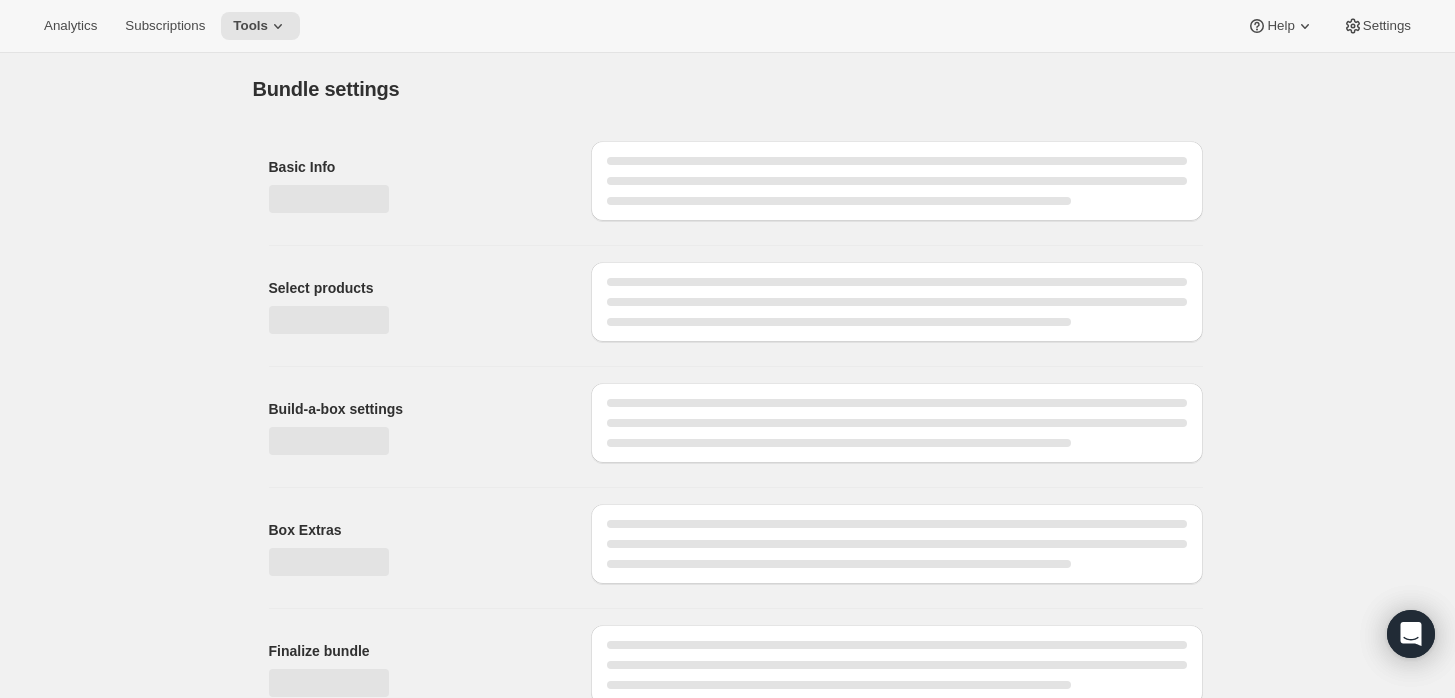 type on "Simply Build-a-Case" 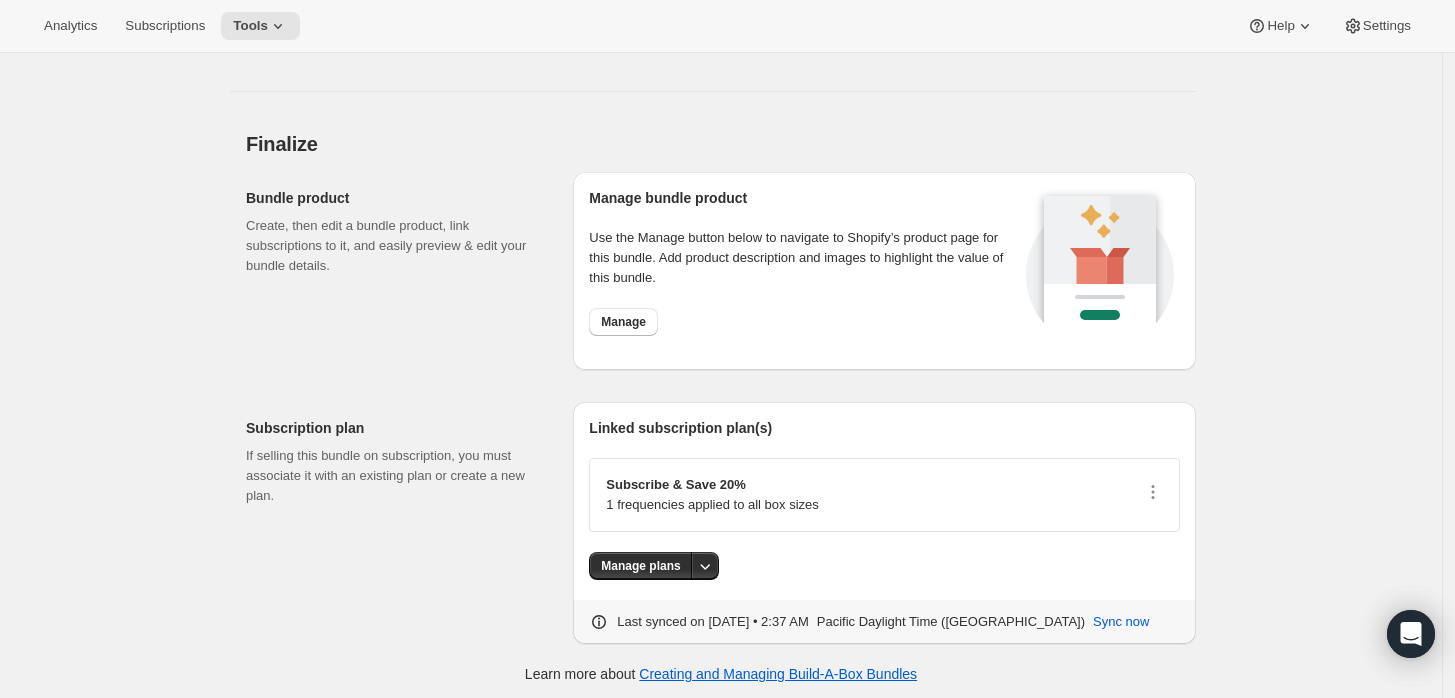 scroll, scrollTop: 1960, scrollLeft: 0, axis: vertical 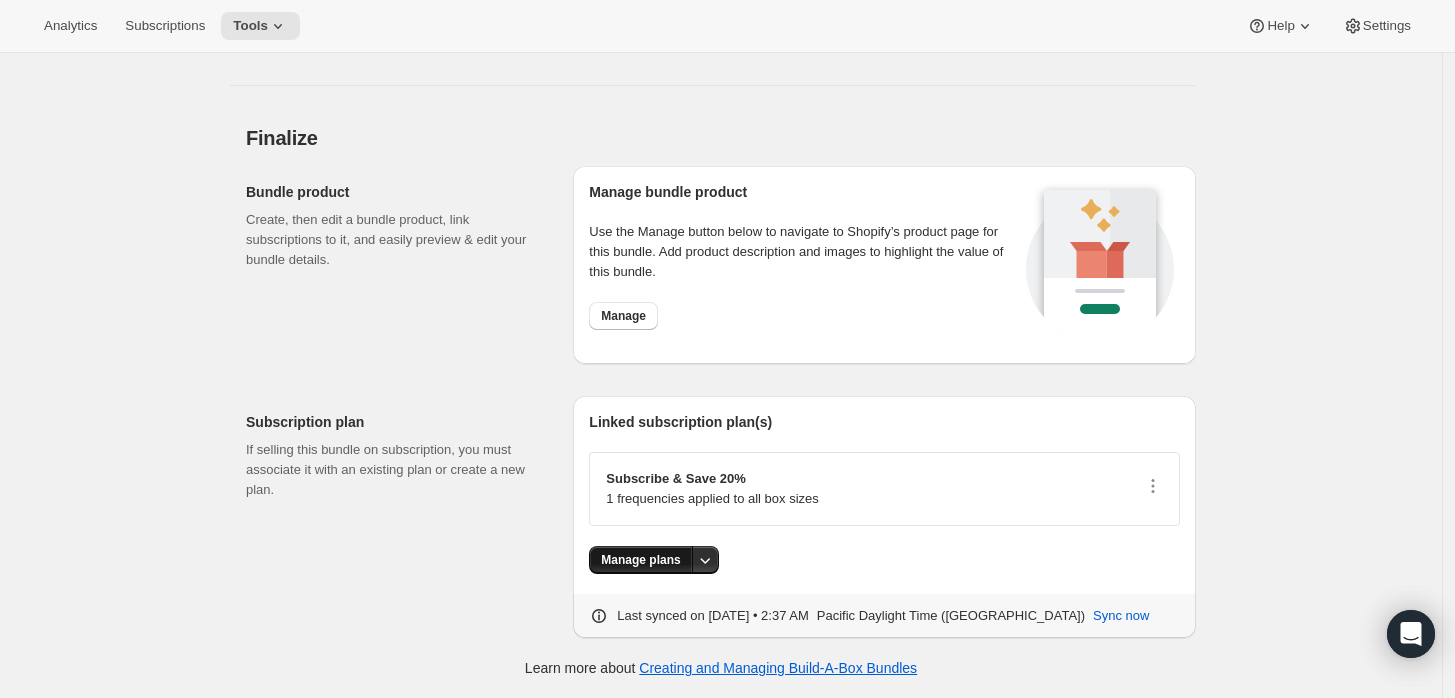 click on "Manage plans" at bounding box center [640, 560] 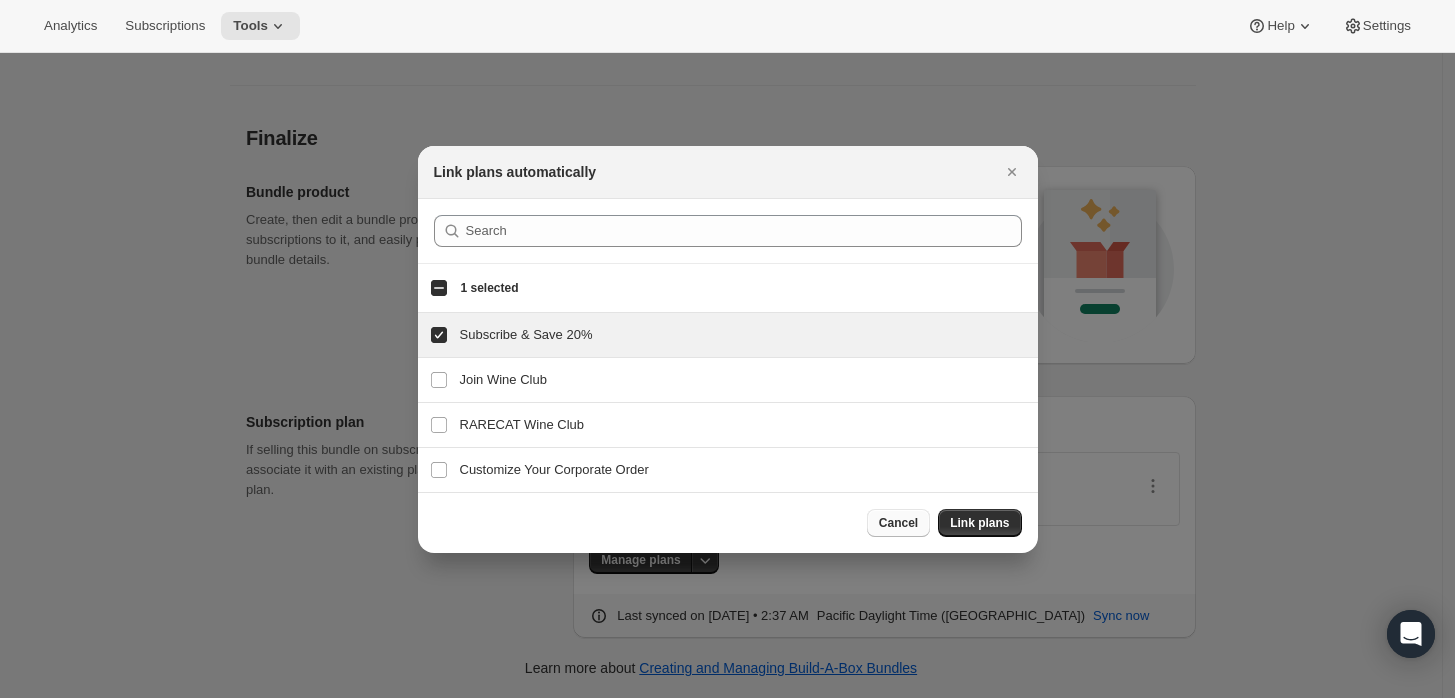 click on "Cancel" at bounding box center (898, 523) 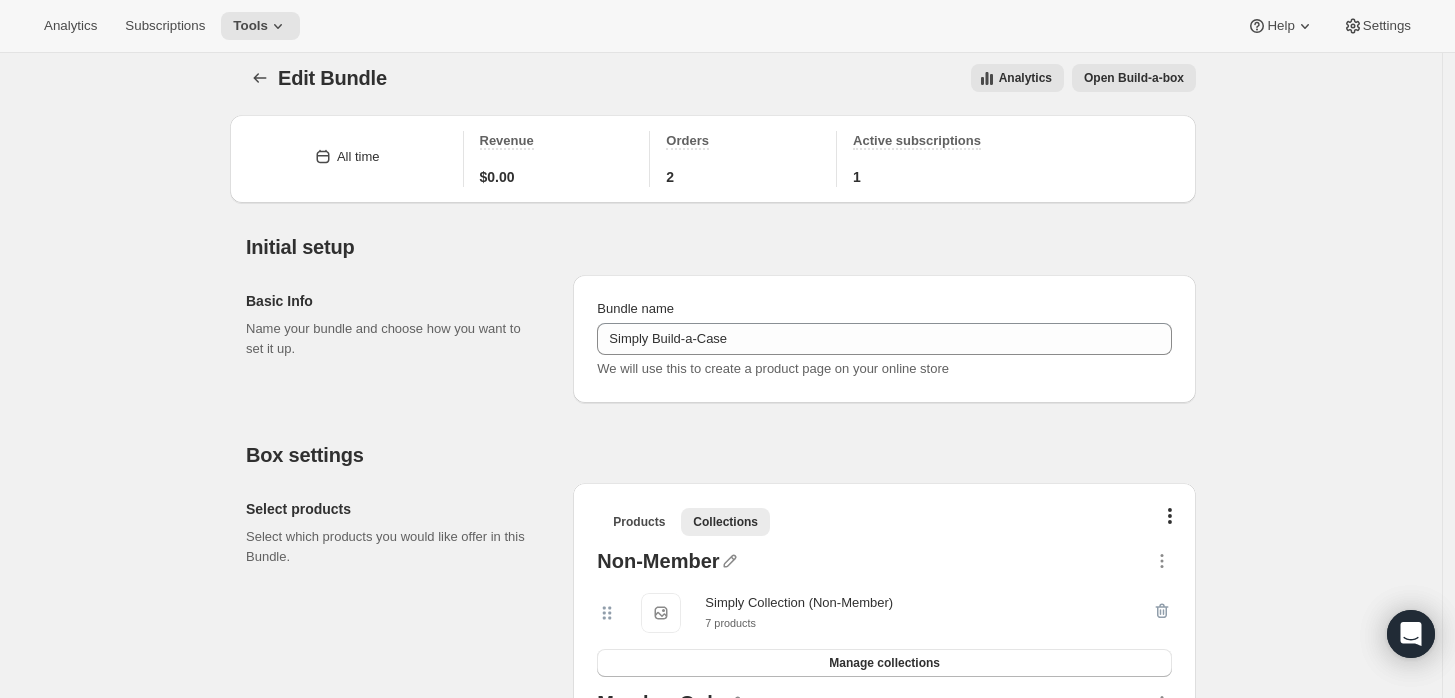 scroll, scrollTop: 0, scrollLeft: 0, axis: both 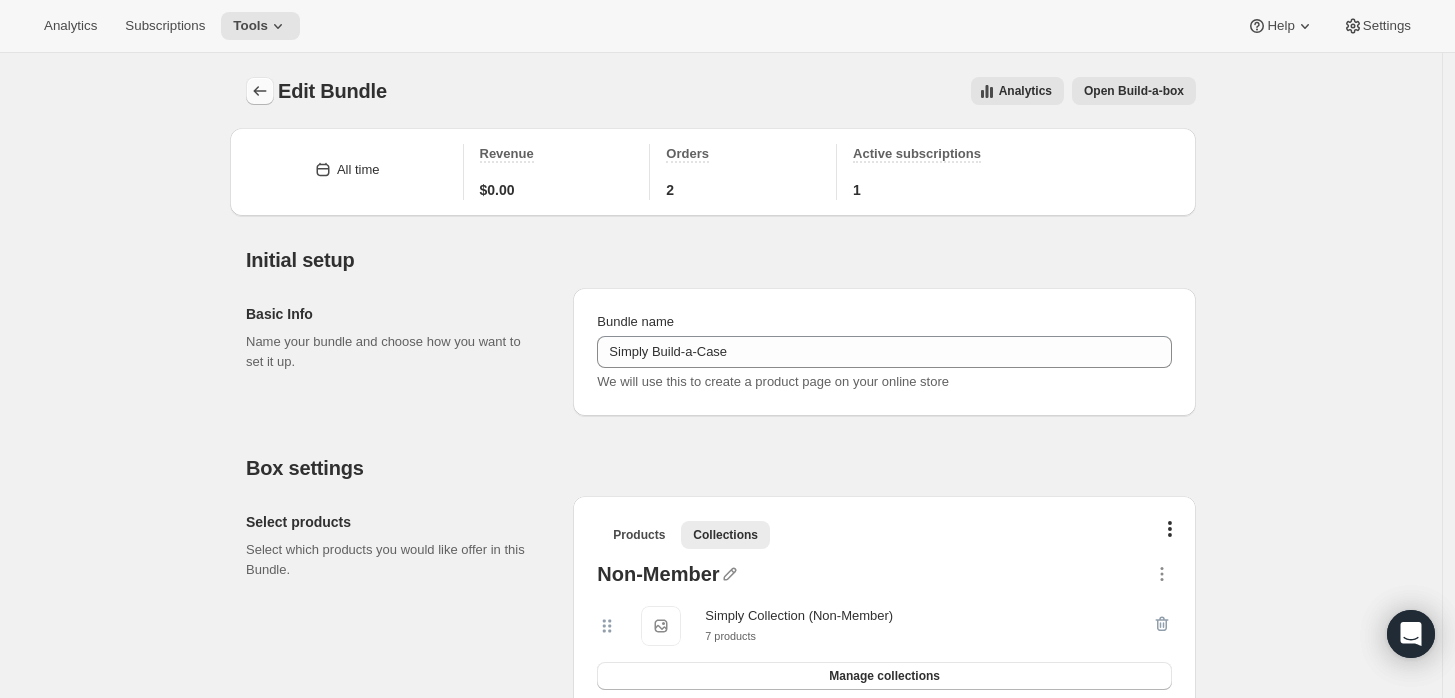 click 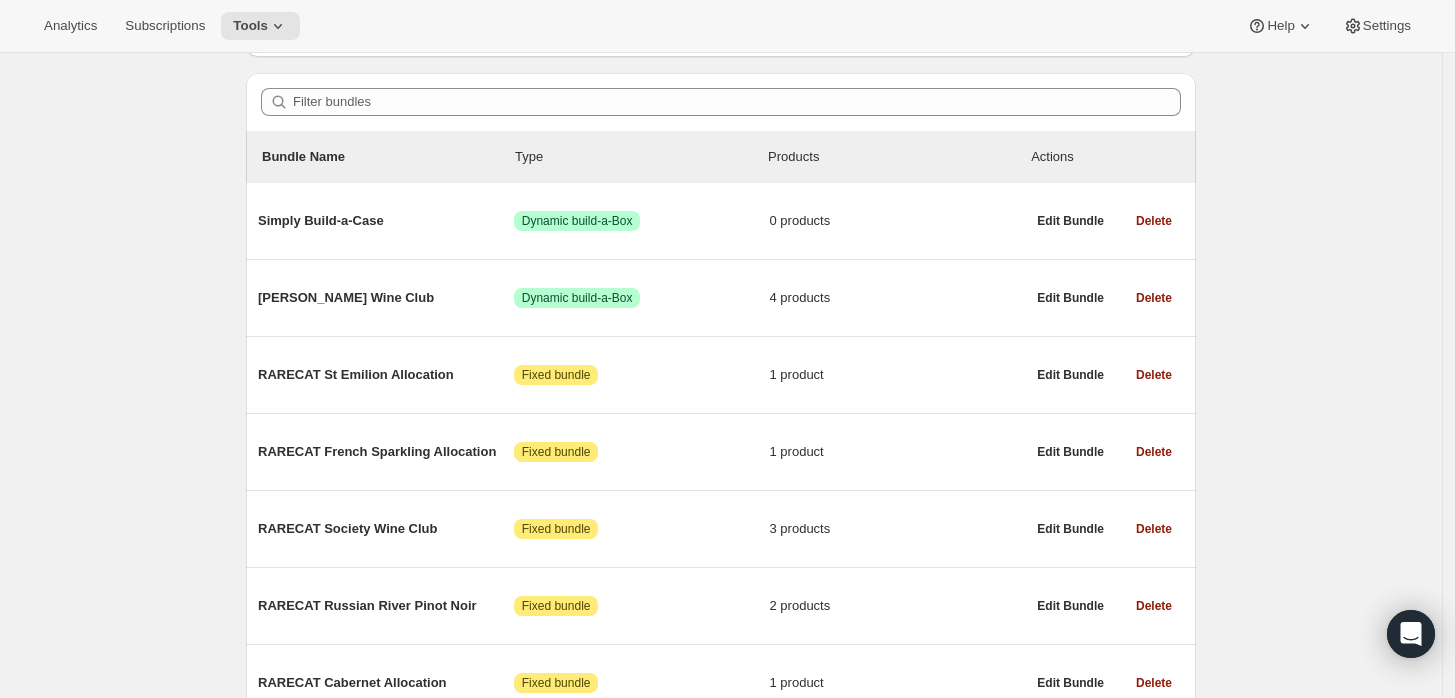 scroll, scrollTop: 222, scrollLeft: 0, axis: vertical 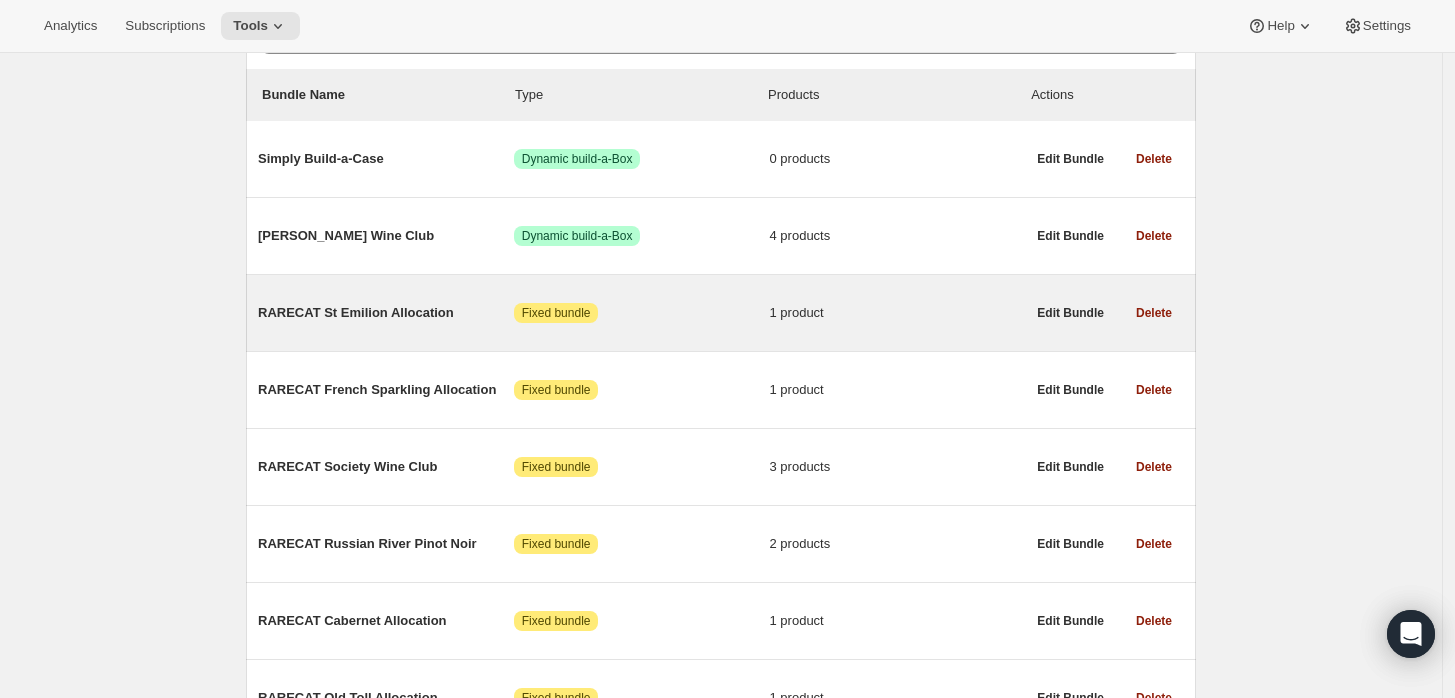 click on "RARECAT St Emilion Allocation" at bounding box center [386, 313] 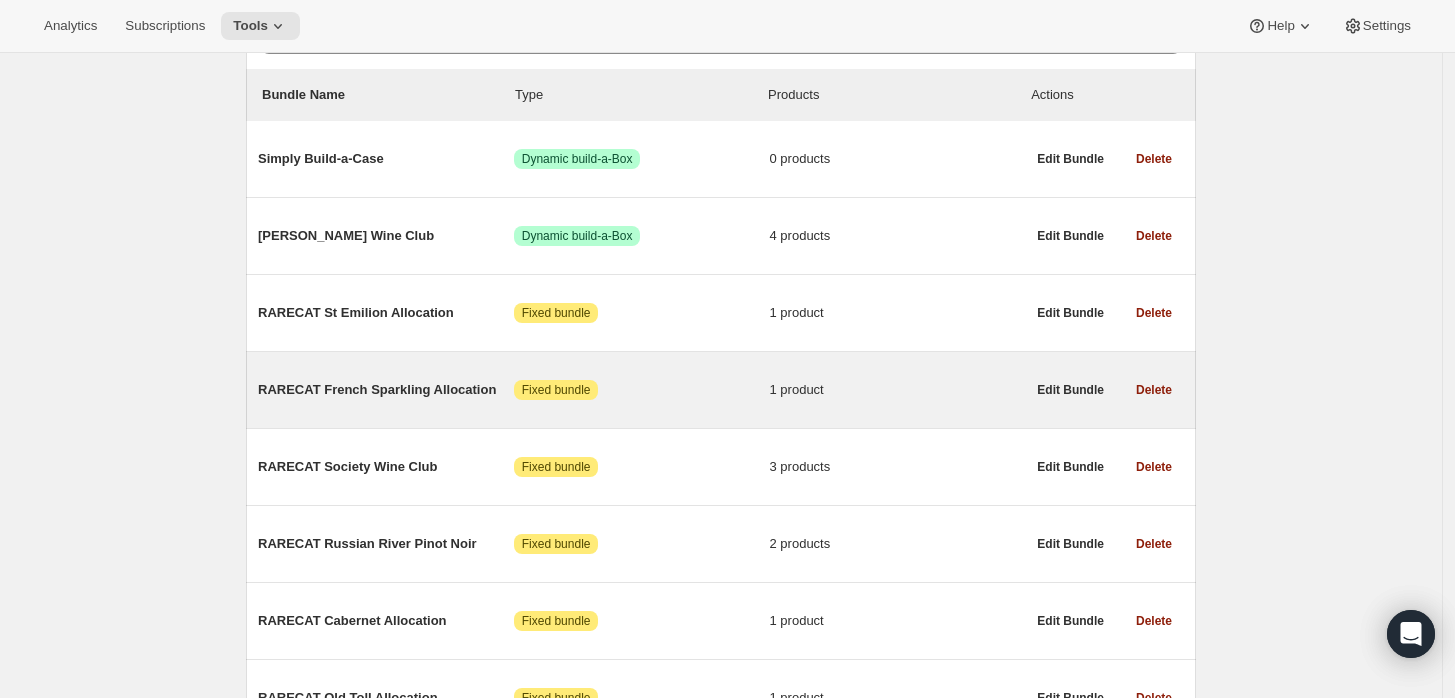 scroll, scrollTop: 0, scrollLeft: 0, axis: both 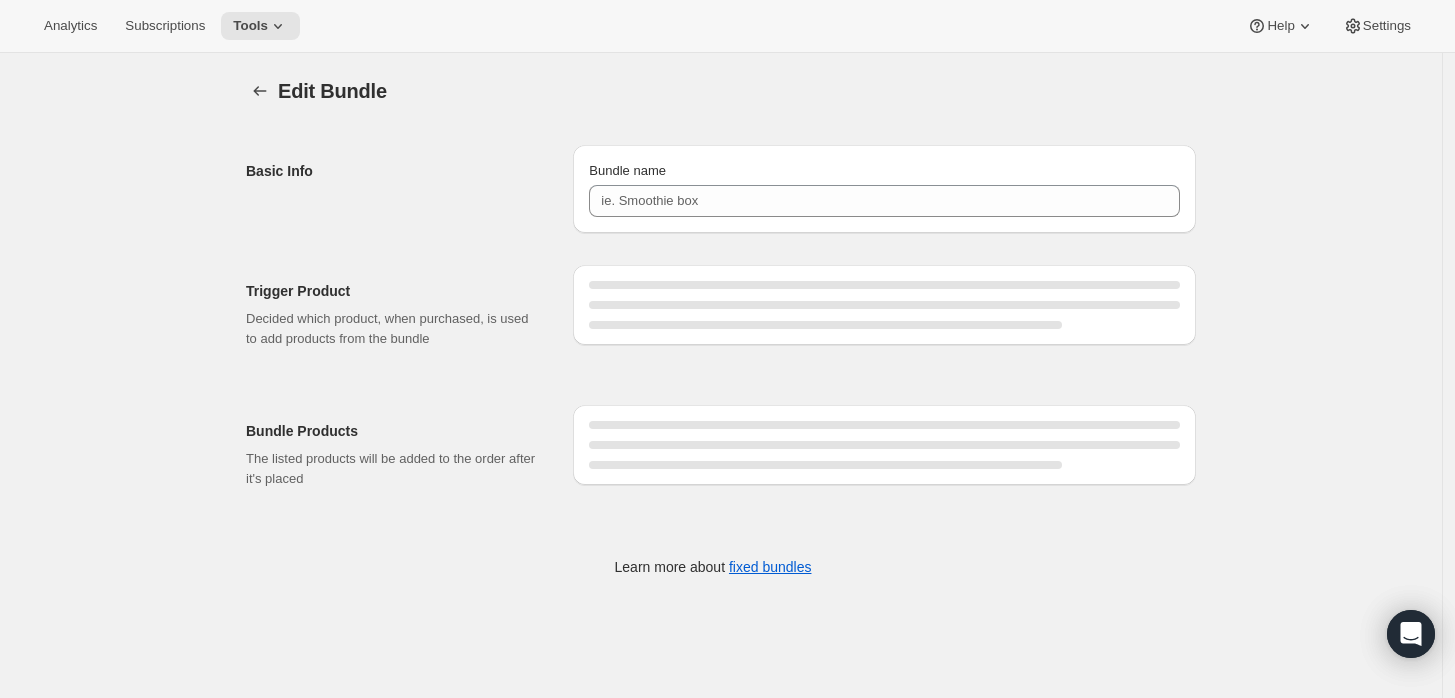 type on "RARECAT St Emilion Allocation" 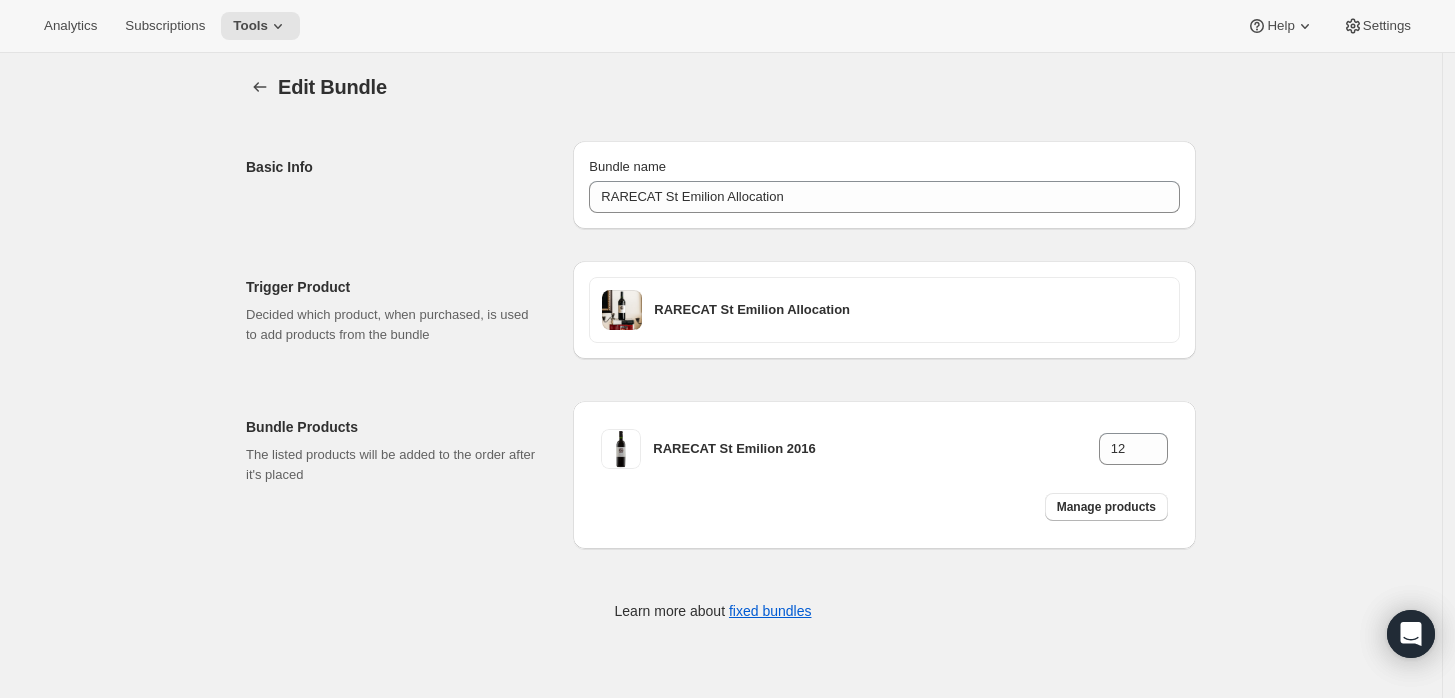 scroll, scrollTop: 0, scrollLeft: 0, axis: both 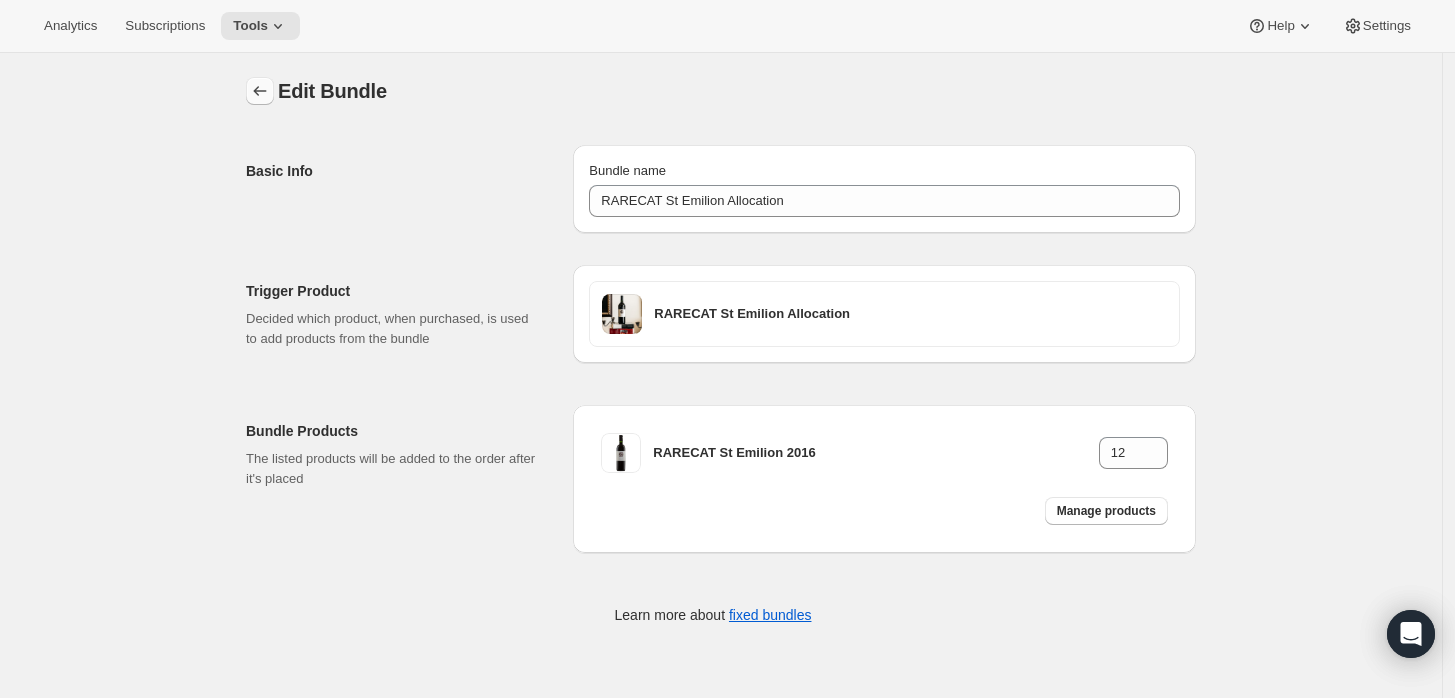 click 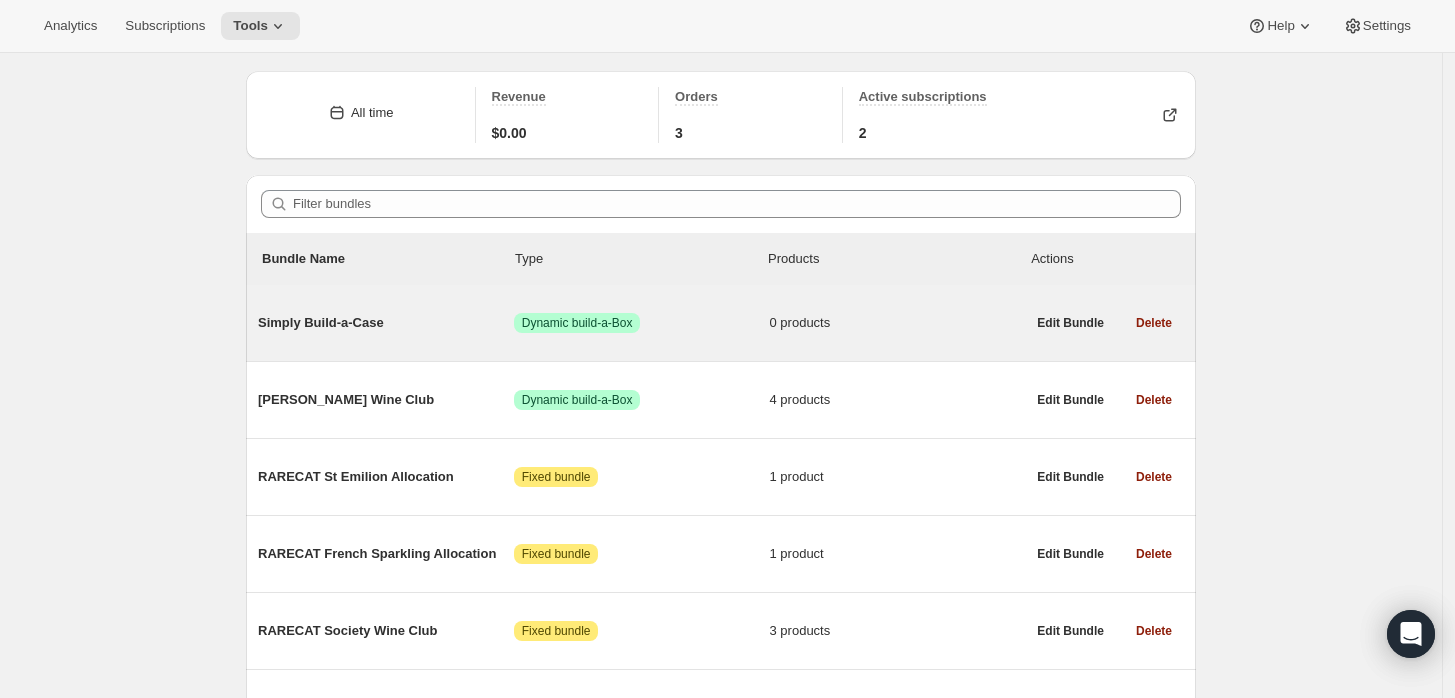 scroll, scrollTop: 333, scrollLeft: 0, axis: vertical 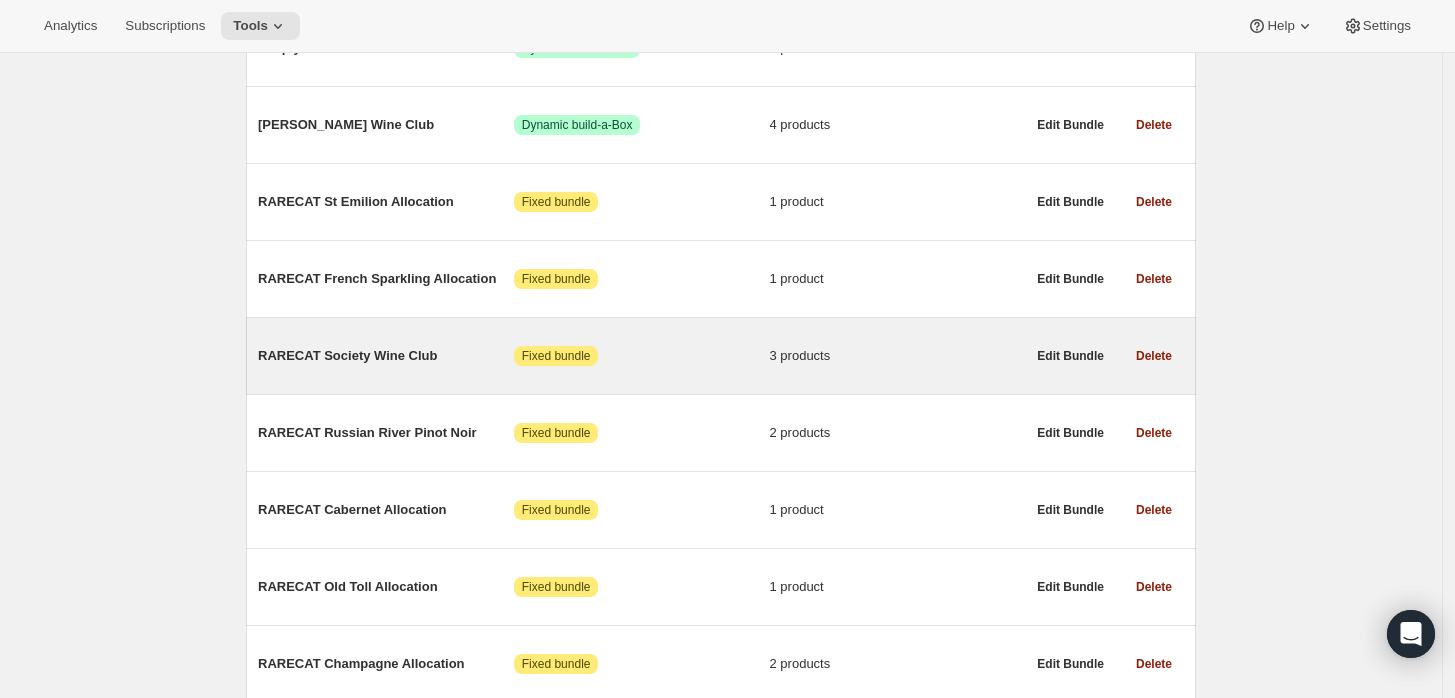 click on "RARECAT Society Wine Club" at bounding box center (386, 356) 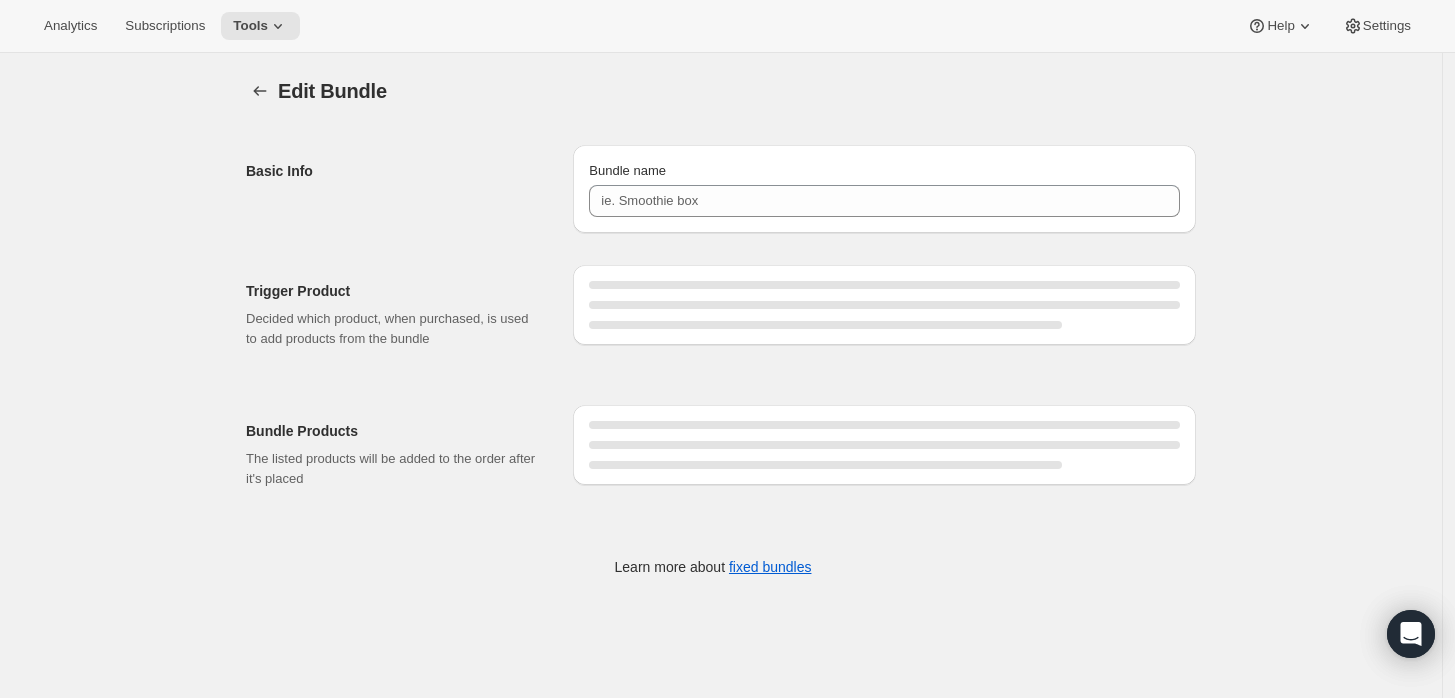 type on "RARECAT Society Wine Club" 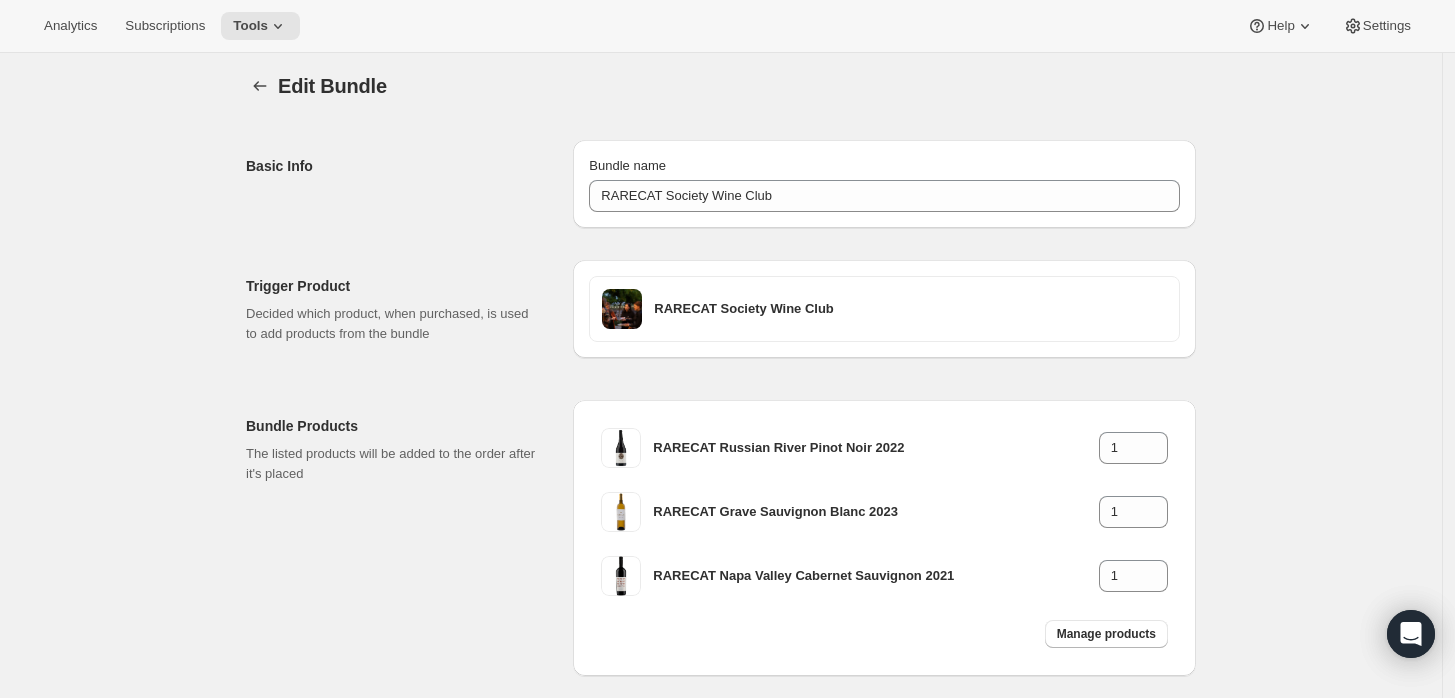 scroll, scrollTop: 0, scrollLeft: 0, axis: both 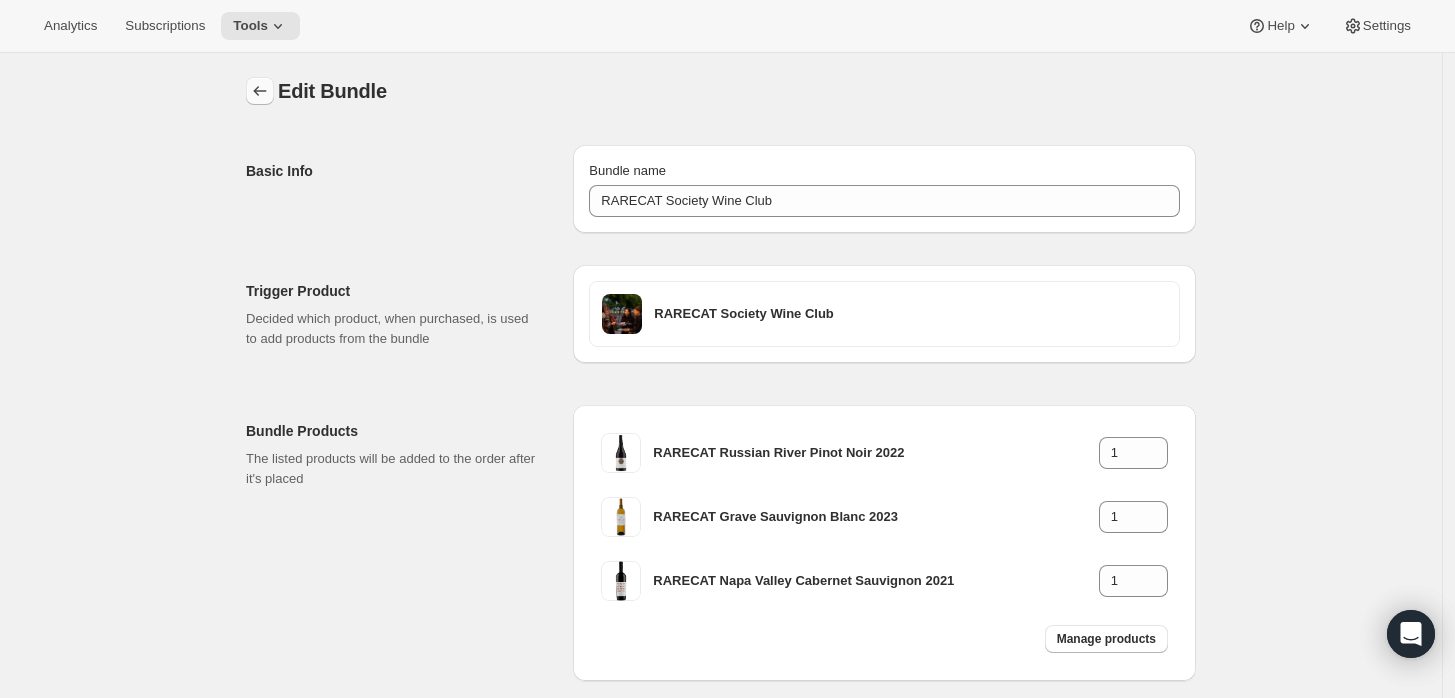 click 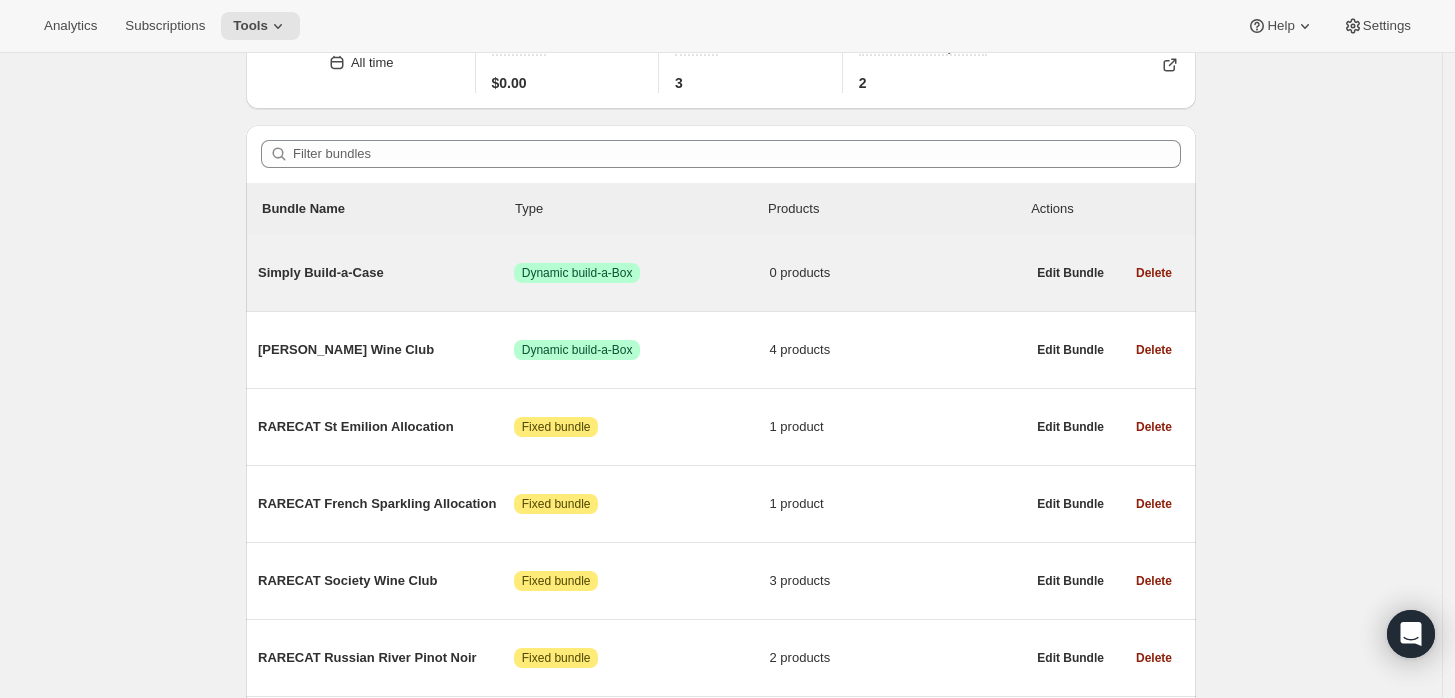 scroll, scrollTop: 111, scrollLeft: 0, axis: vertical 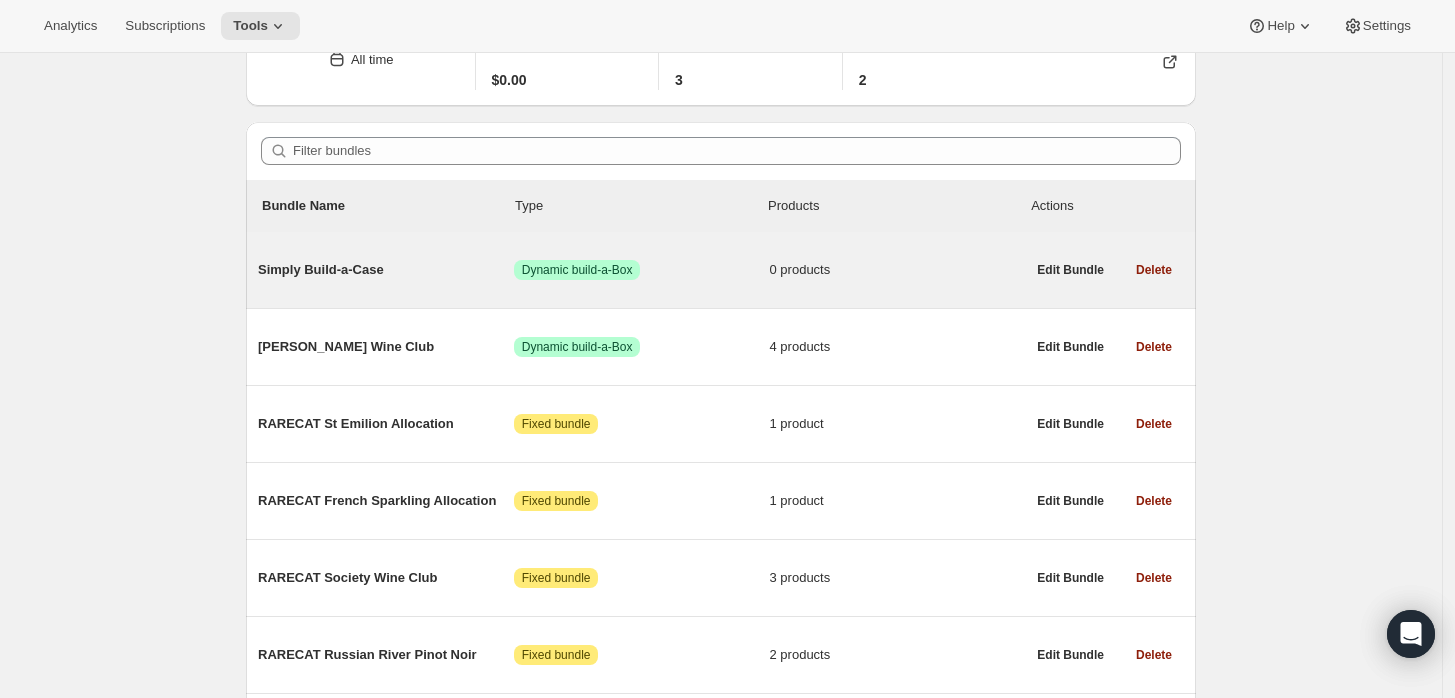 click on "Simply Build-a-Case" at bounding box center [386, 270] 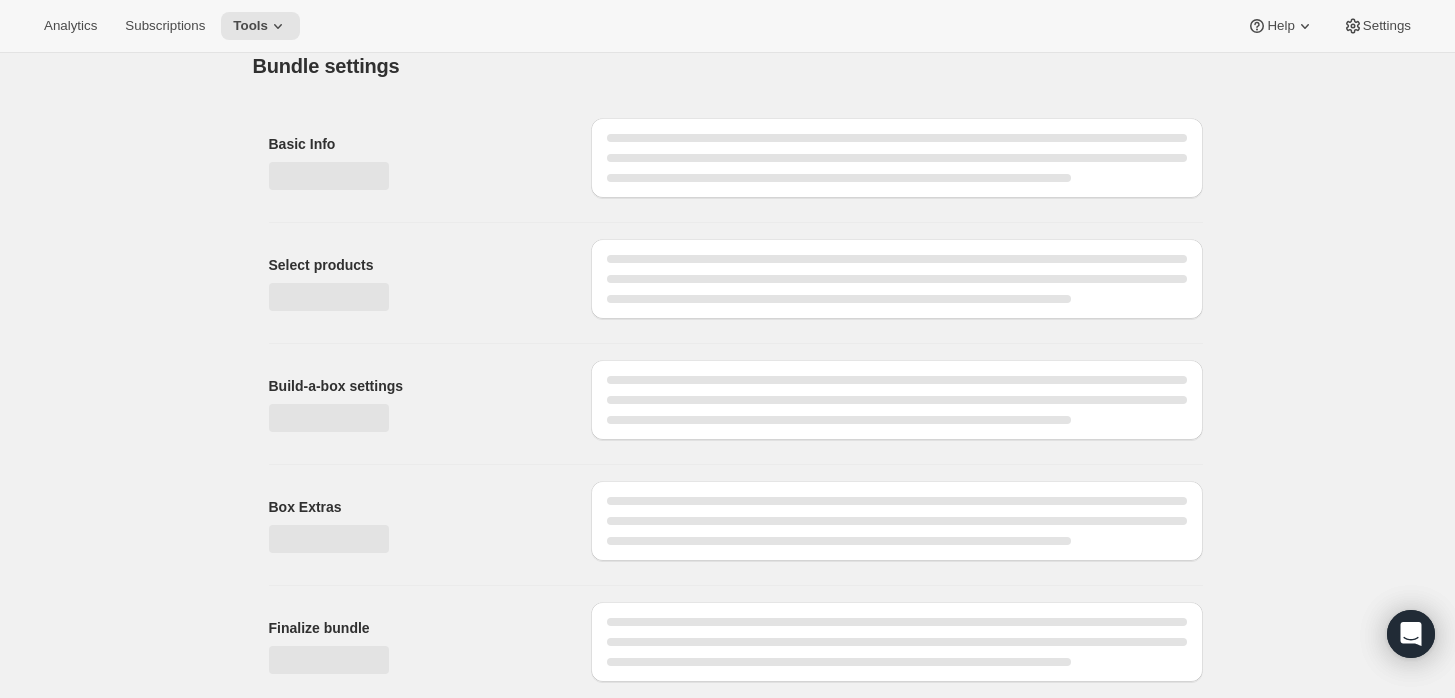 scroll, scrollTop: 0, scrollLeft: 0, axis: both 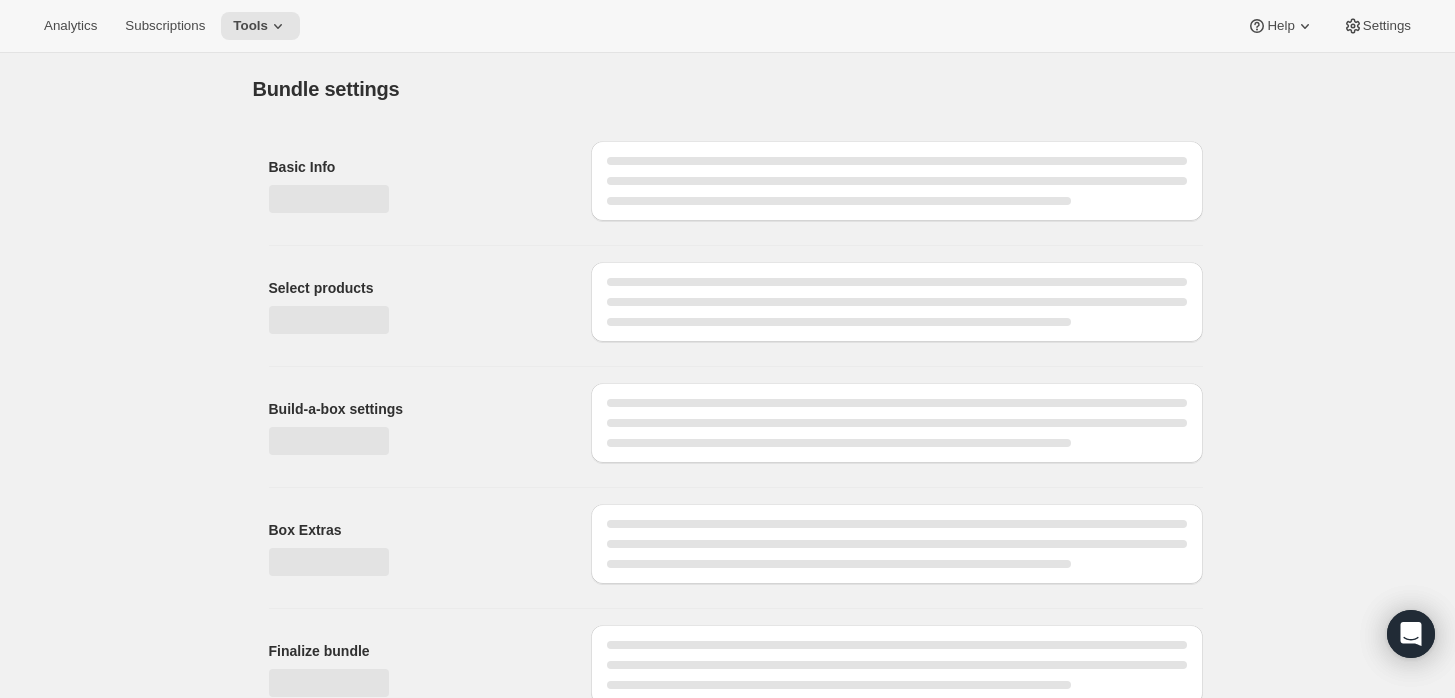 type on "Simply Build-a-Case" 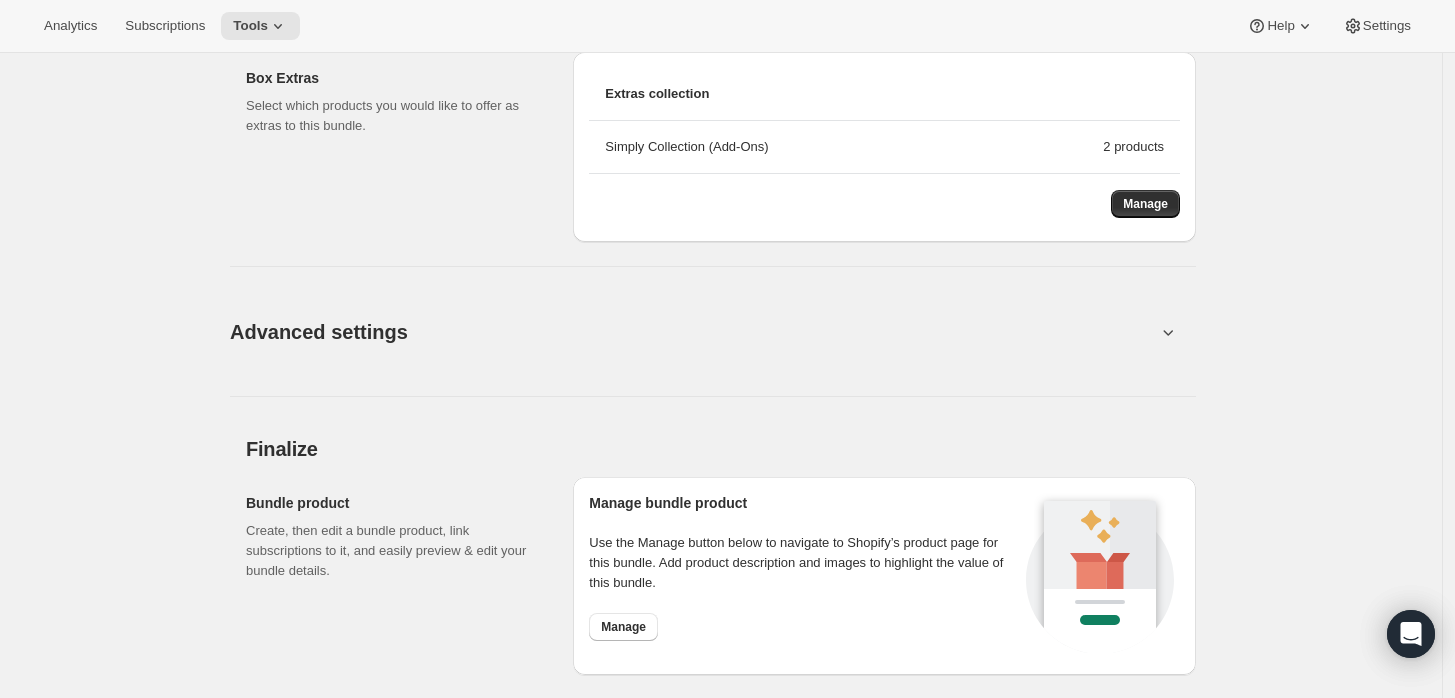 scroll, scrollTop: 1666, scrollLeft: 0, axis: vertical 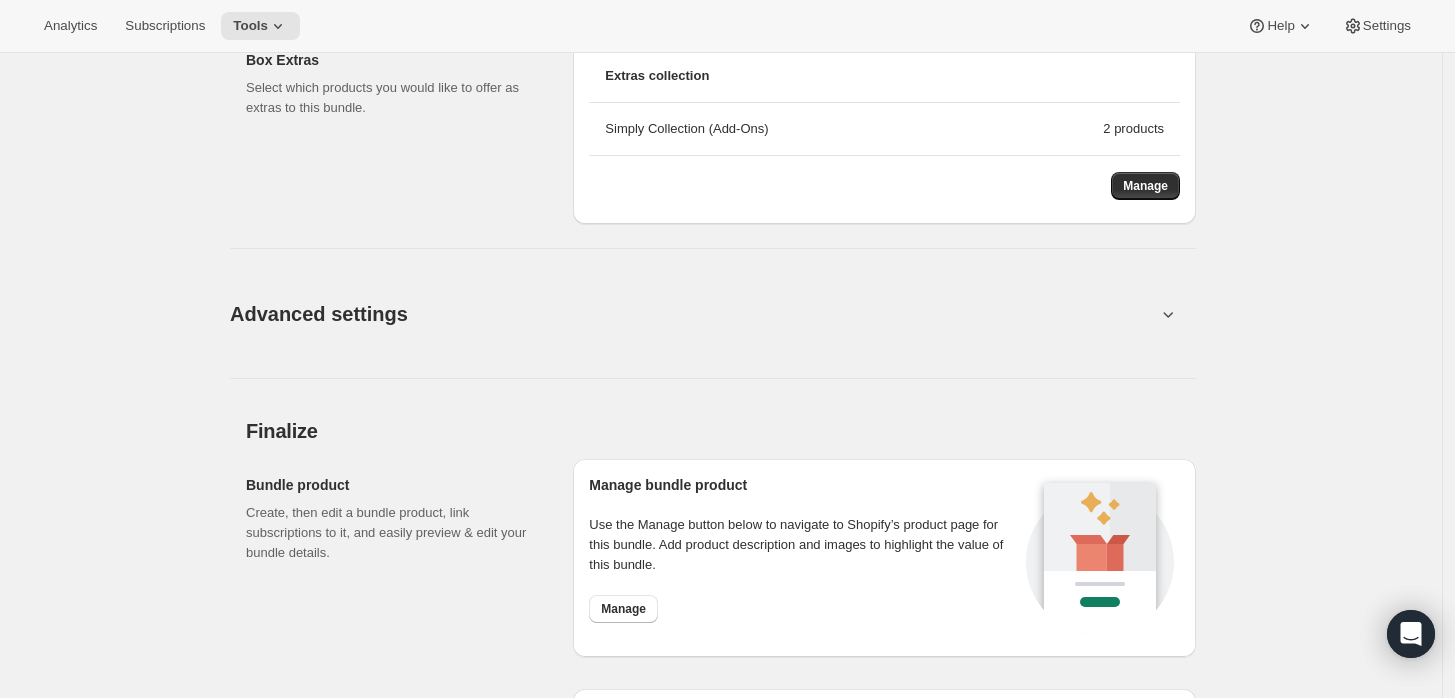 click on "Advanced settings" at bounding box center [693, 313] 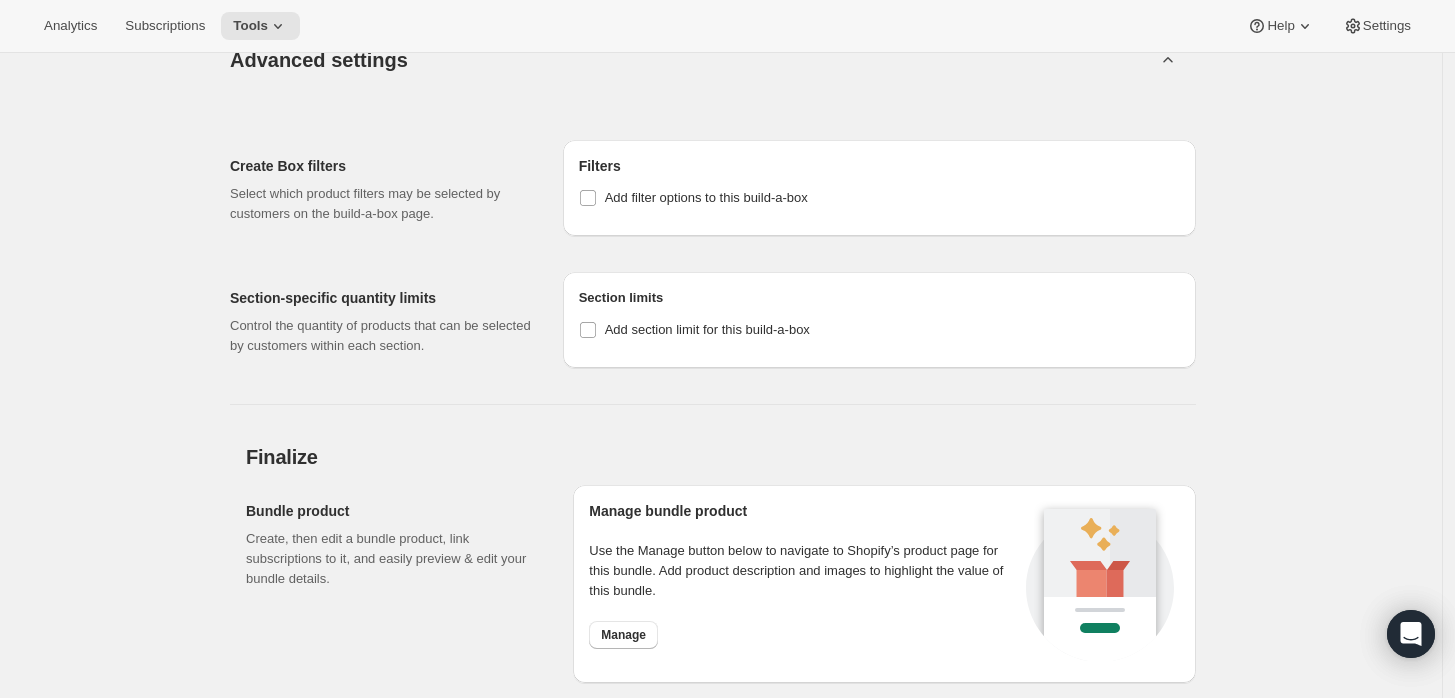 scroll, scrollTop: 1888, scrollLeft: 0, axis: vertical 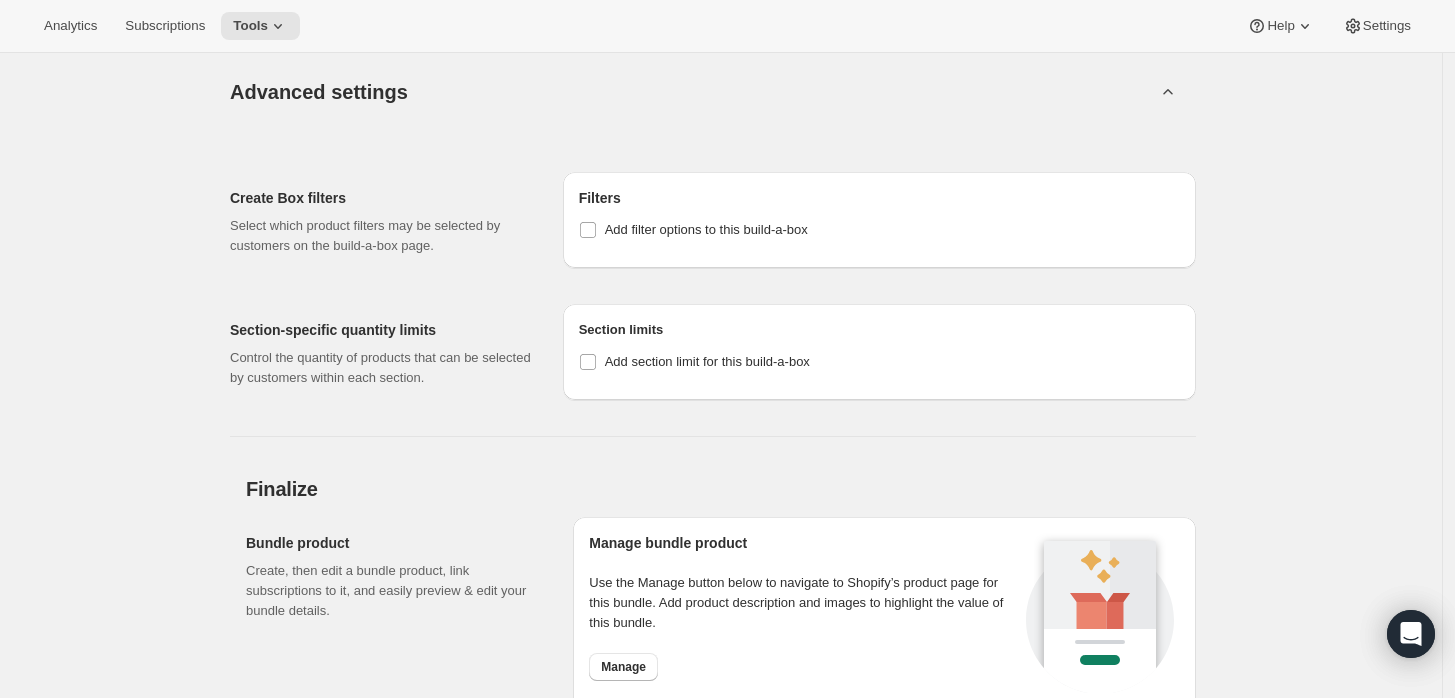 click on "Section limits" at bounding box center [879, 330] 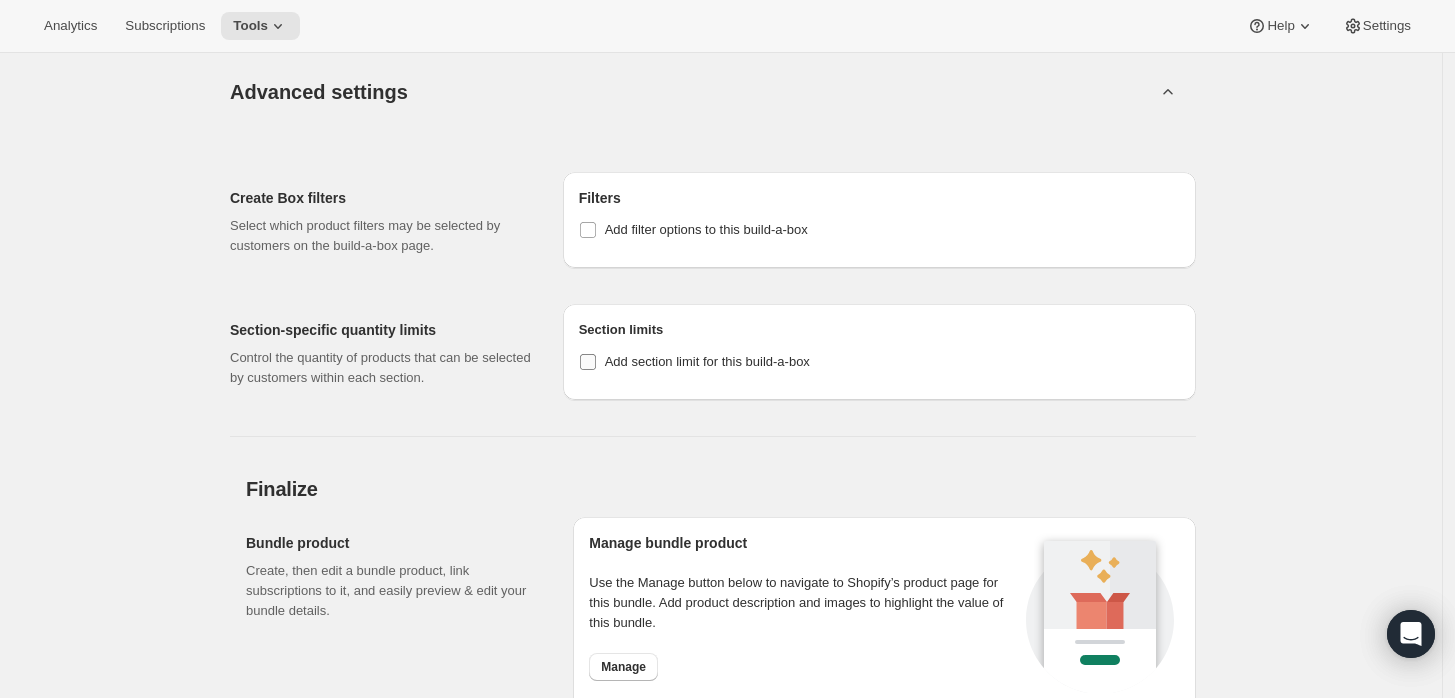 click on "Add section limit for this build-a-box" at bounding box center (707, 361) 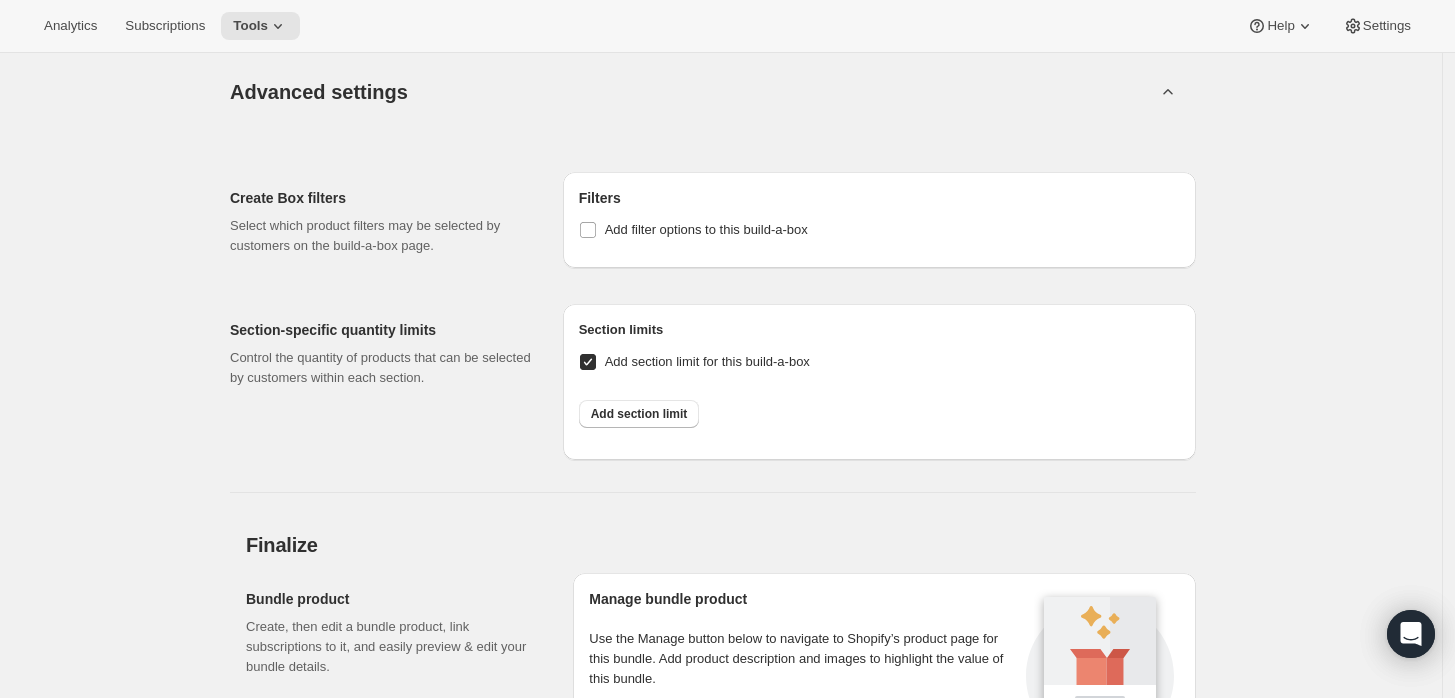 click on "Add section limit for this build-a-box" at bounding box center (707, 361) 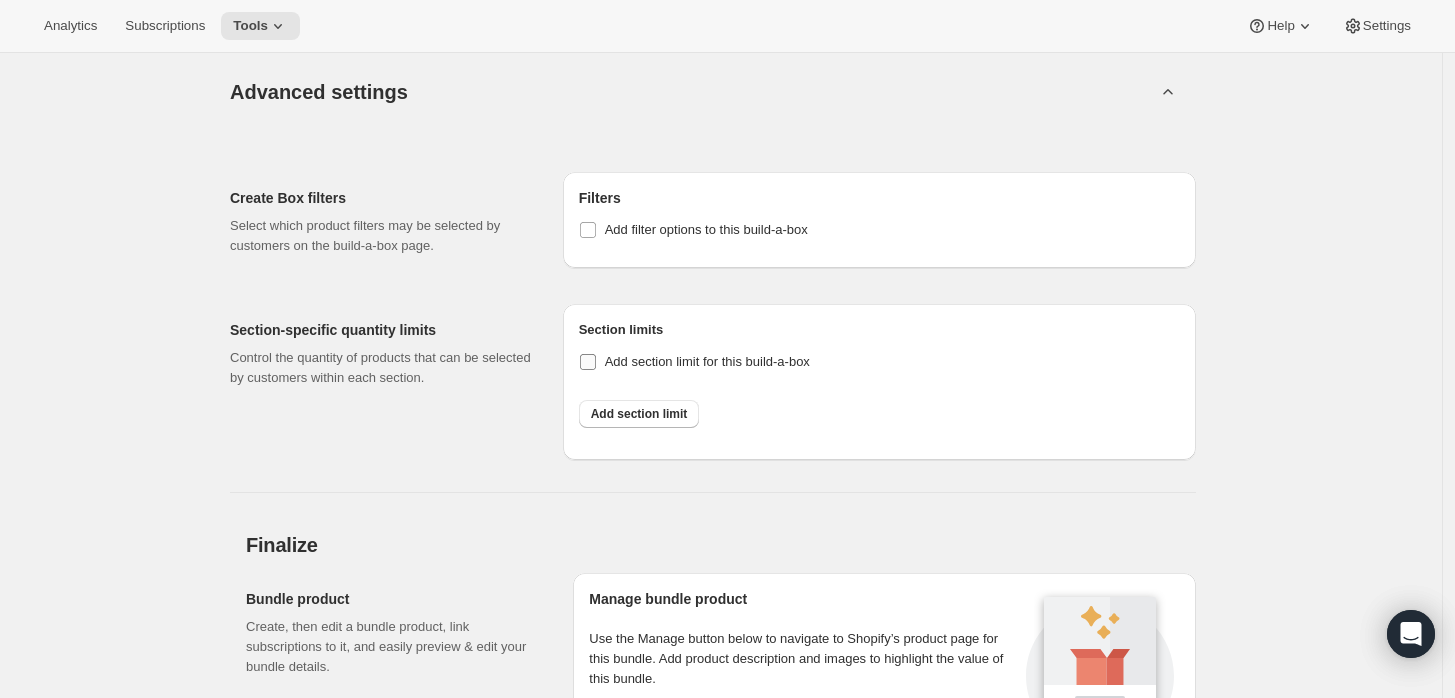 checkbox on "false" 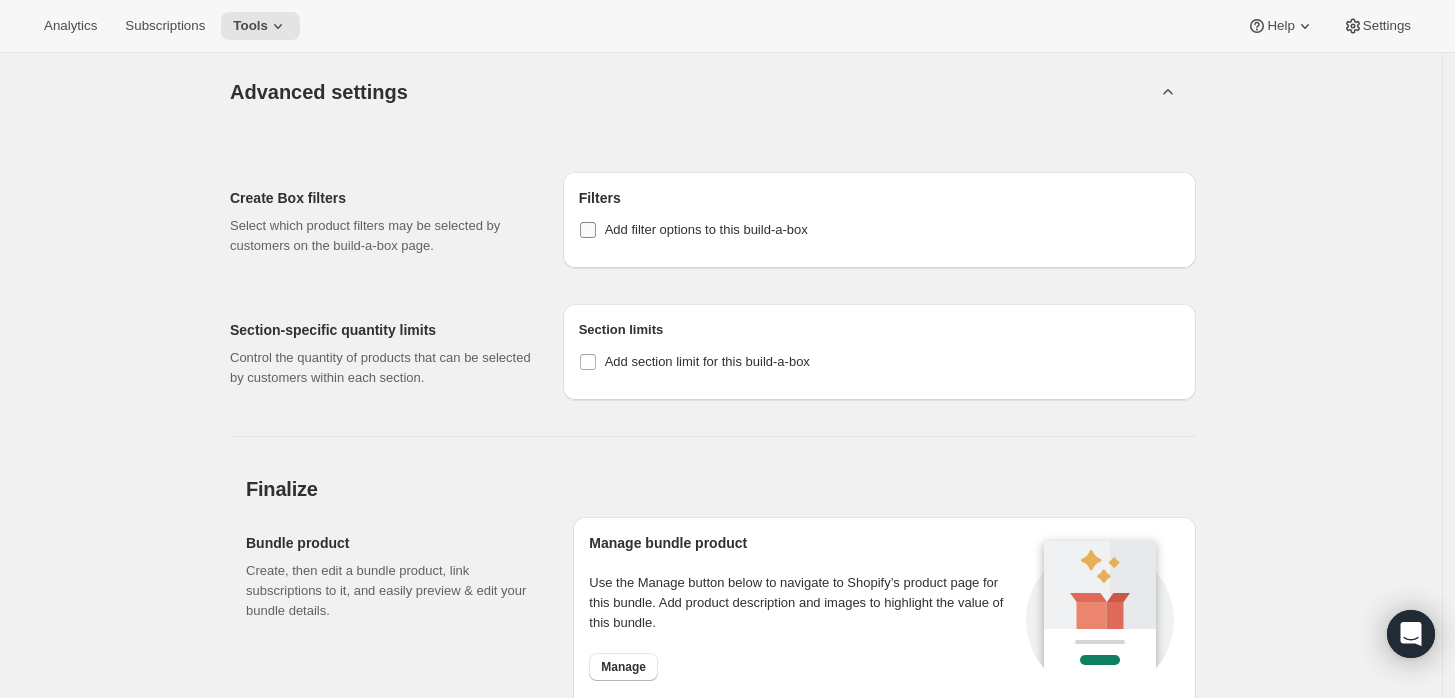 click on "Add filter options to this build-a-box" at bounding box center (588, 230) 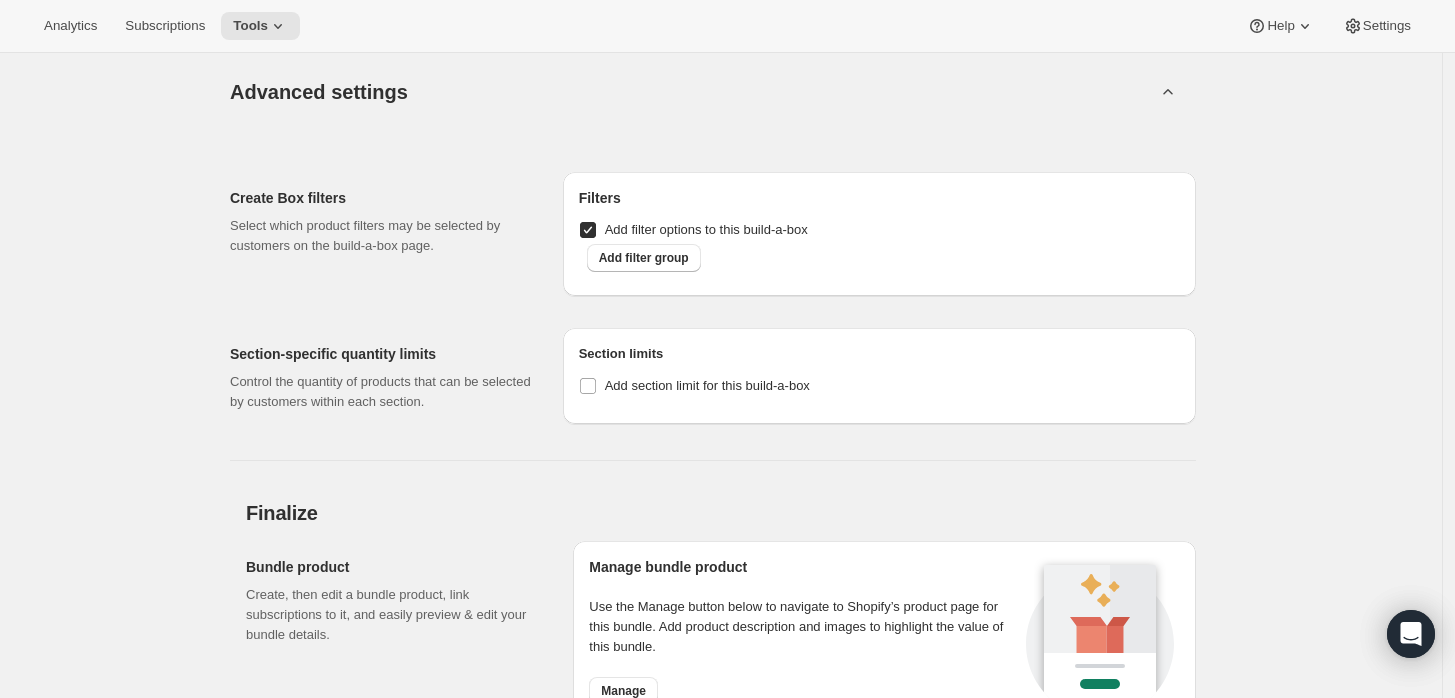 click on "Add filter options to this build-a-box" at bounding box center (588, 230) 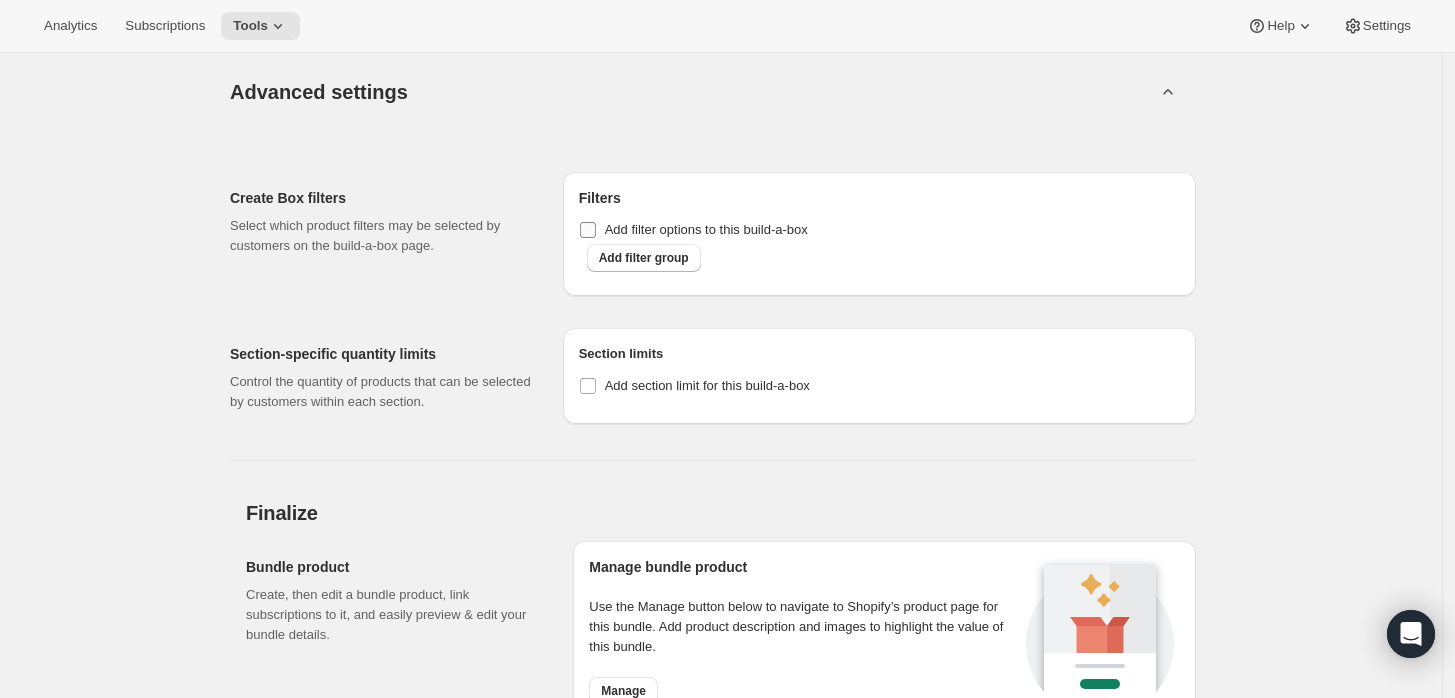 checkbox on "false" 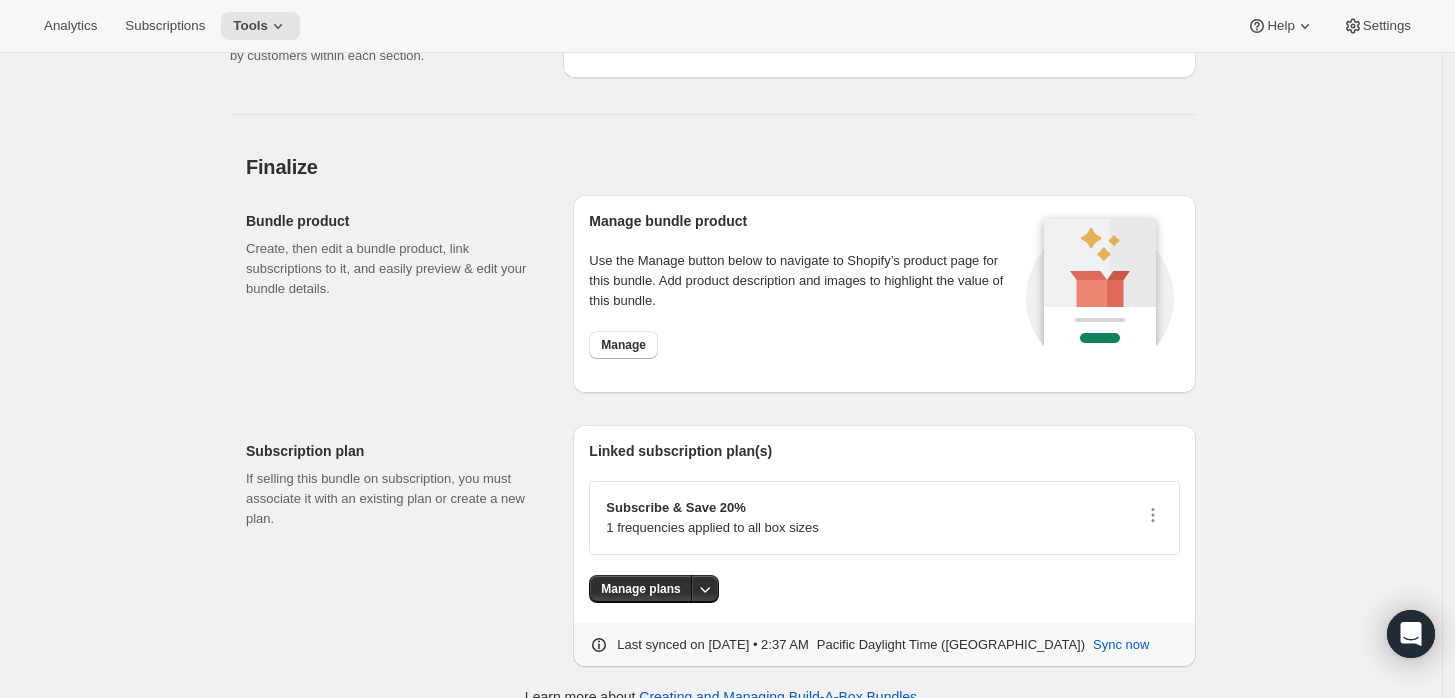 scroll, scrollTop: 2222, scrollLeft: 0, axis: vertical 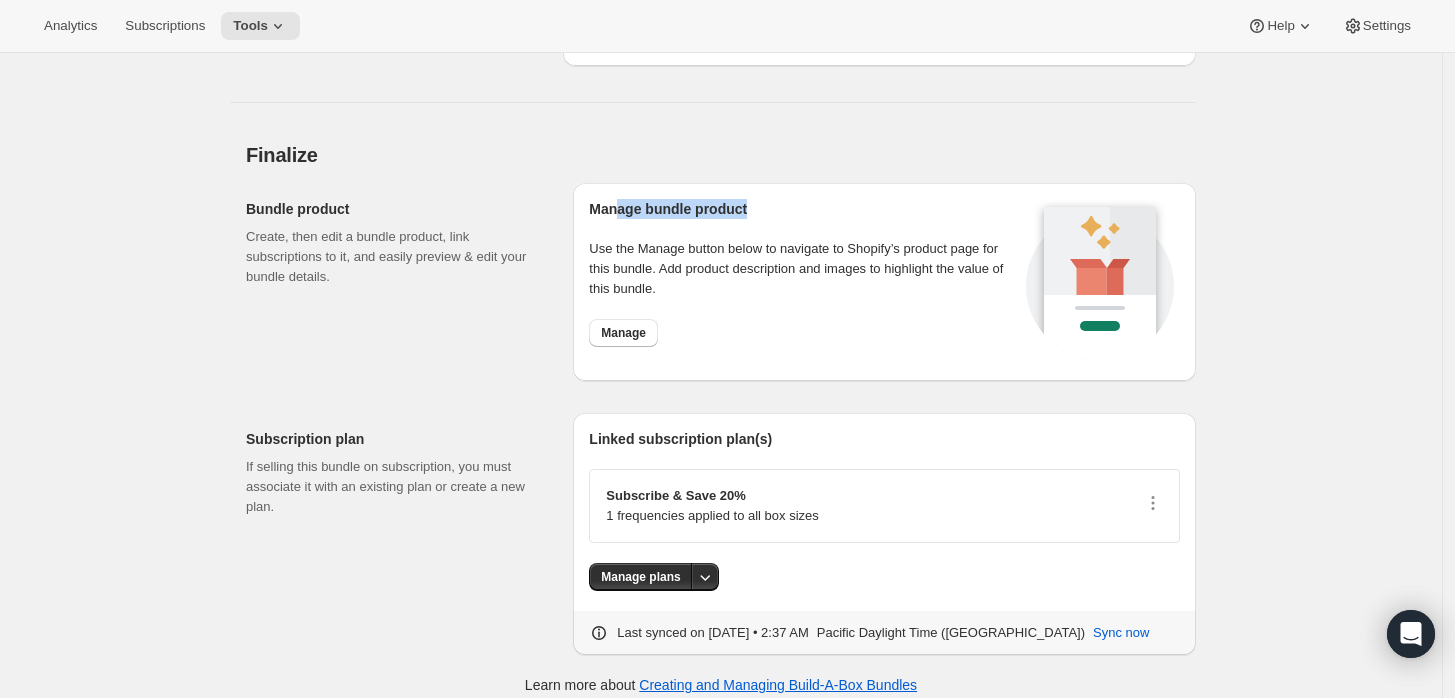 drag, startPoint x: 628, startPoint y: 206, endPoint x: 769, endPoint y: 210, distance: 141.05673 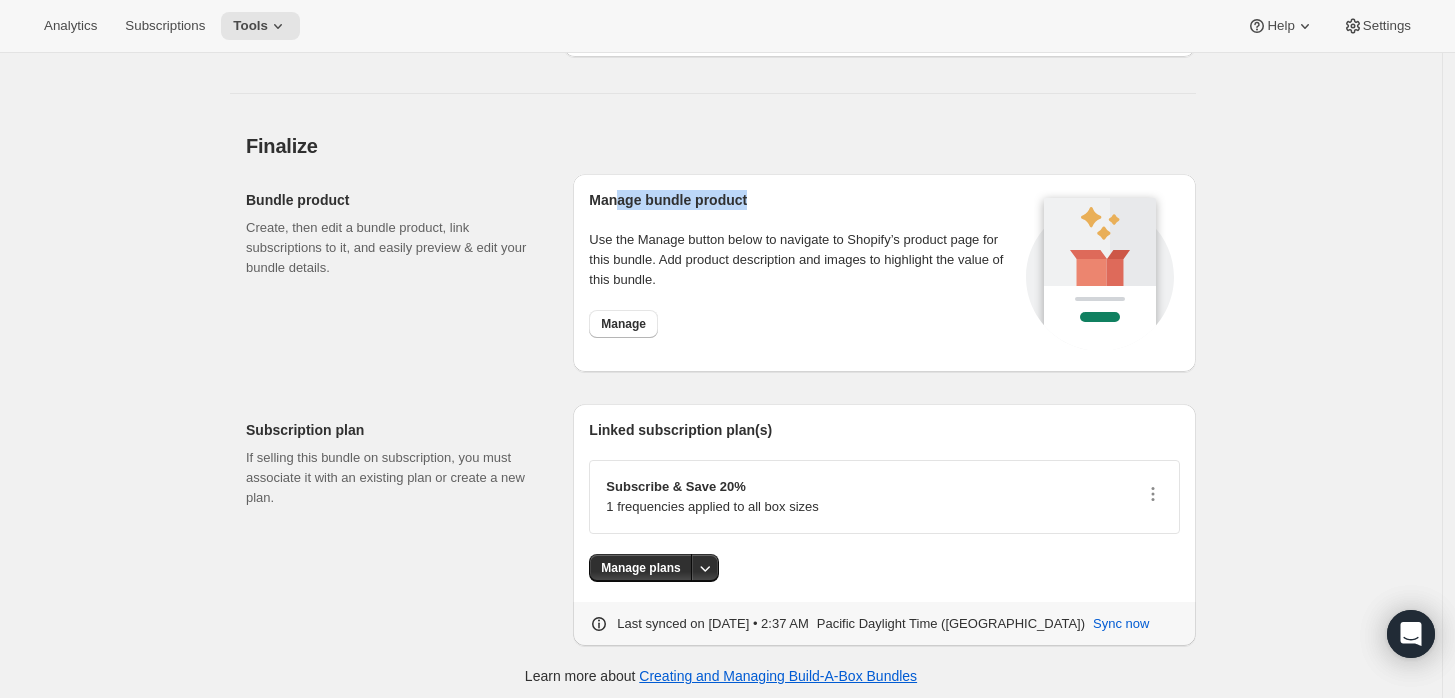 scroll, scrollTop: 2240, scrollLeft: 0, axis: vertical 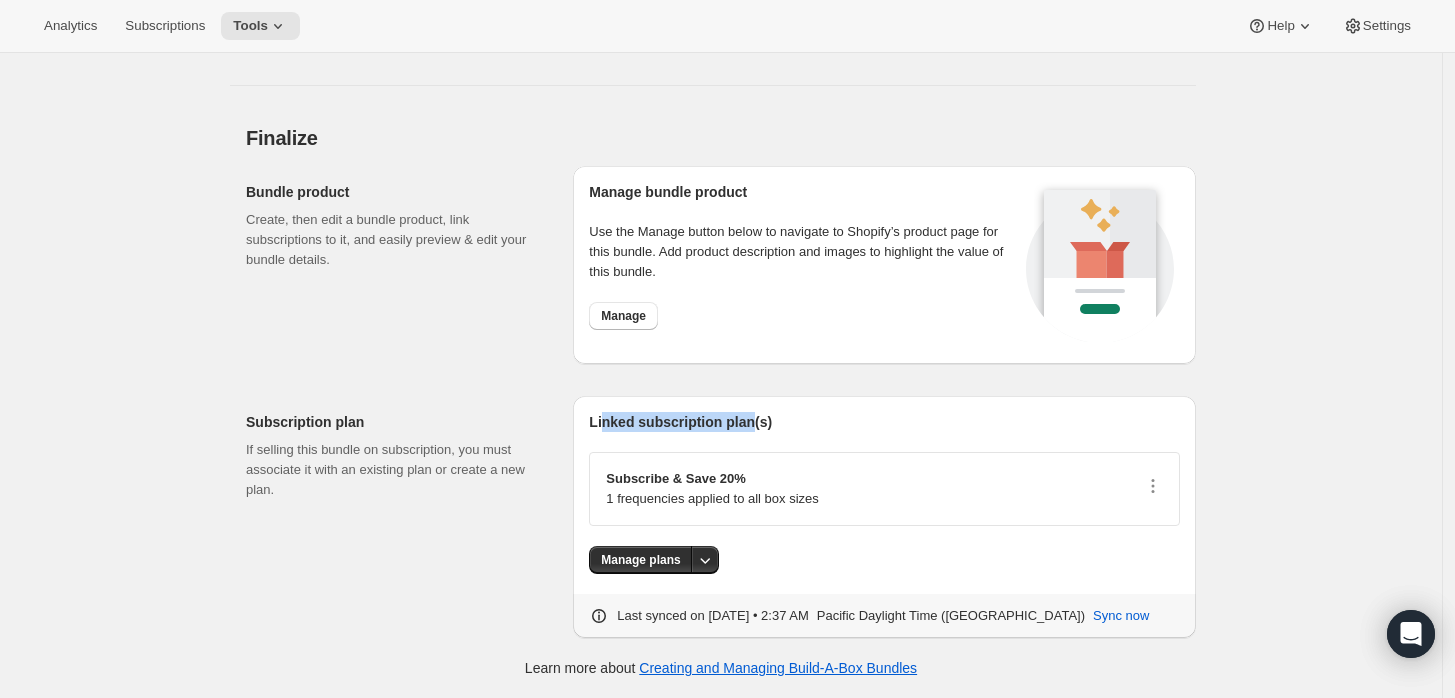 drag, startPoint x: 646, startPoint y: 420, endPoint x: 765, endPoint y: 419, distance: 119.0042 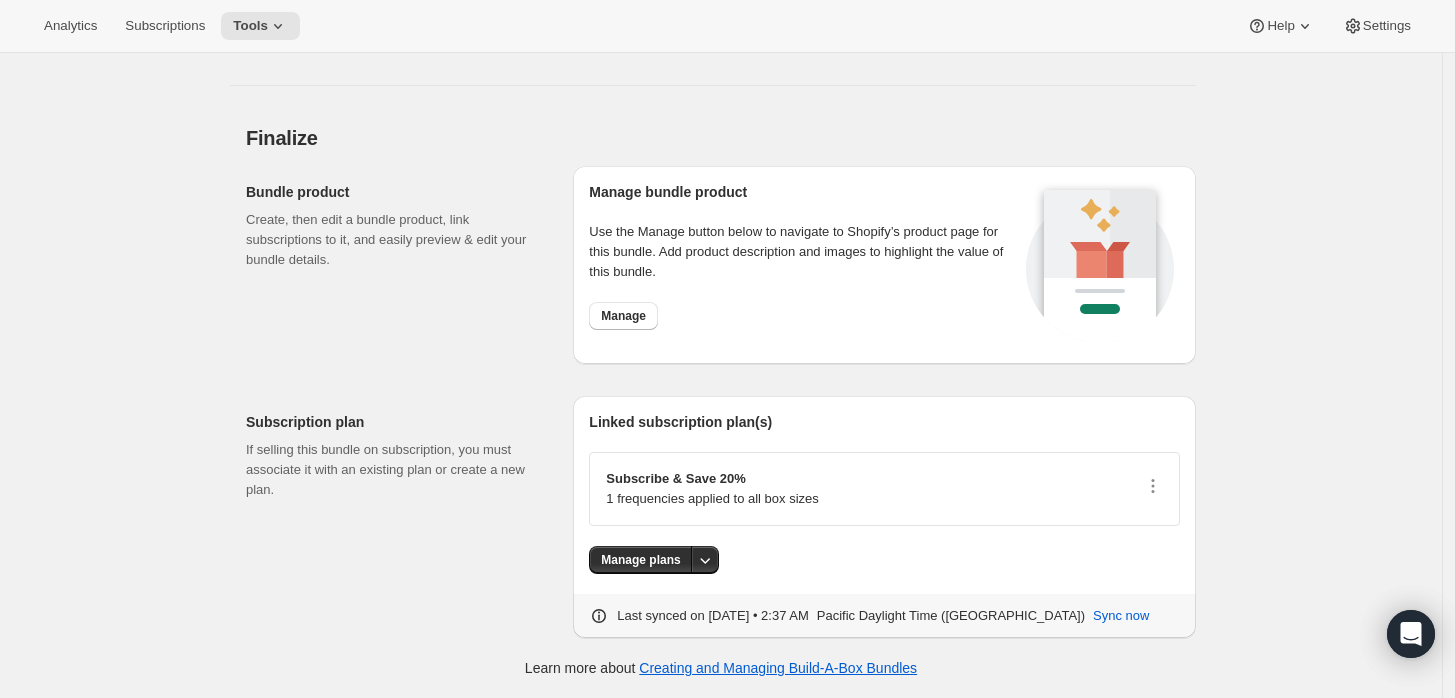click on "Subscribe & Save 20%" at bounding box center (712, 479) 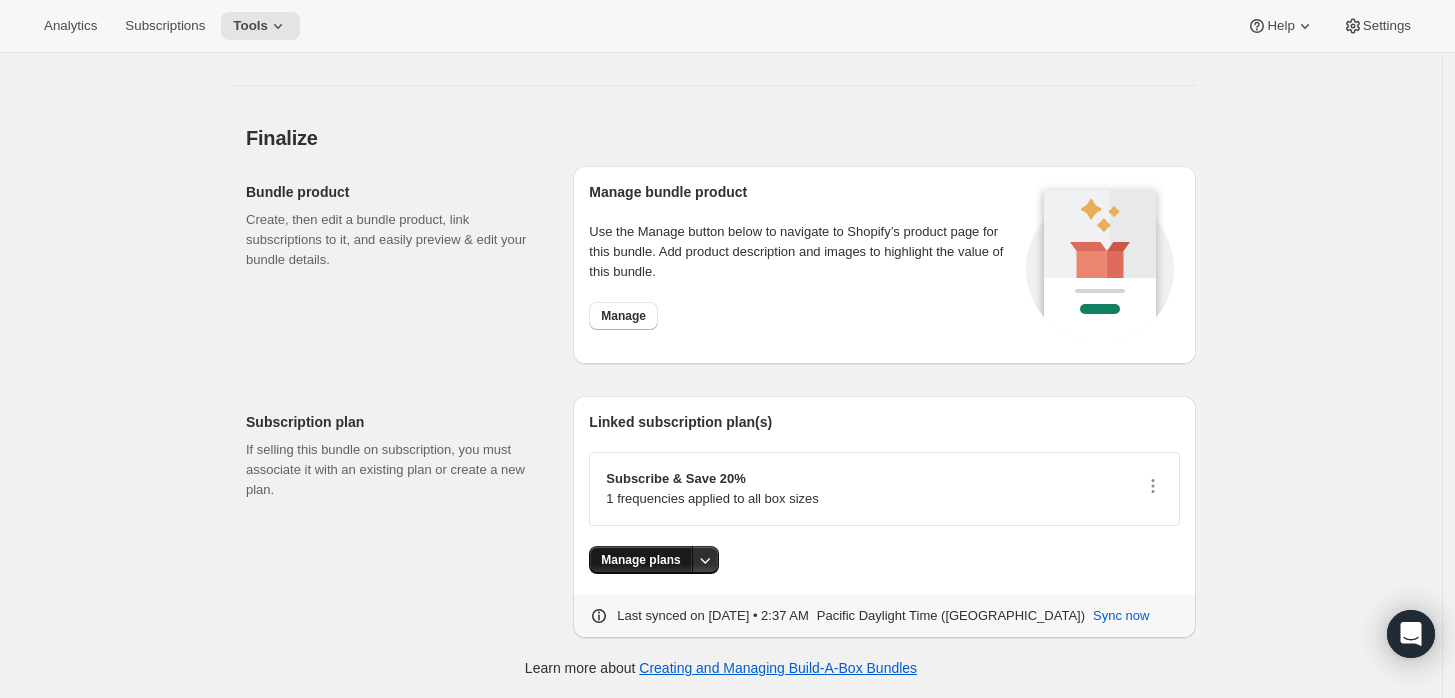 click on "Manage plans" at bounding box center [640, 560] 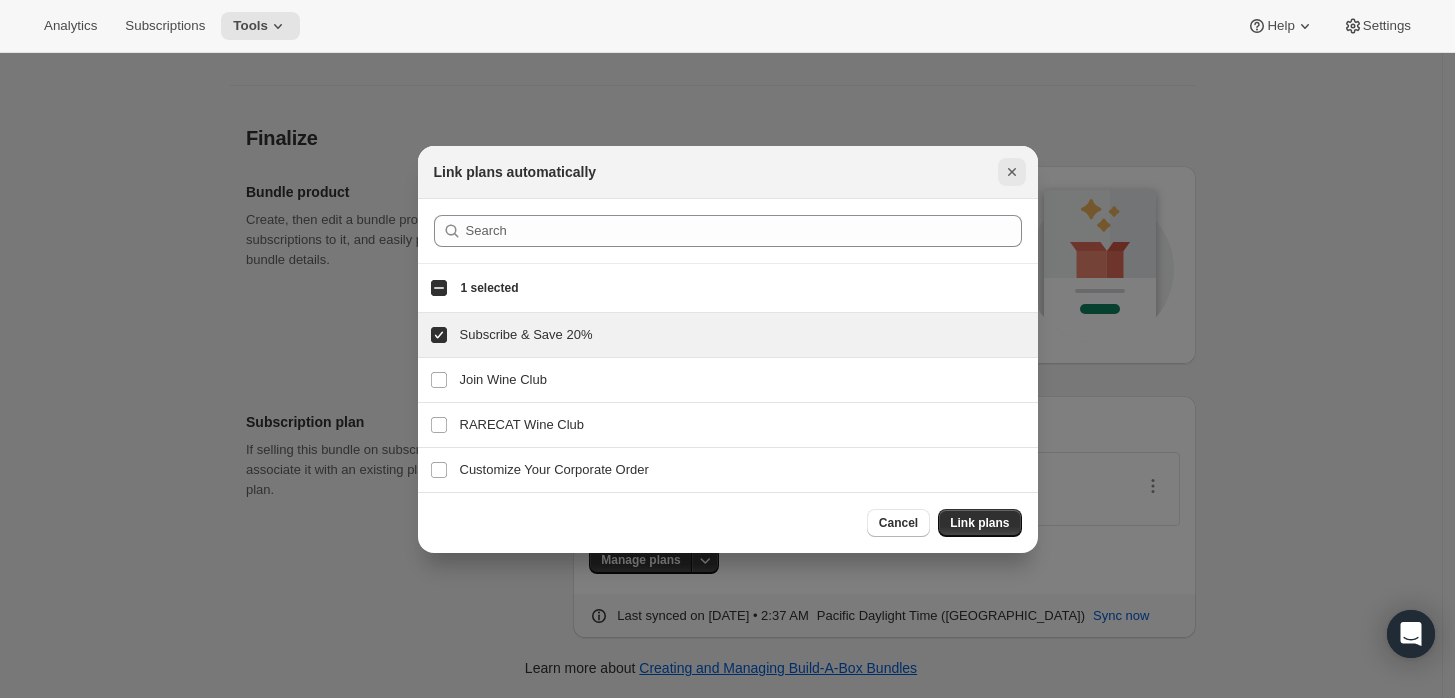 click 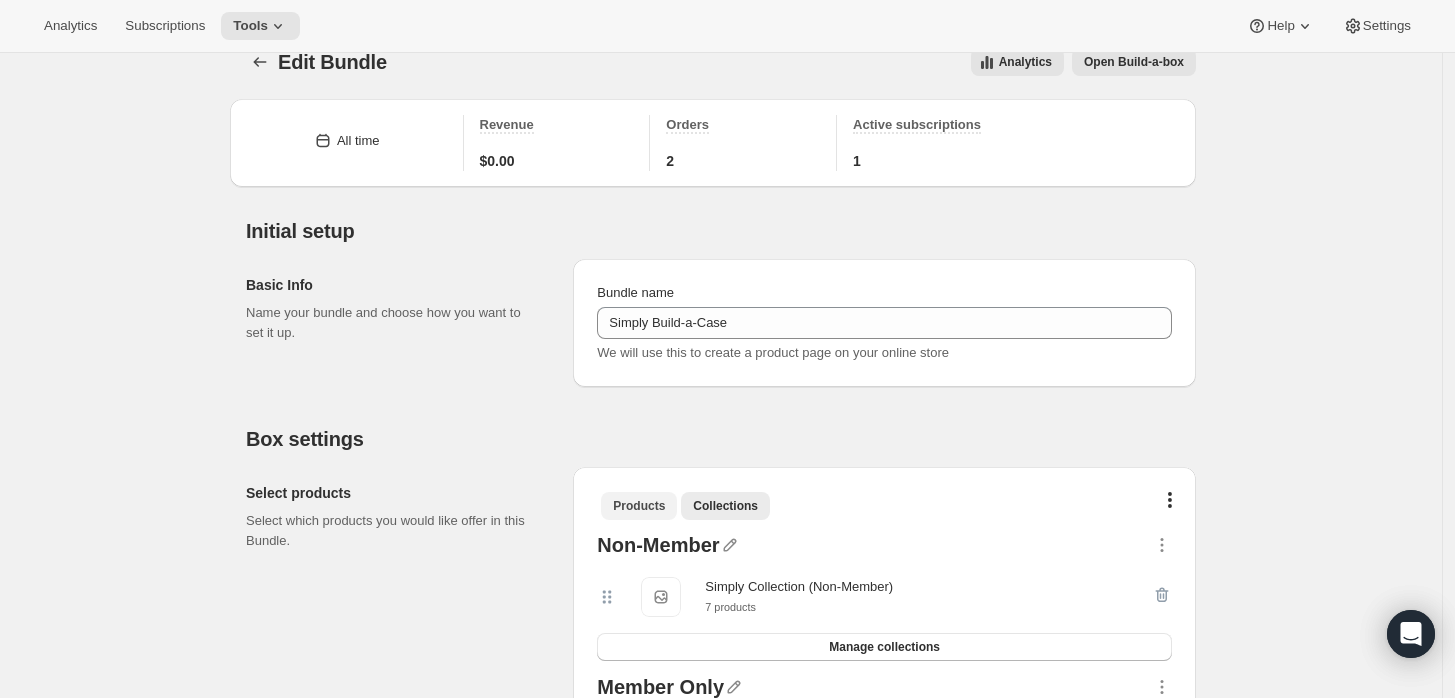 scroll, scrollTop: 0, scrollLeft: 0, axis: both 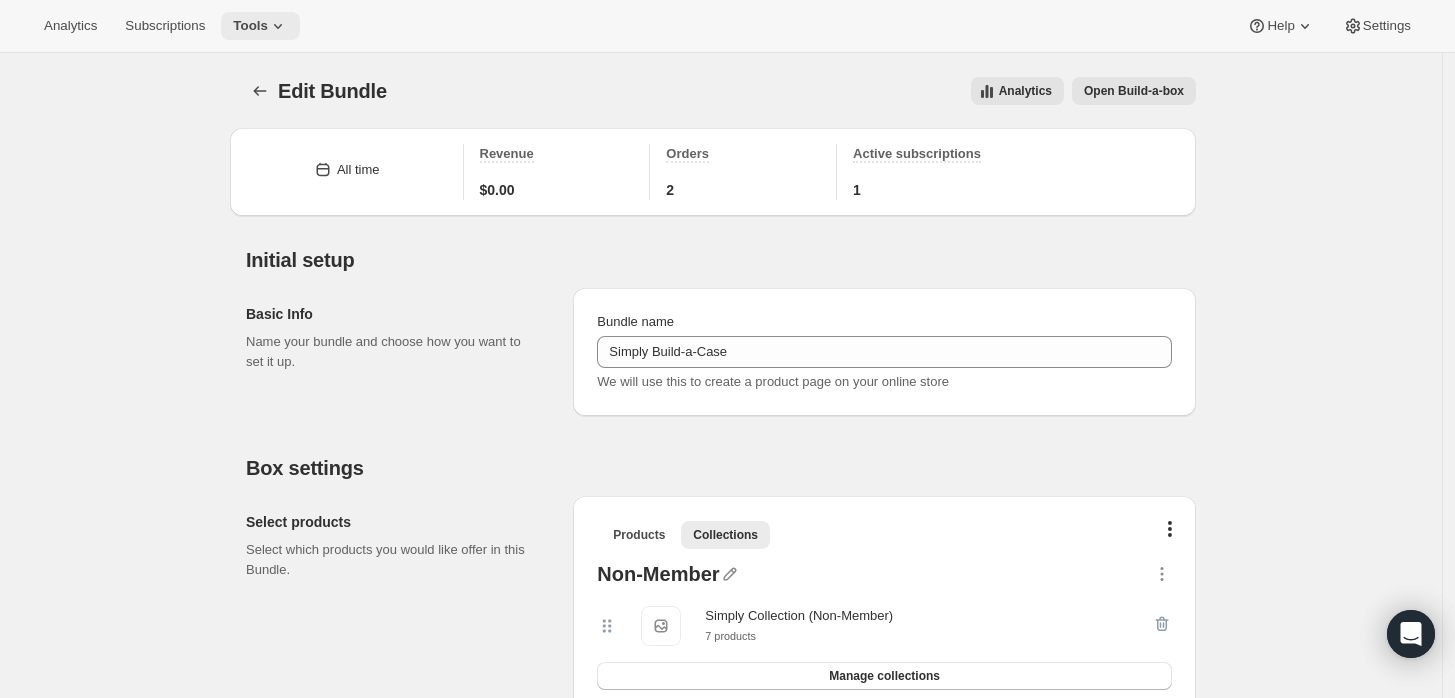 click 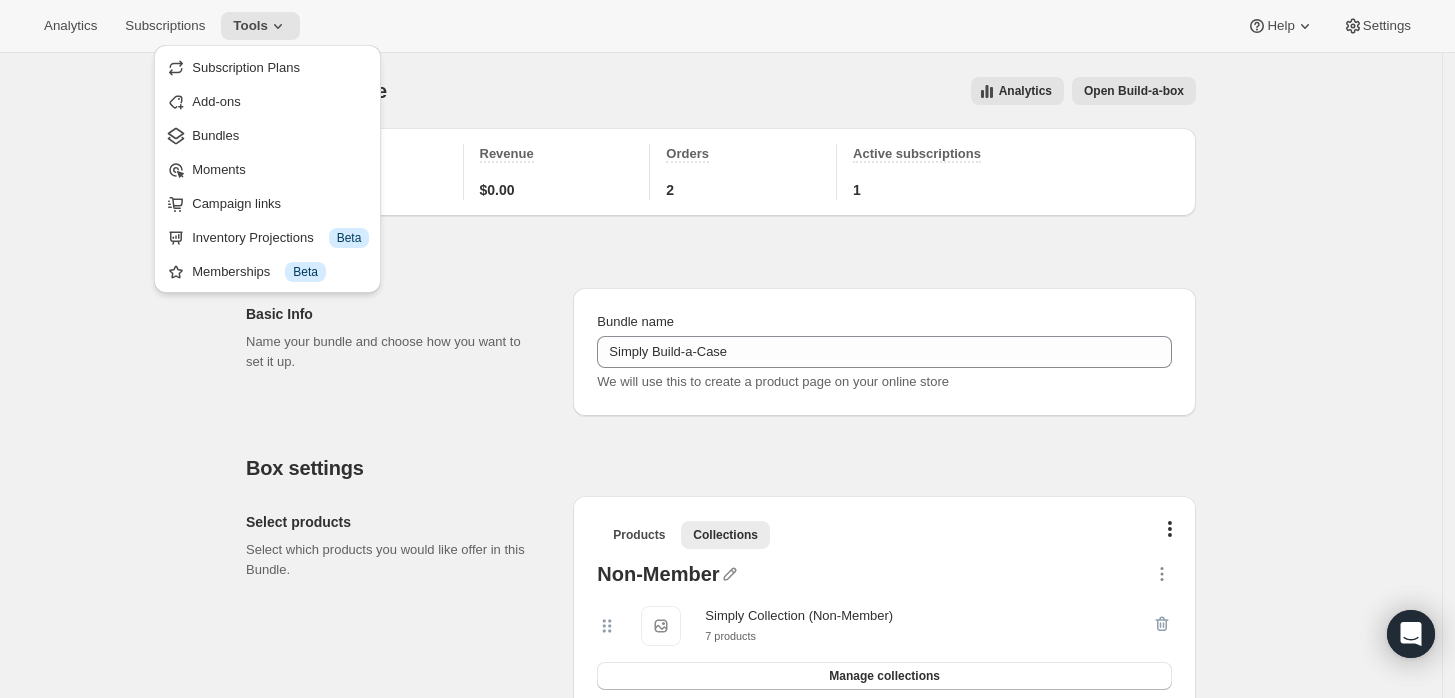click on "Initial setup Basic Info Name your bundle and choose how you want to set it up. Bundle name Simply Build-a-Case We will use this to create a product page on your online store" at bounding box center [713, 316] 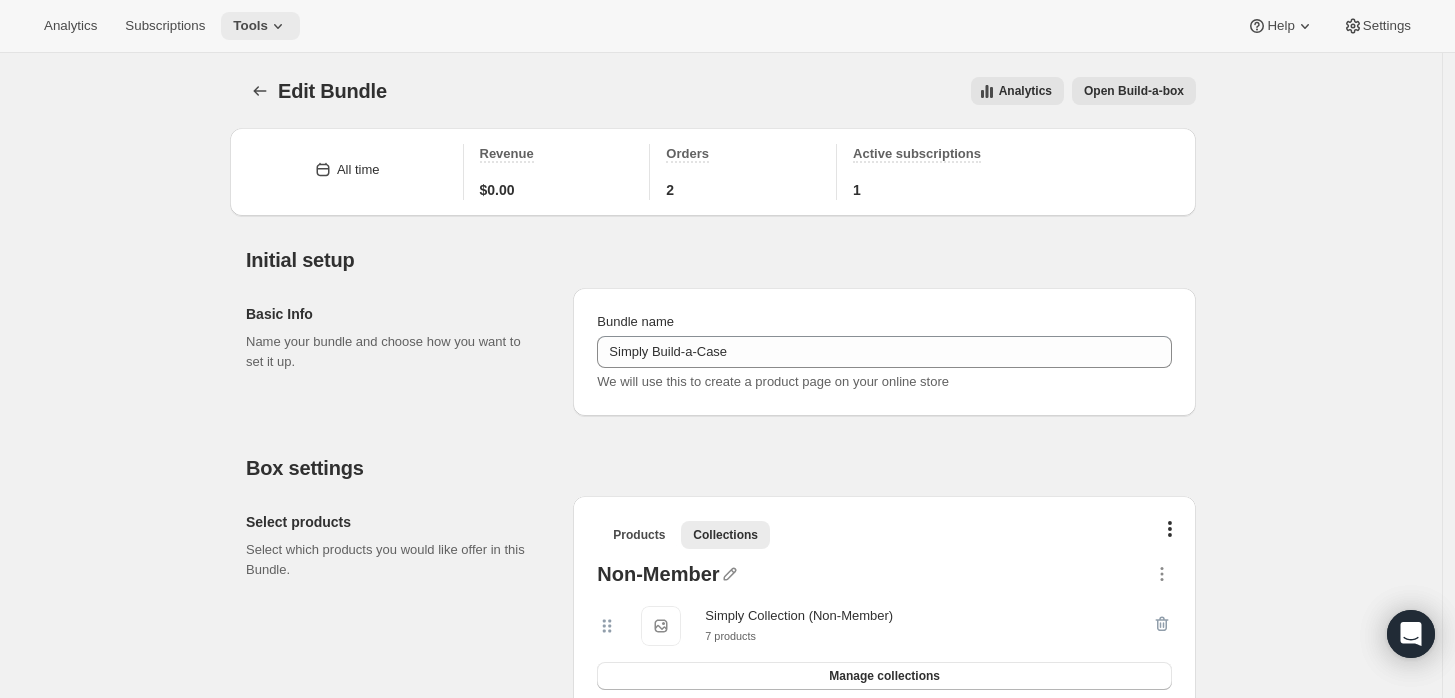click on "Tools" at bounding box center (250, 26) 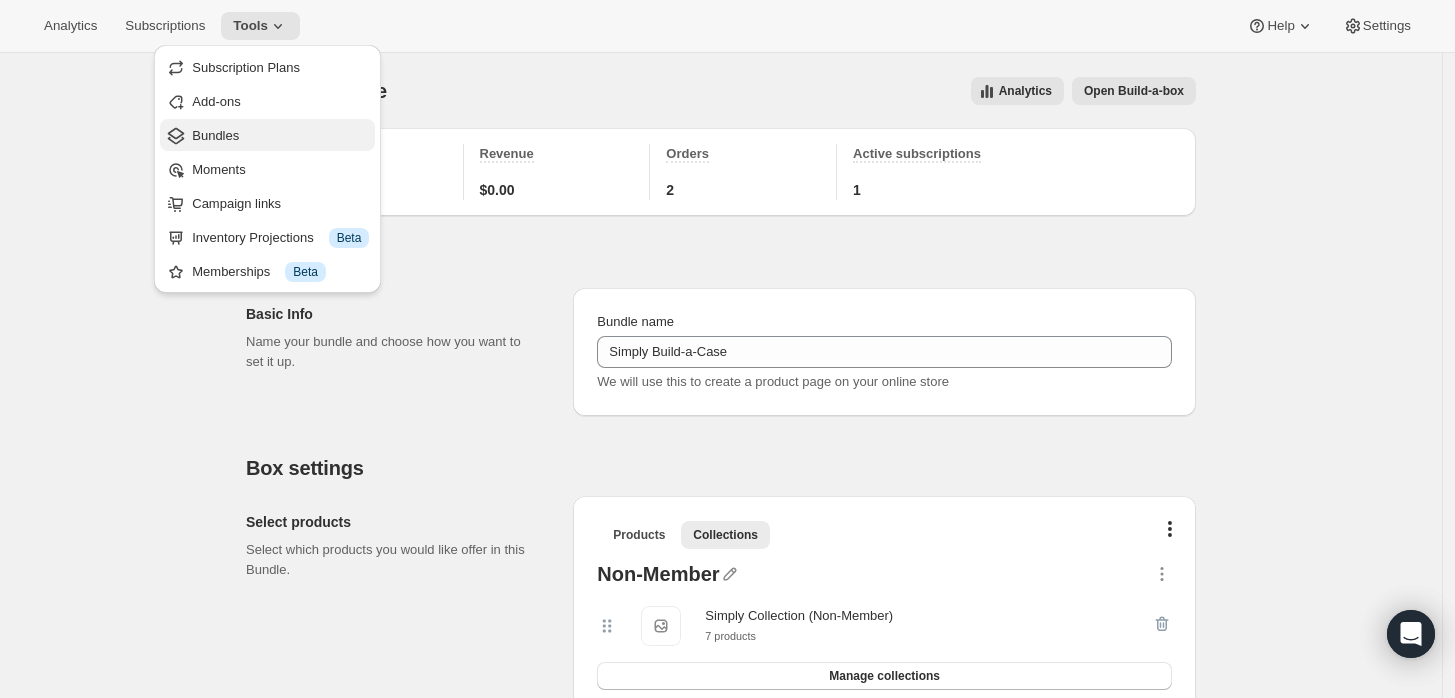 click on "Bundles" at bounding box center (215, 135) 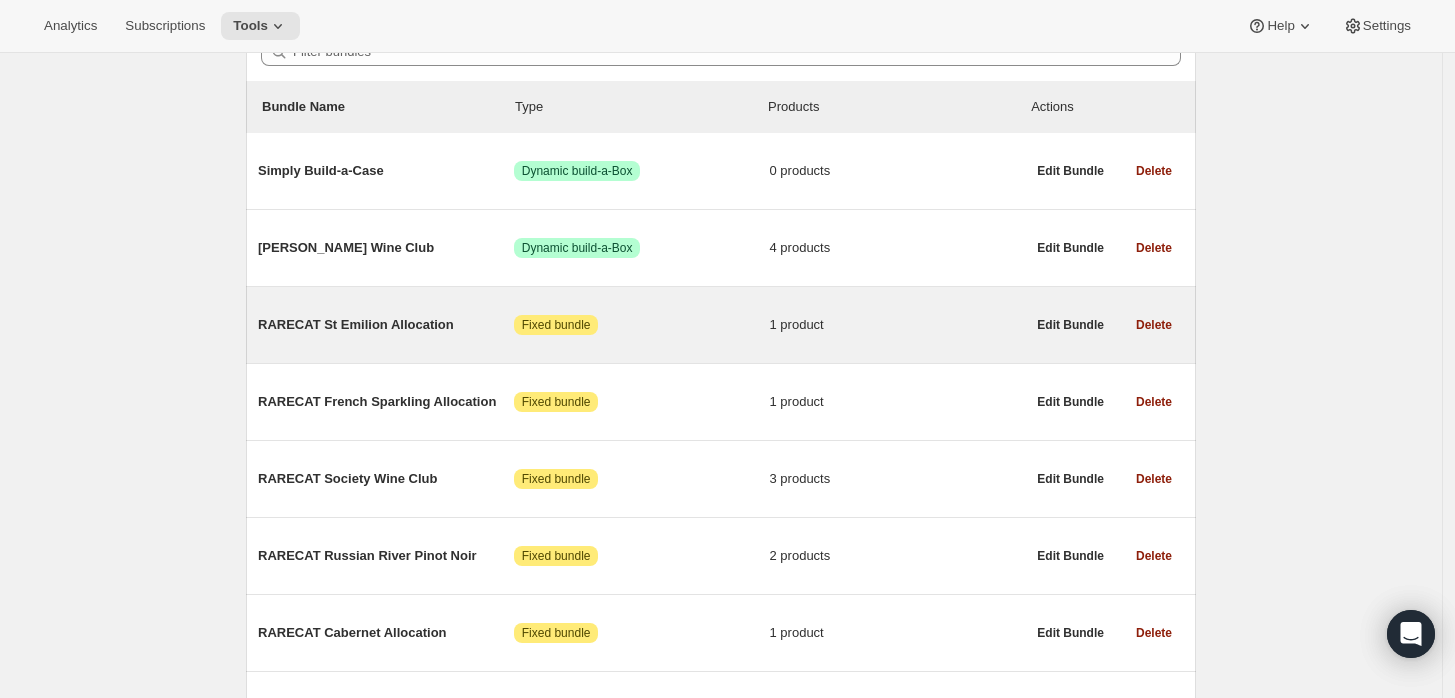 scroll, scrollTop: 222, scrollLeft: 0, axis: vertical 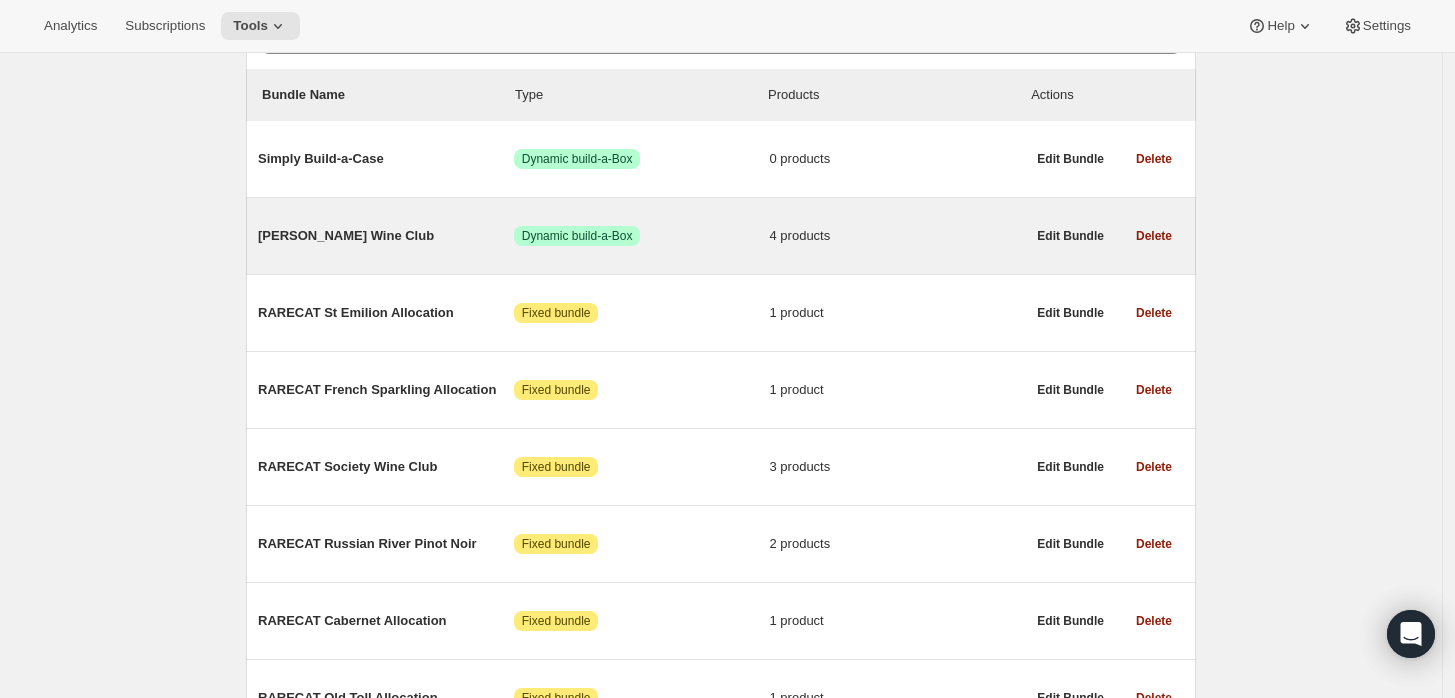 click on "[PERSON_NAME] Wine Club" at bounding box center (386, 236) 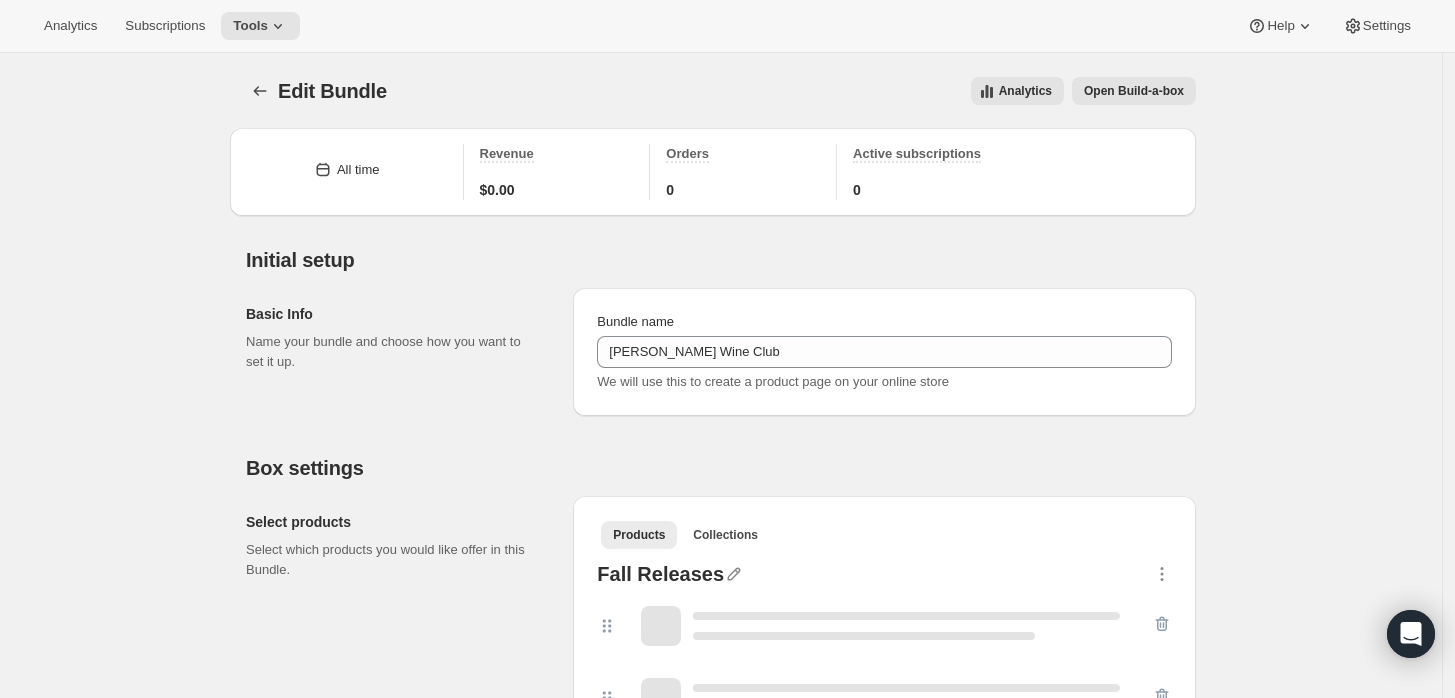 type on "[PERSON_NAME] Wine Club" 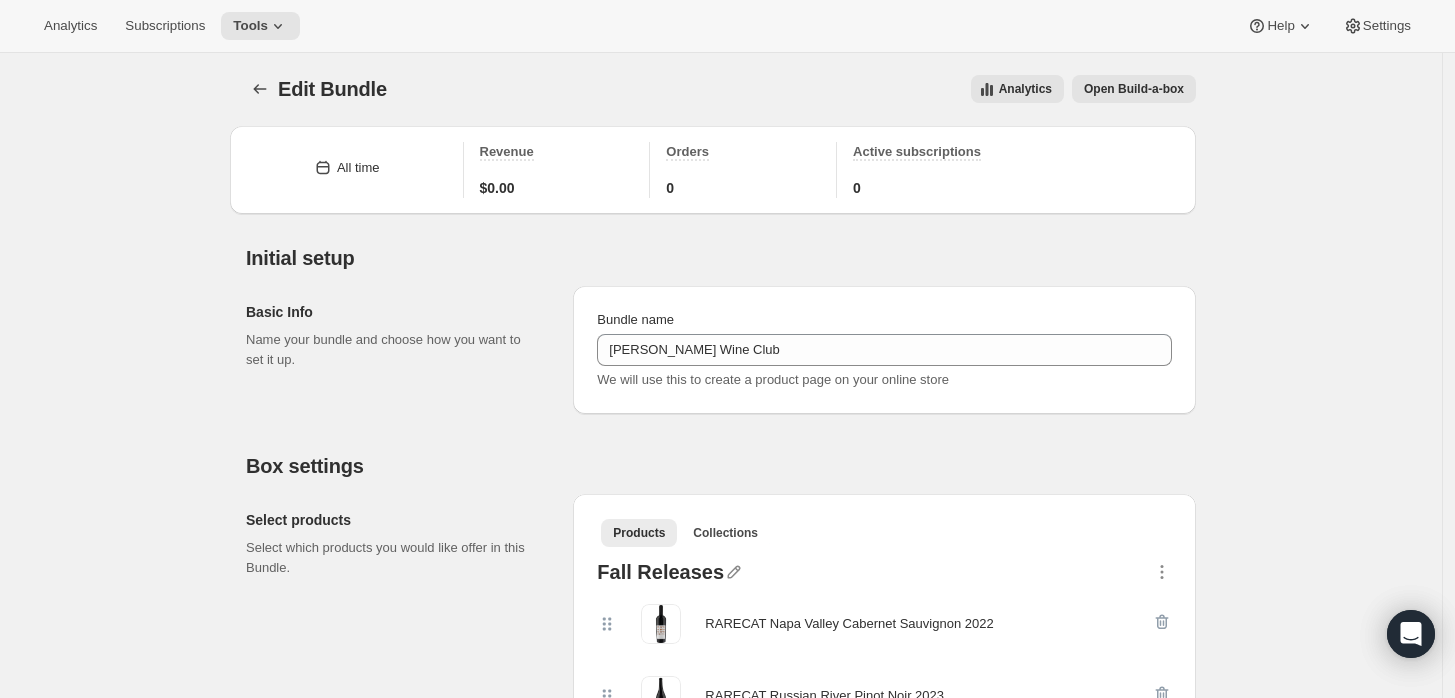 scroll, scrollTop: 0, scrollLeft: 0, axis: both 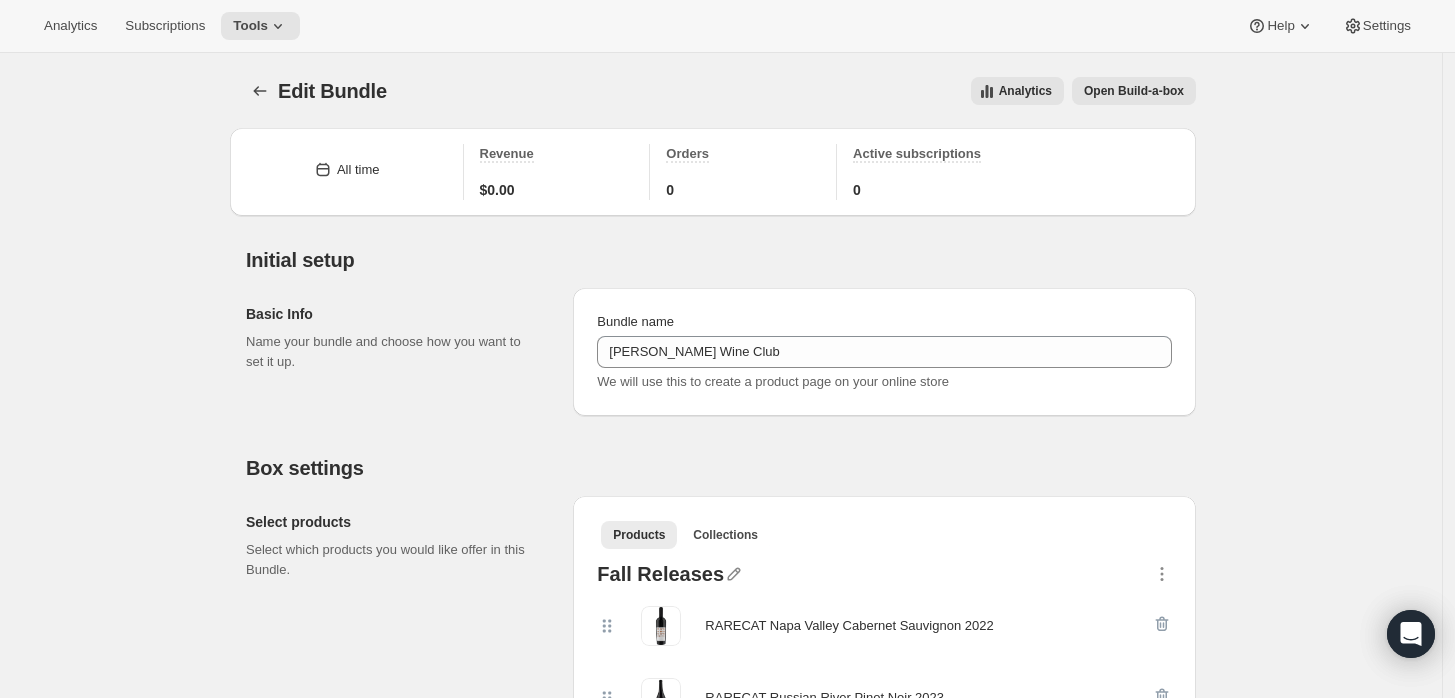 click on "Open Build-a-box" at bounding box center (1134, 91) 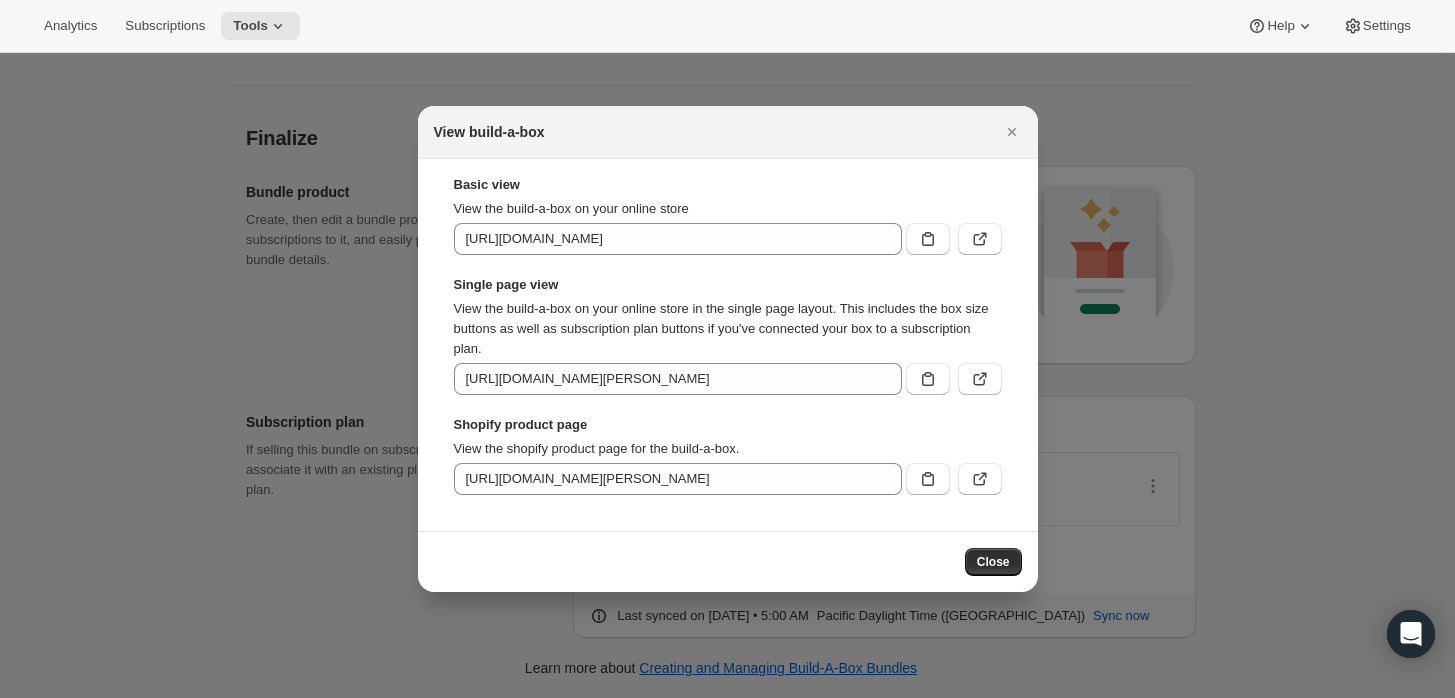 scroll, scrollTop: 0, scrollLeft: 0, axis: both 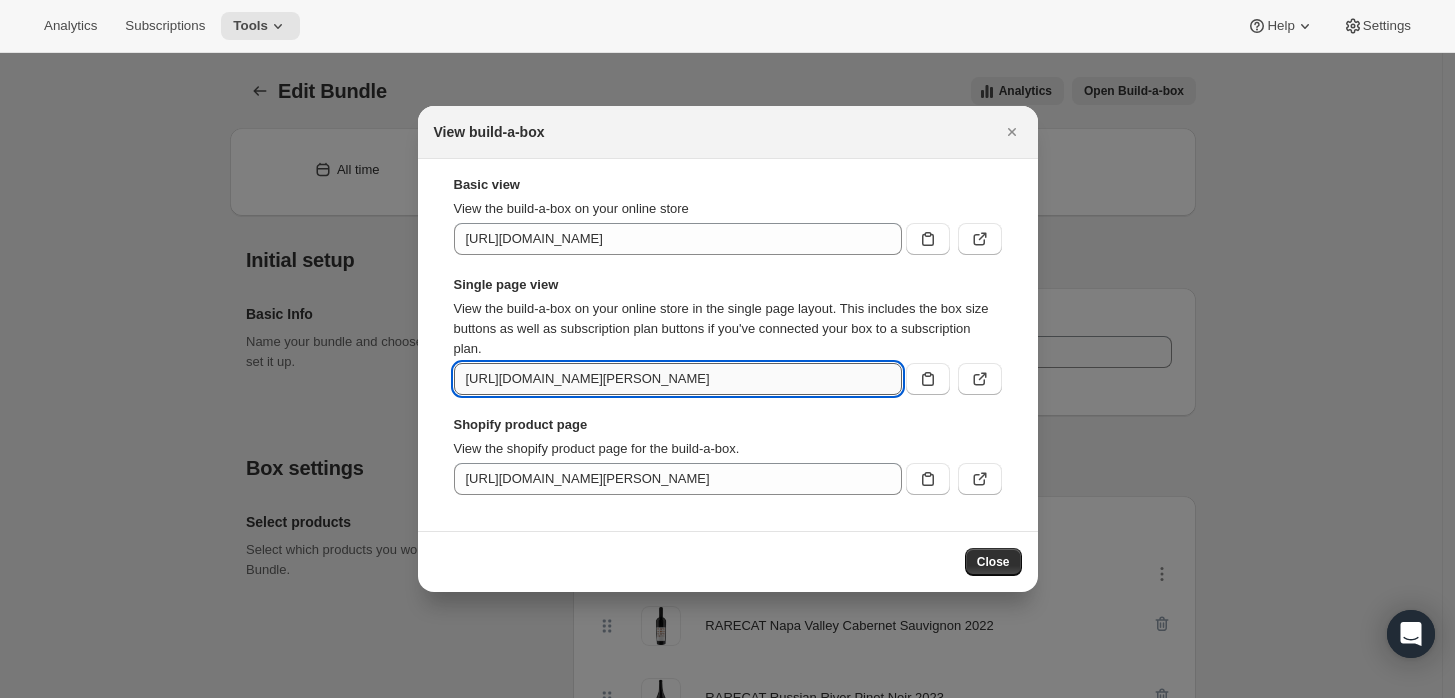 click on "https://xnifku-d4.myshopify.com/tools/bundle-subscriptions/bundle/14845111075184?product=audrey-wine-club-1" at bounding box center [678, 379] 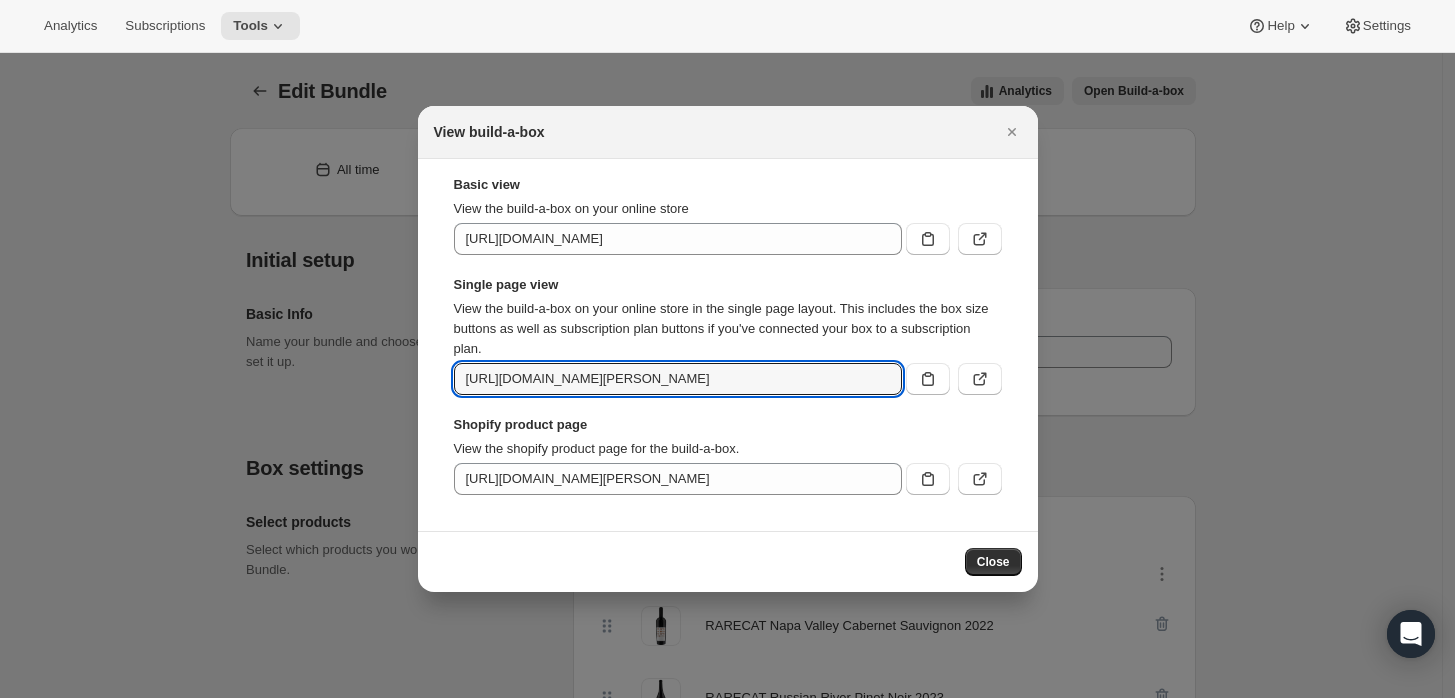 scroll, scrollTop: 0, scrollLeft: 0, axis: both 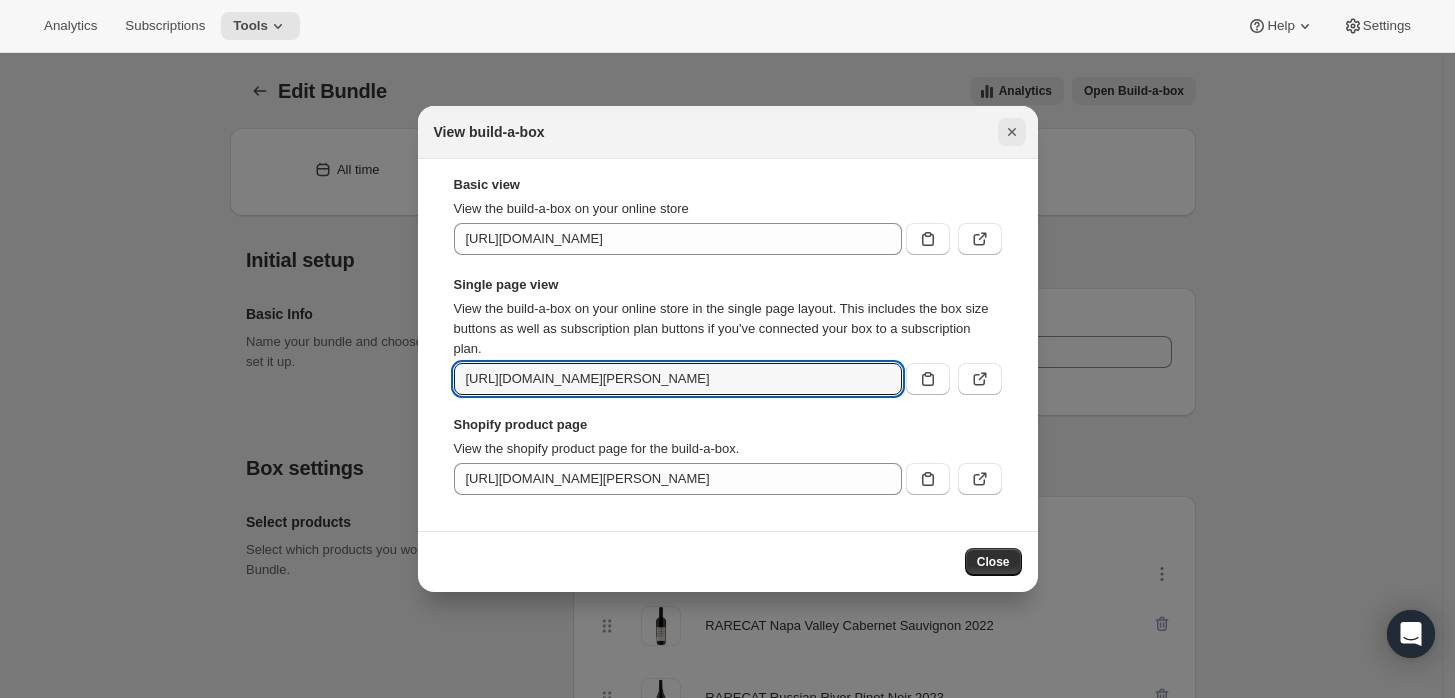 click 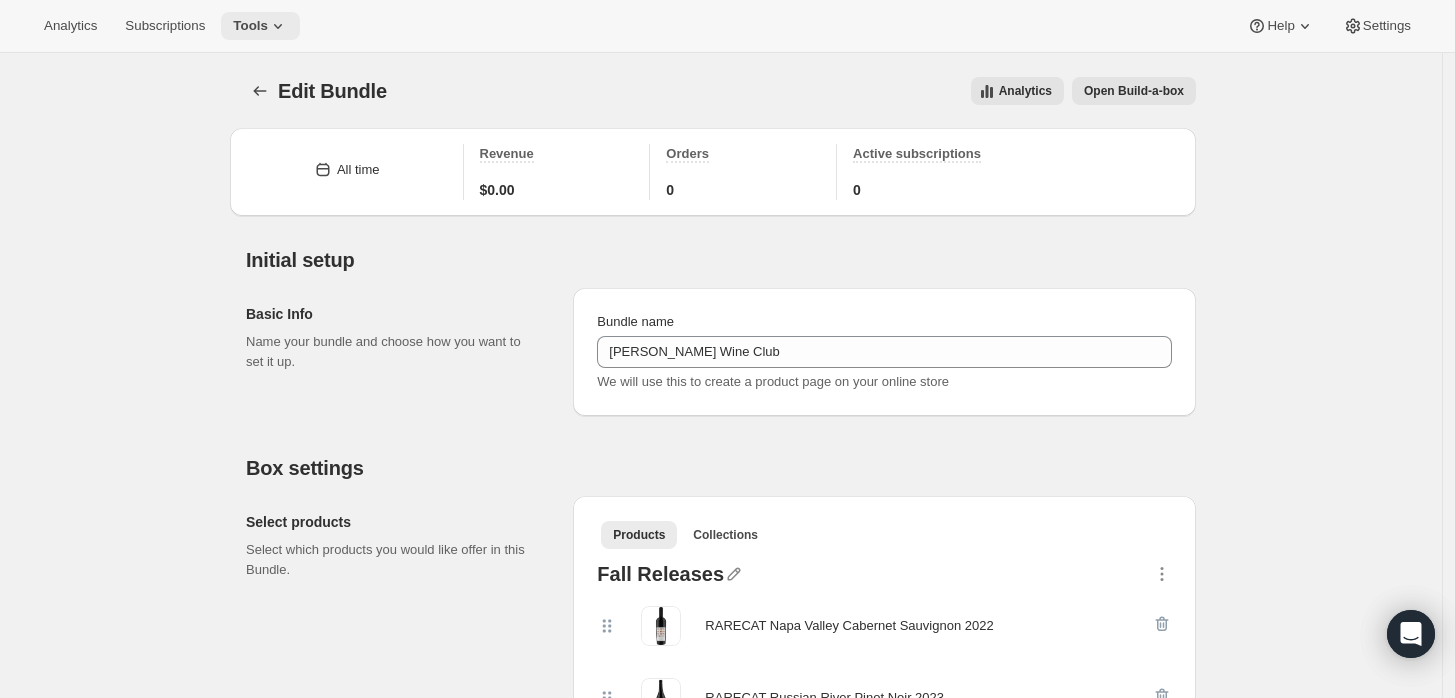 click on "Tools" at bounding box center [250, 26] 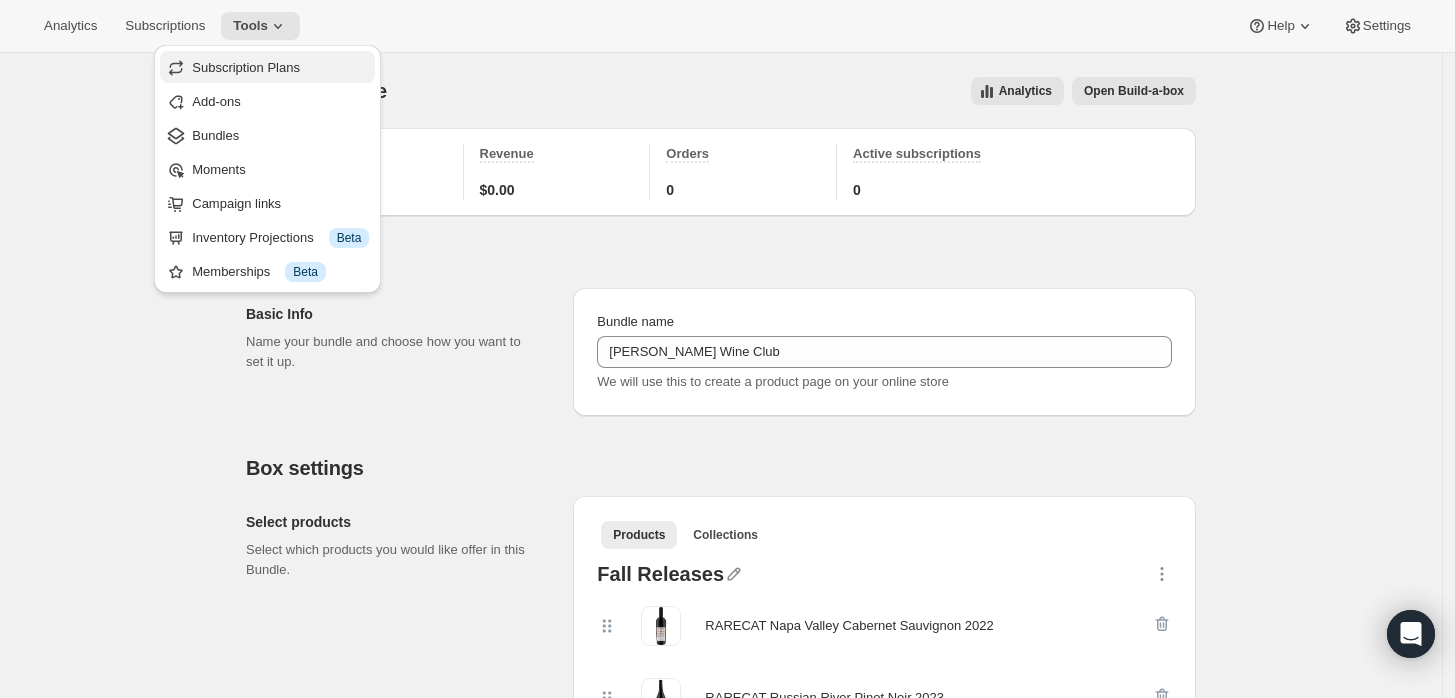 click on "Subscription Plans" at bounding box center (246, 67) 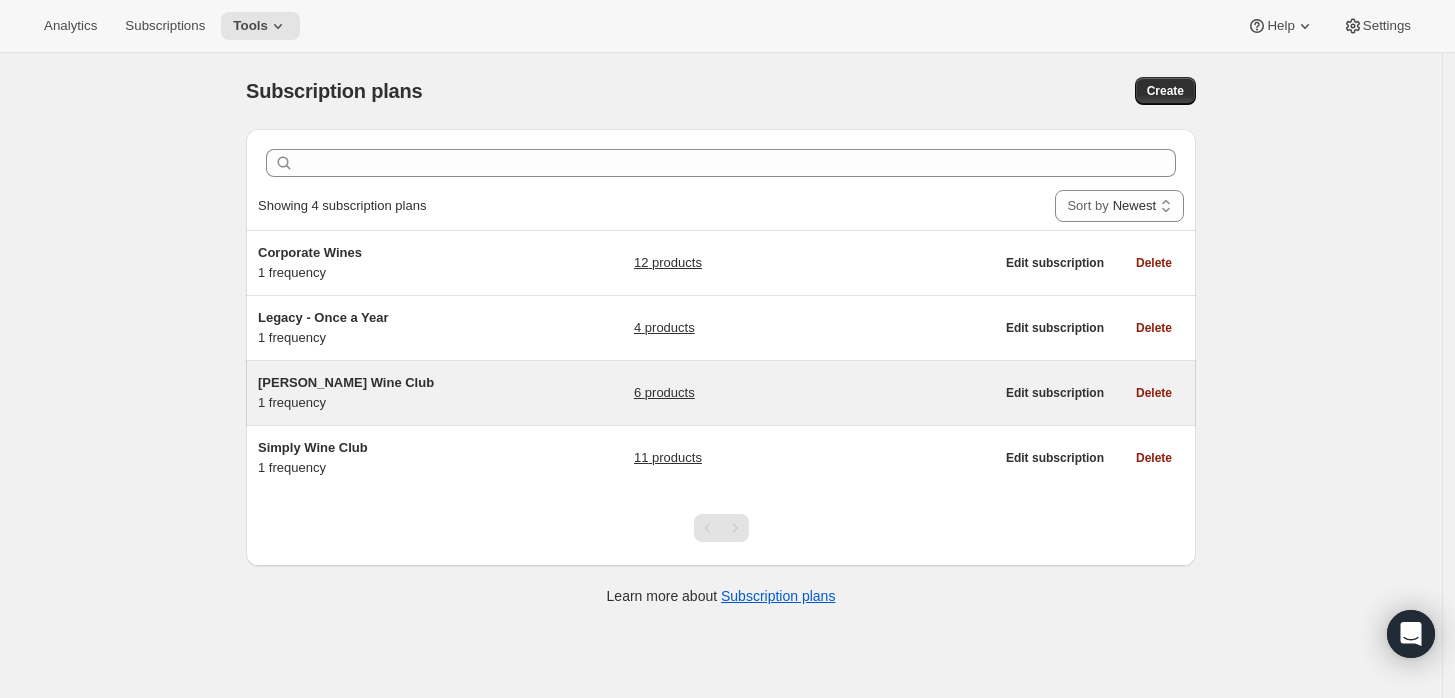 click on "[PERSON_NAME] Wine Club" at bounding box center (383, 383) 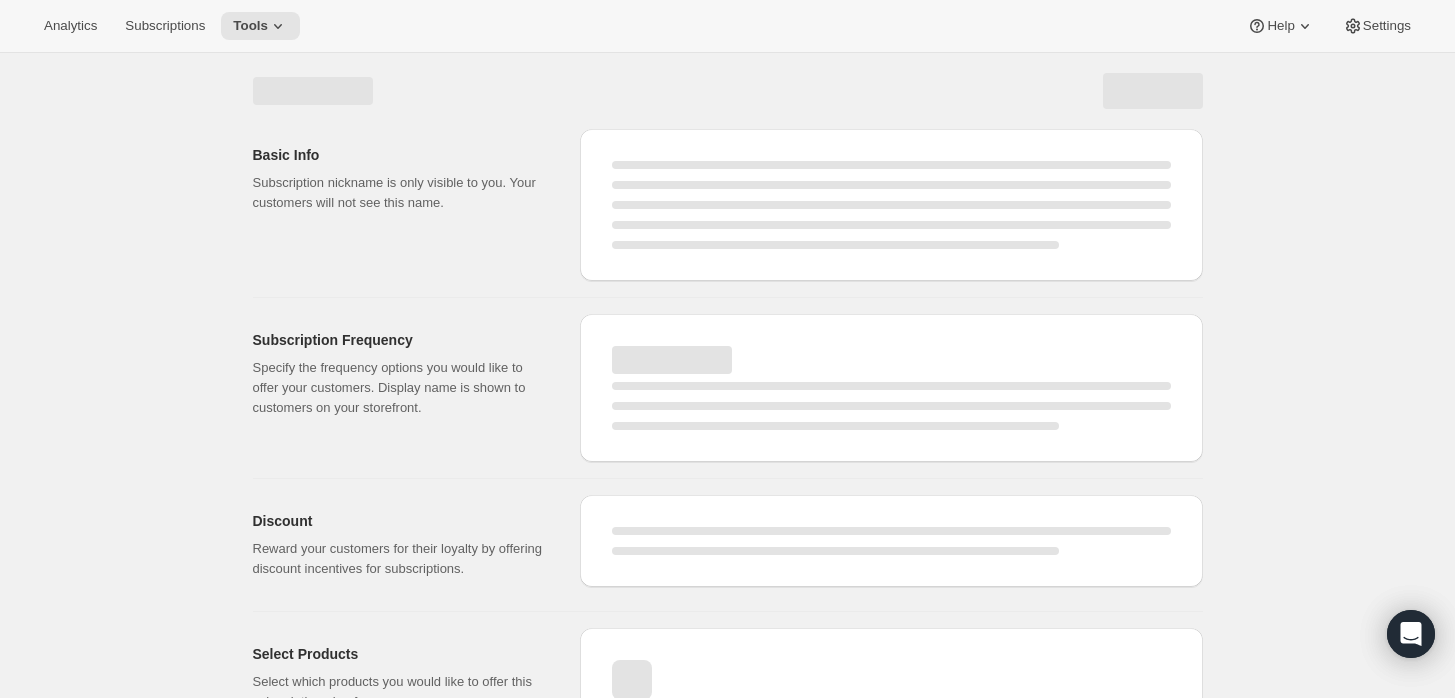 select on "WEEK" 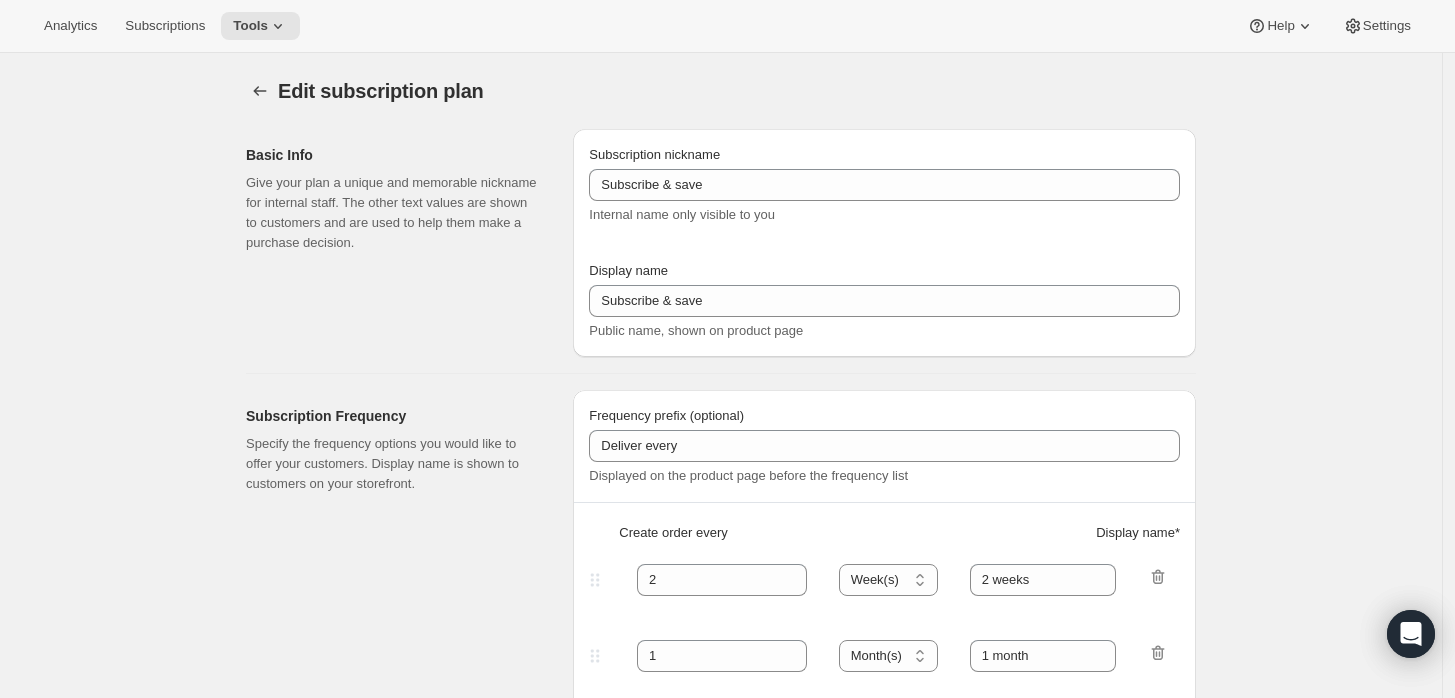 type on "[PERSON_NAME] Wine Club" 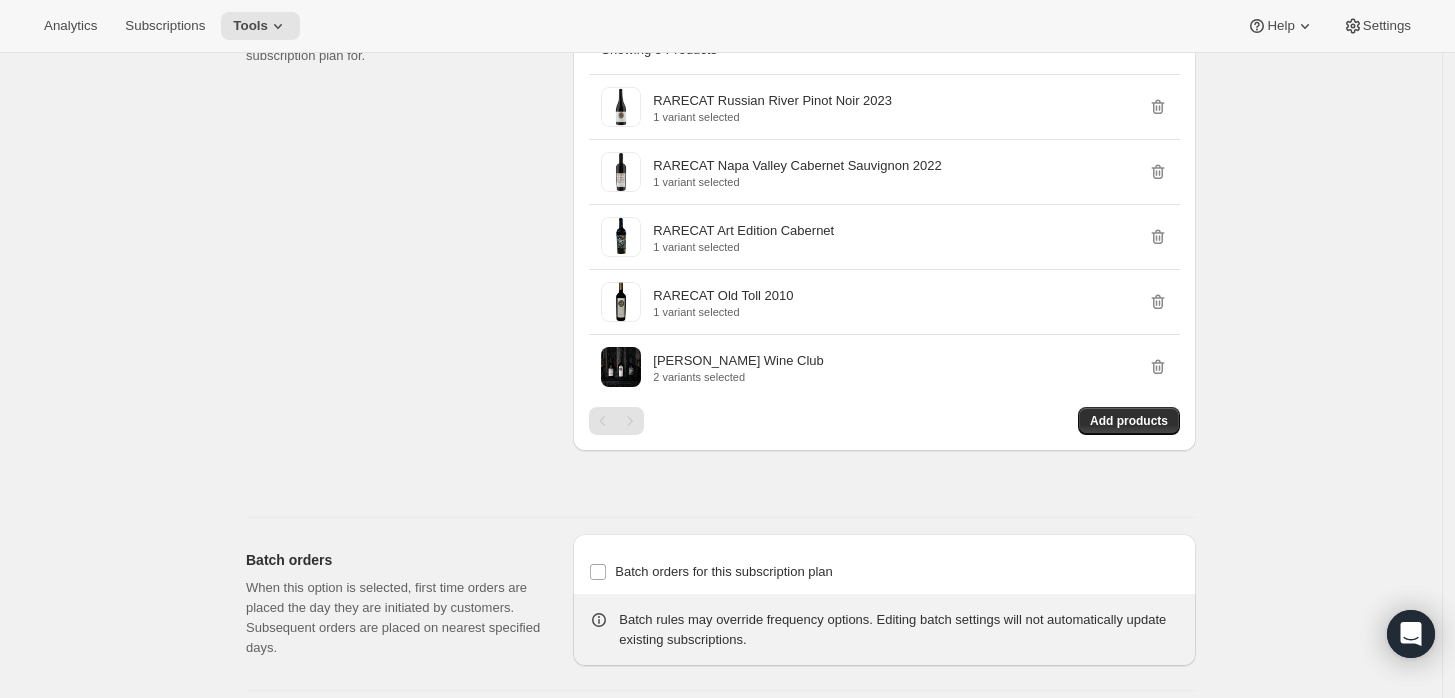 scroll, scrollTop: 1444, scrollLeft: 0, axis: vertical 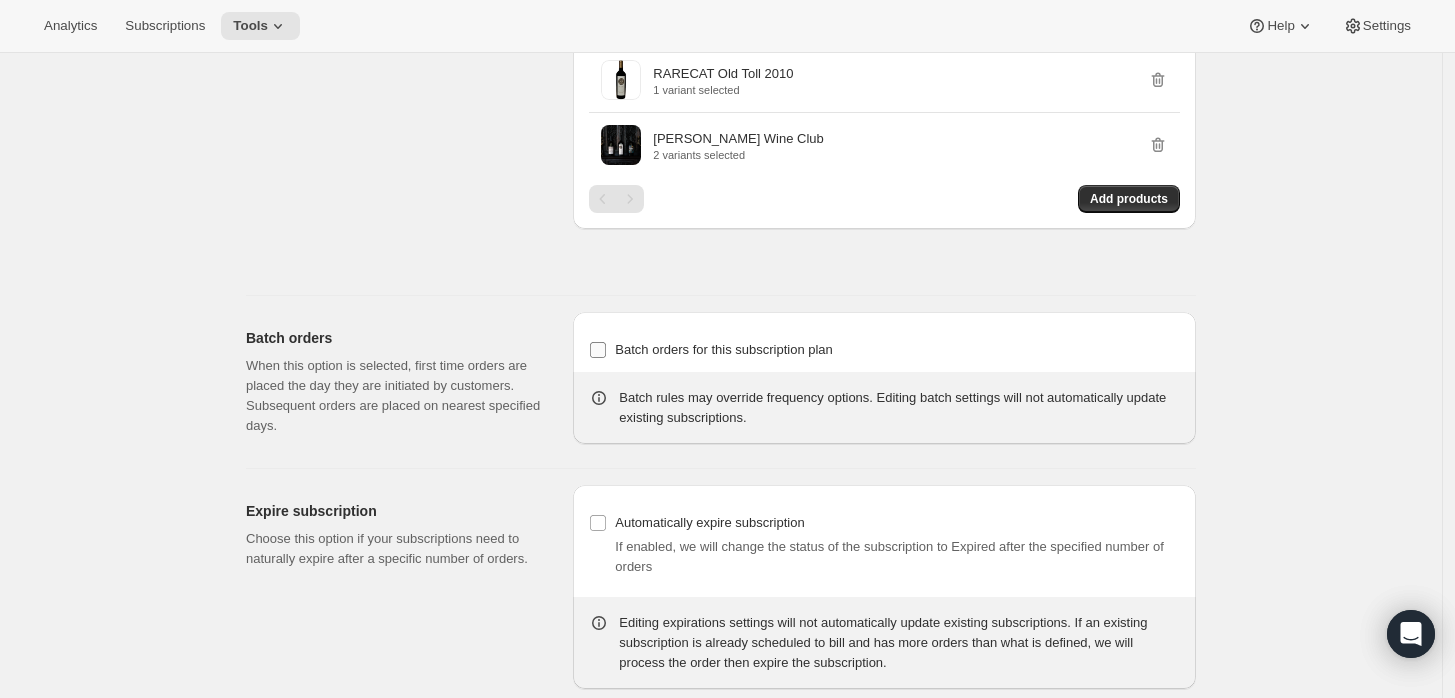 click on "Batch orders for this subscription plan" at bounding box center (598, 350) 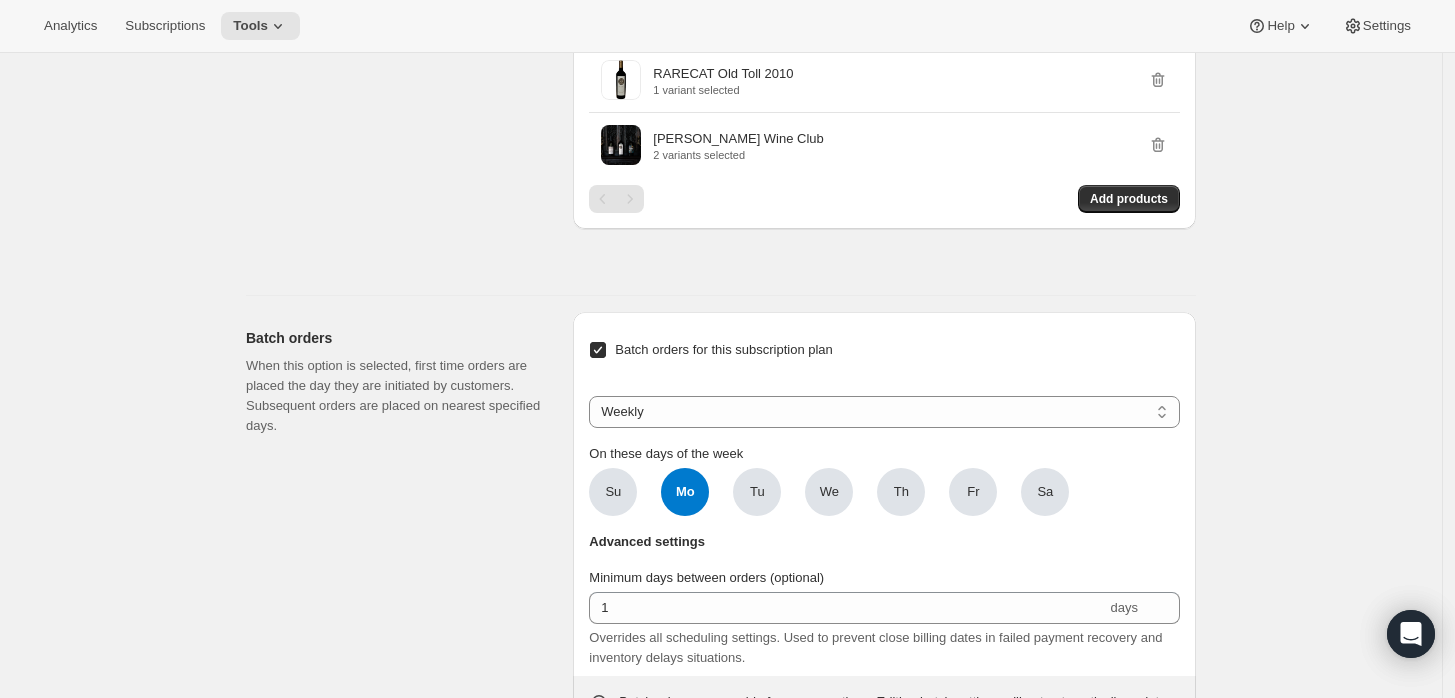 click on "Batch orders for this subscription plan" at bounding box center [598, 350] 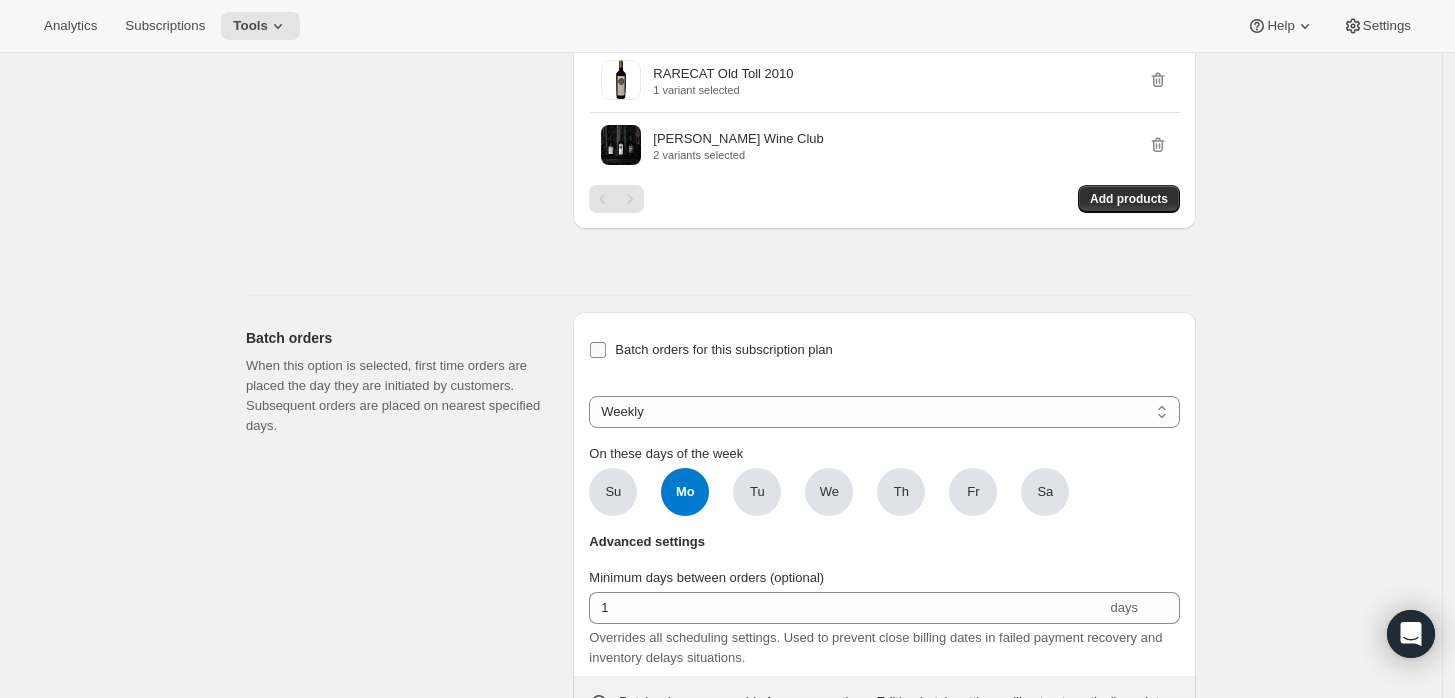 checkbox on "false" 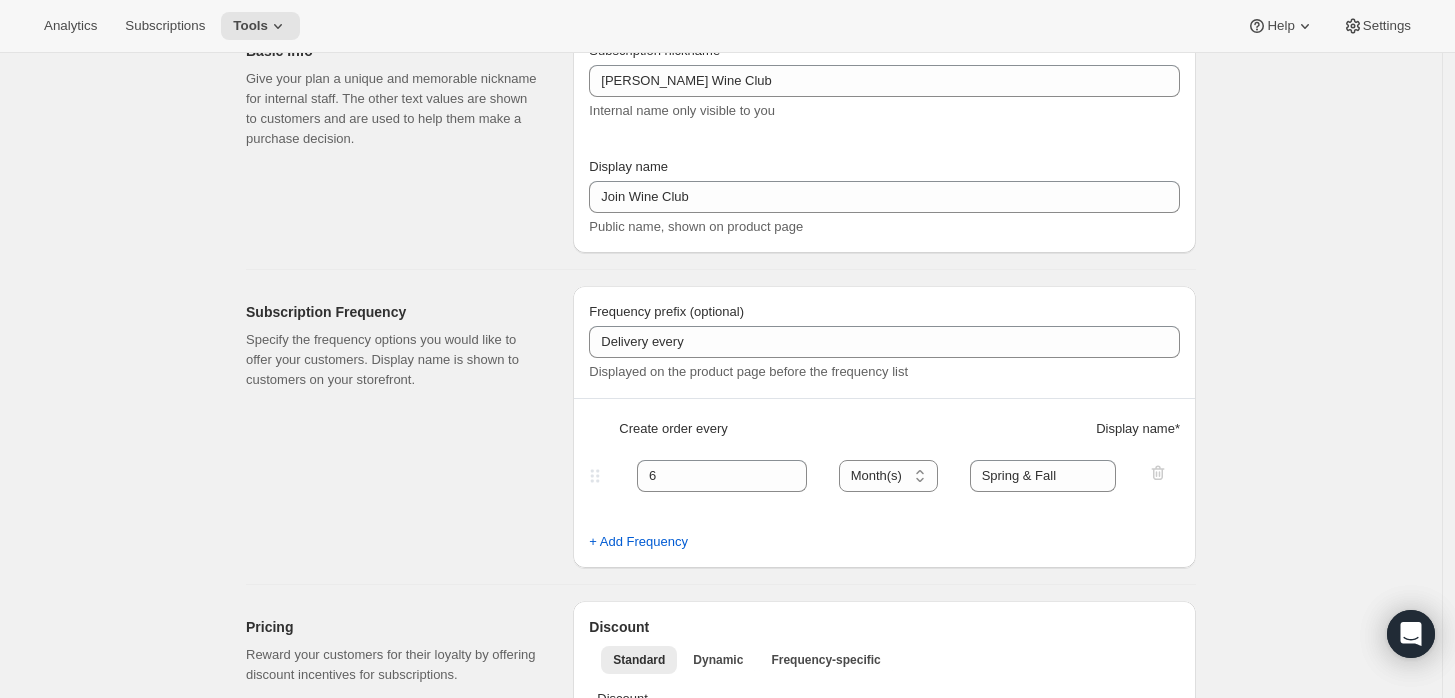 scroll, scrollTop: 0, scrollLeft: 0, axis: both 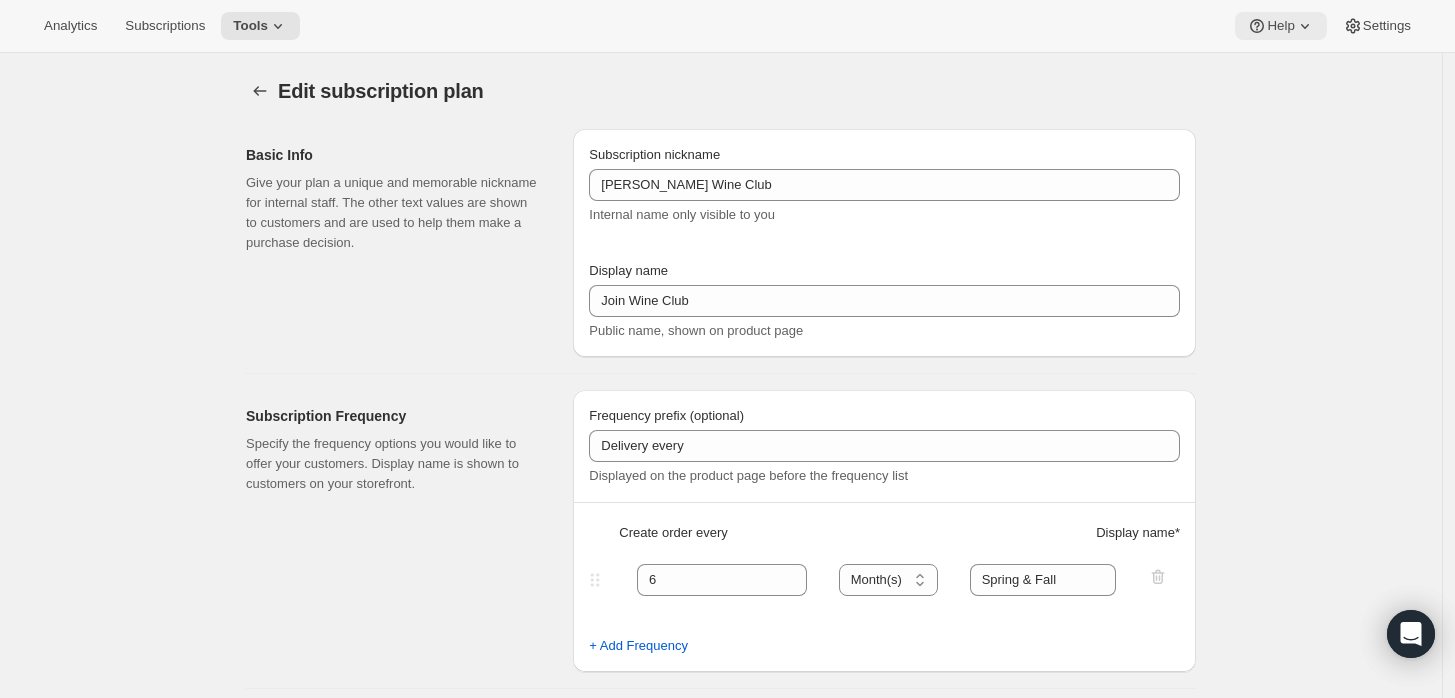 click on "Help" at bounding box center (1280, 26) 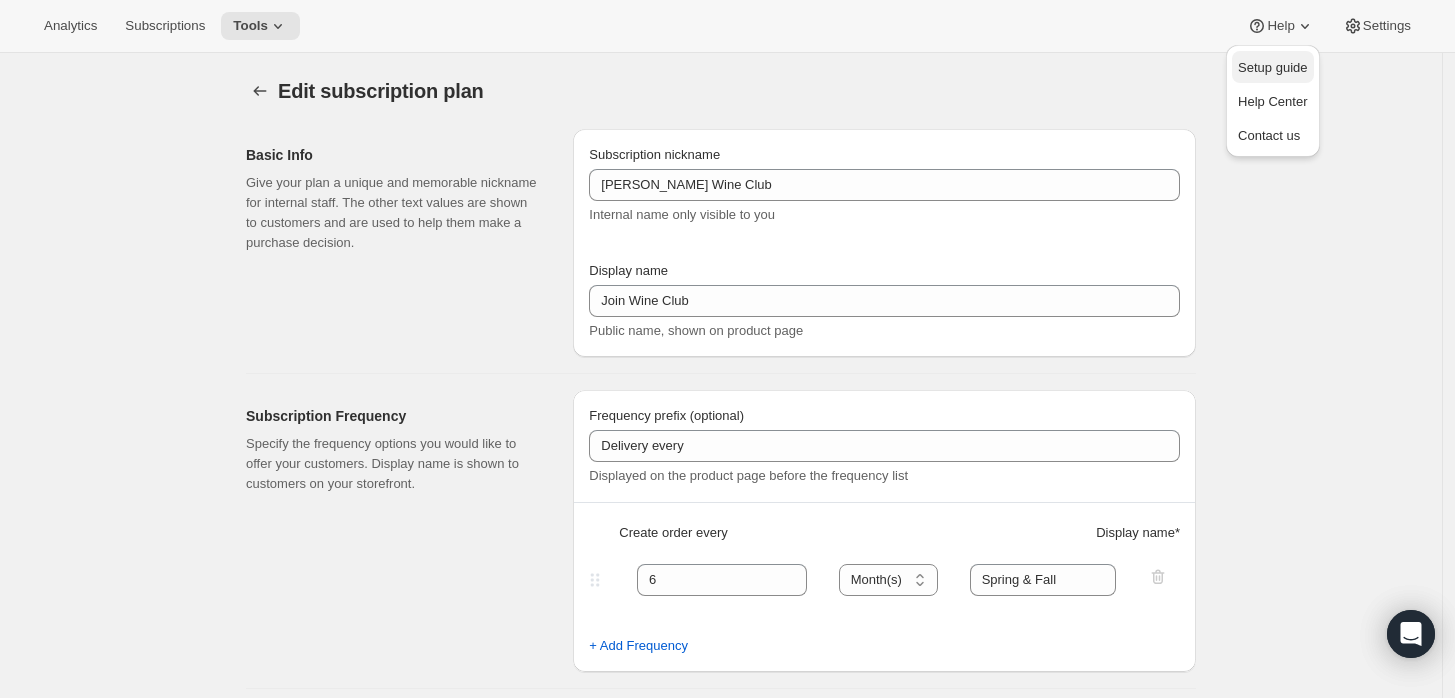 click on "Setup guide" at bounding box center [1272, 67] 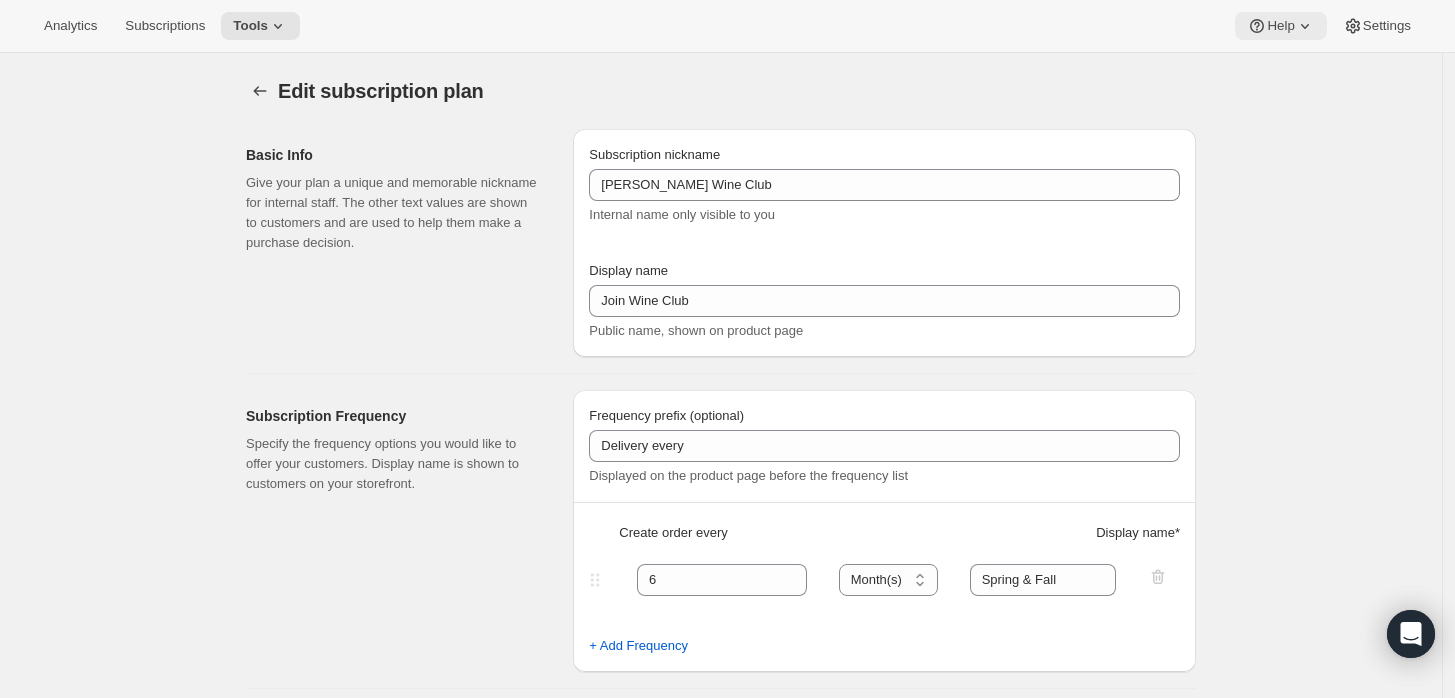 click 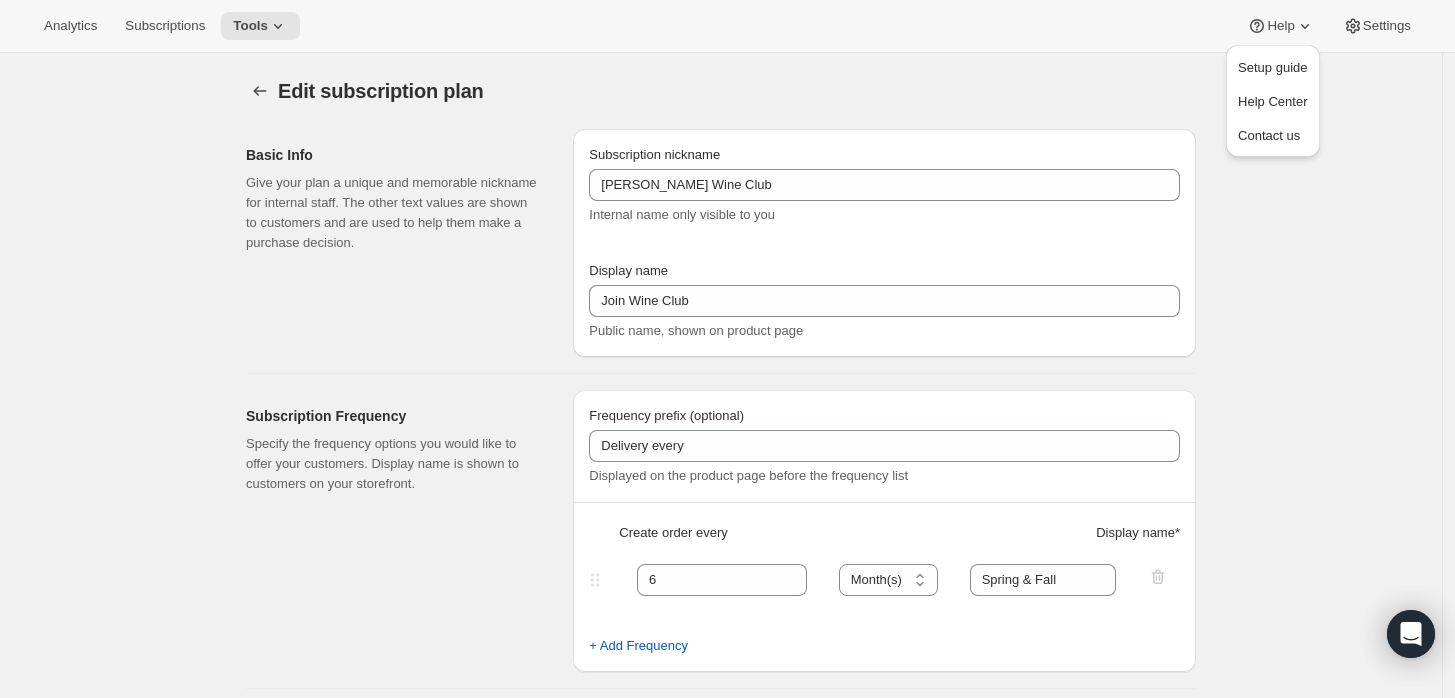 click on "Edit subscription plan. This page is ready Edit subscription plan Basic Info Give your plan a unique and memorable nickname for internal staff. The other text values are shown to customers and are used to help them make a purchase decision. Subscription nickname Audrey Wine Club Internal name only visible to you Display name Join Wine Club Public name, shown on product page Subscription Frequency Specify the frequency options you would like to offer your customers. Display name is shown to customers on your storefront. Frequency prefix (optional) Delivery every Displayed on the product page before the frequency list Create order every Display name * 6 Day(s) Week(s) Month(s) Year(s) Month(s) Spring & Fall + Add Frequency Pricing Reward your customers for their loyalty by offering discount incentives for subscriptions. Discount Standard Dynamic Frequency-specific More views Standard Dynamic Frequency-specific More views Discount Percent off (%) US Dollars off ($) Percent off (%) Shipping Customers within" at bounding box center (721, 1123) 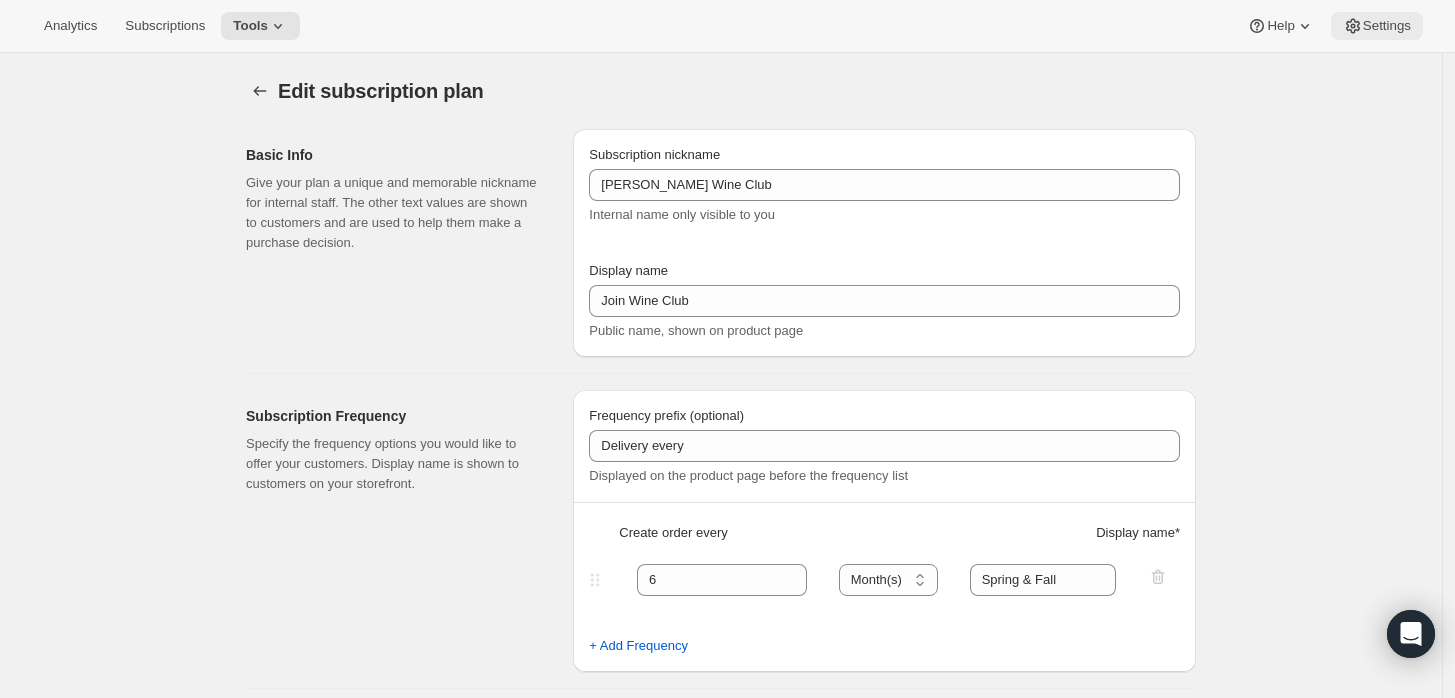 click on "Settings" at bounding box center (1387, 26) 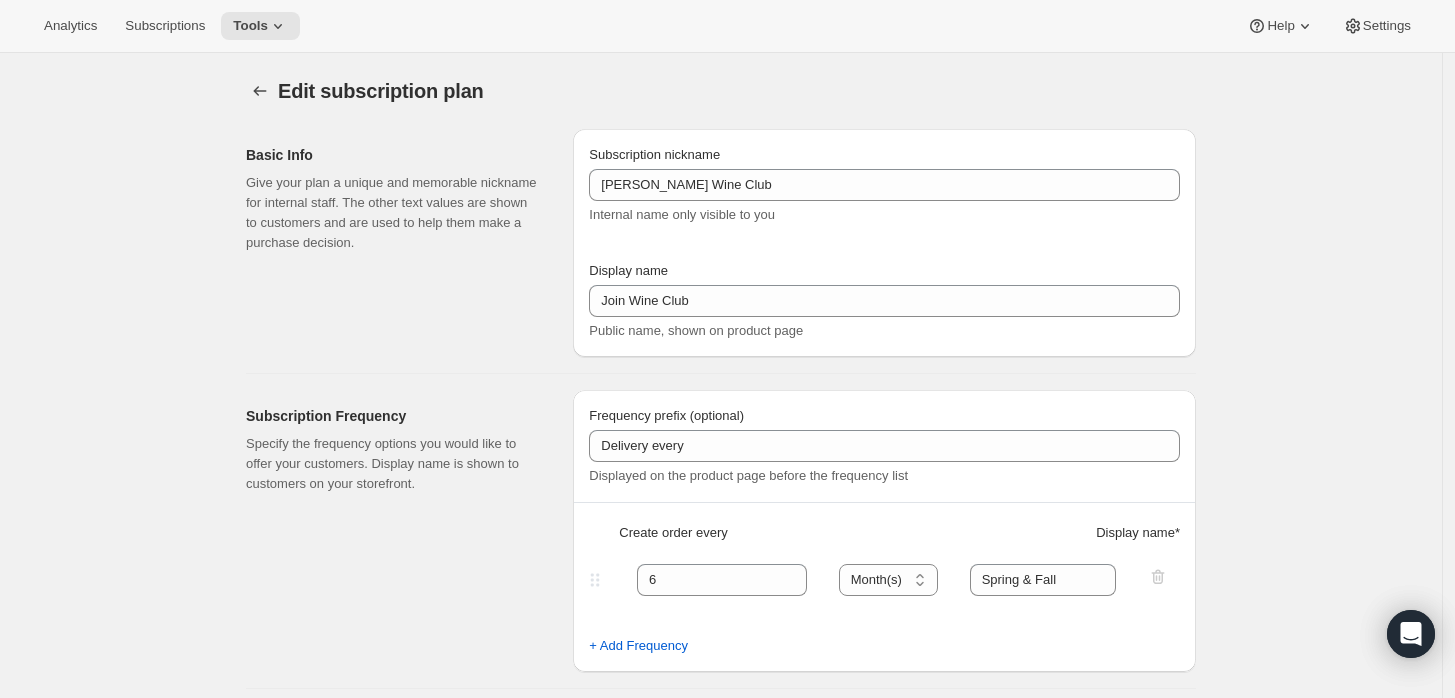 click on "Edit subscription plan. This page is ready Edit subscription plan Basic Info Give your plan a unique and memorable nickname for internal staff. The other text values are shown to customers and are used to help them make a purchase decision. Subscription nickname Audrey Wine Club Internal name only visible to you Display name Join Wine Club Public name, shown on product page Subscription Frequency Specify the frequency options you would like to offer your customers. Display name is shown to customers on your storefront. Frequency prefix (optional) Delivery every Displayed on the product page before the frequency list Create order every Display name * 6 Day(s) Week(s) Month(s) Year(s) Month(s) Spring & Fall + Add Frequency Pricing Reward your customers for their loyalty by offering discount incentives for subscriptions. Discount Standard Dynamic Frequency-specific More views Standard Dynamic Frequency-specific More views Discount Percent off (%) US Dollars off ($) Percent off (%) Shipping Customers within" at bounding box center [721, 1123] 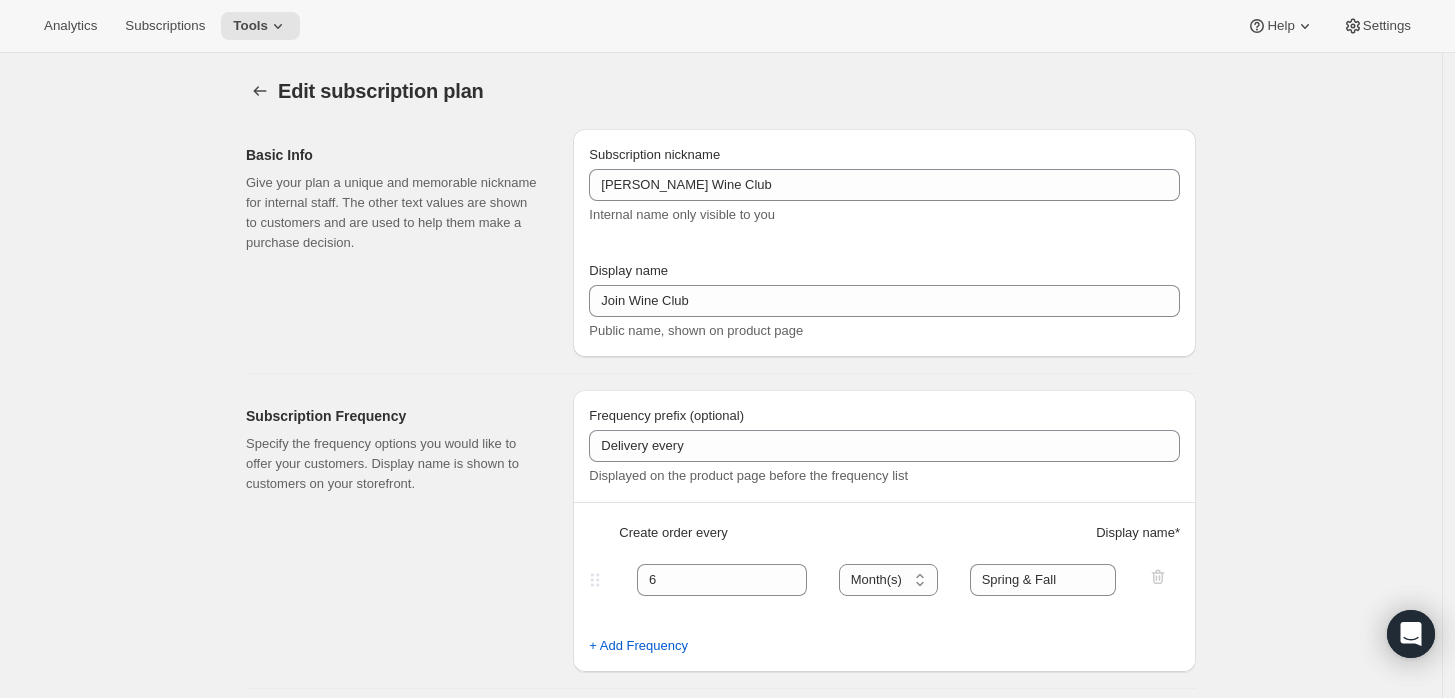 click on "Edit subscription plan. This page is ready Edit subscription plan Basic Info Give your plan a unique and memorable nickname for internal staff. The other text values are shown to customers and are used to help them make a purchase decision. Subscription nickname Audrey Wine Club Internal name only visible to you Display name Join Wine Club Public name, shown on product page Subscription Frequency Specify the frequency options you would like to offer your customers. Display name is shown to customers on your storefront. Frequency prefix (optional) Delivery every Displayed on the product page before the frequency list Create order every Display name * 6 Day(s) Week(s) Month(s) Year(s) Month(s) Spring & Fall + Add Frequency Pricing Reward your customers for their loyalty by offering discount incentives for subscriptions. Discount Standard Dynamic Frequency-specific More views Standard Dynamic Frequency-specific More views Discount Percent off (%) US Dollars off ($) Percent off (%) Shipping Customers within" at bounding box center [721, 1123] 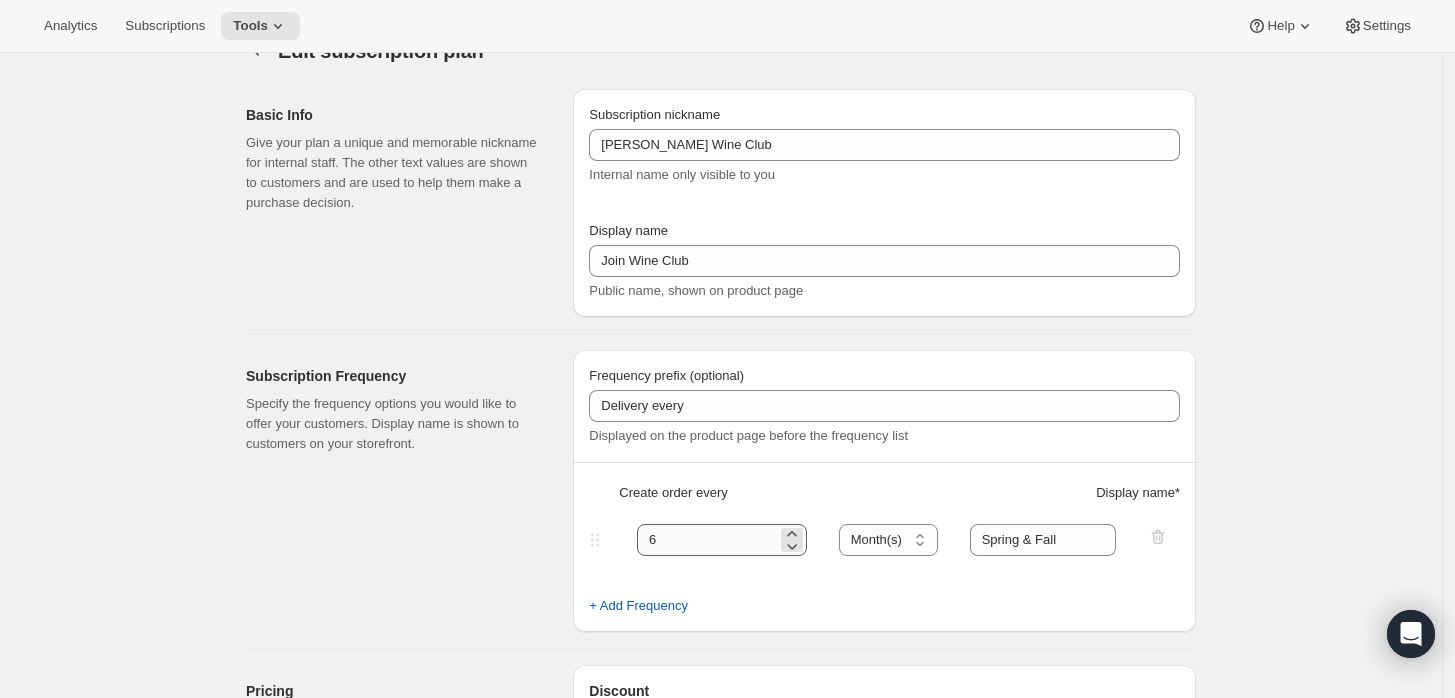 scroll, scrollTop: 0, scrollLeft: 0, axis: both 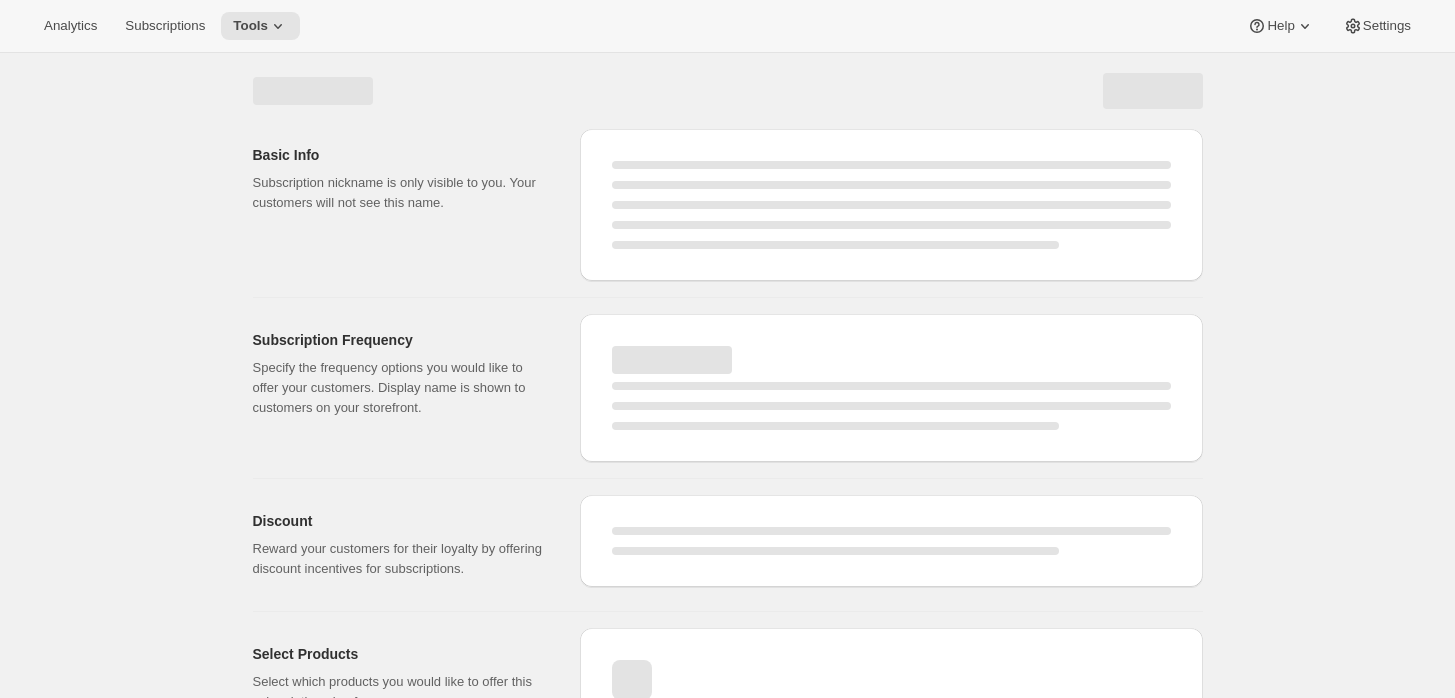 select on "WEEK" 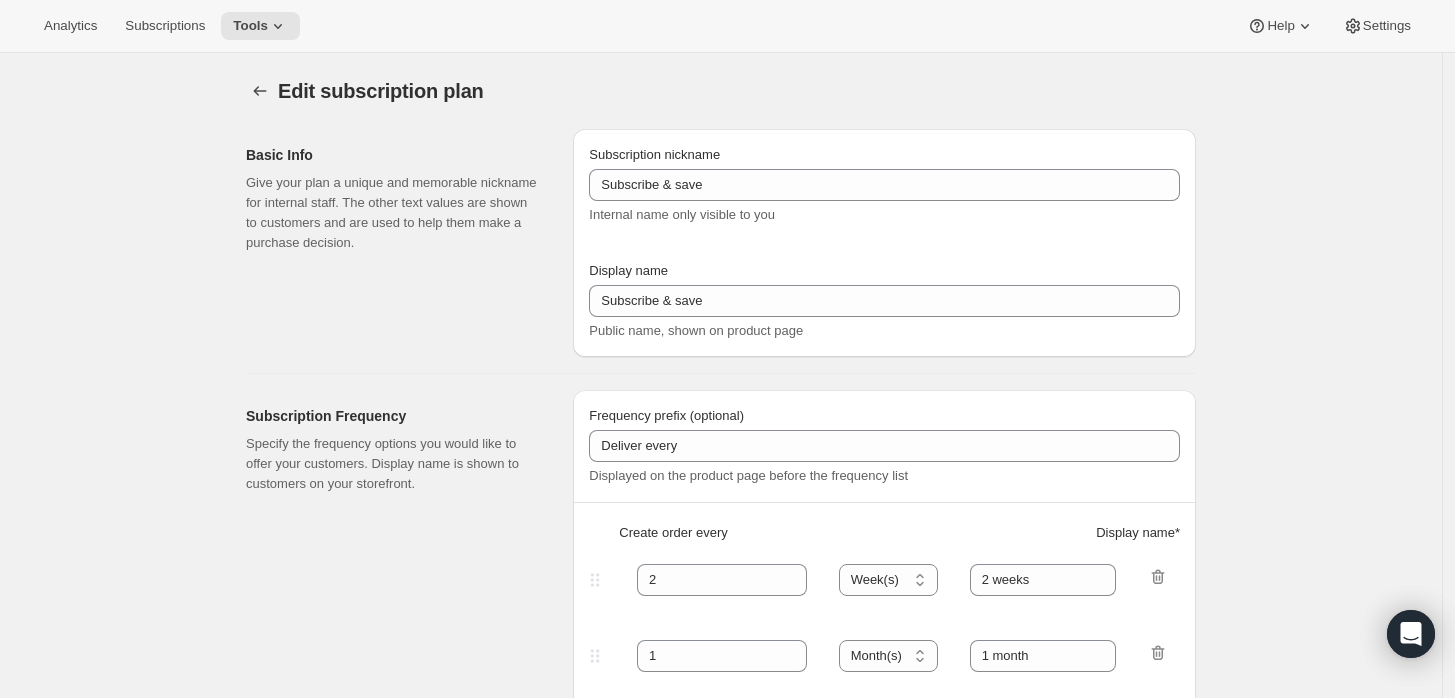 type on "[PERSON_NAME] Wine Club" 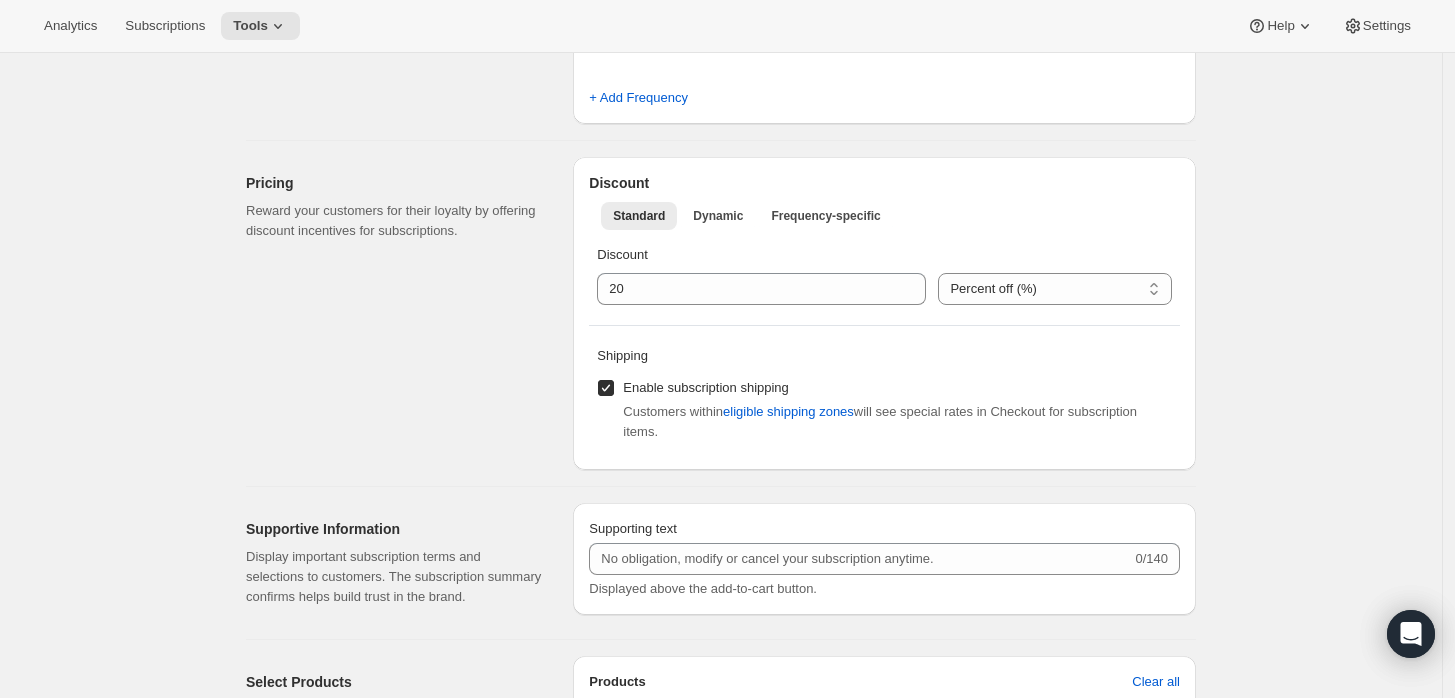 scroll, scrollTop: 555, scrollLeft: 0, axis: vertical 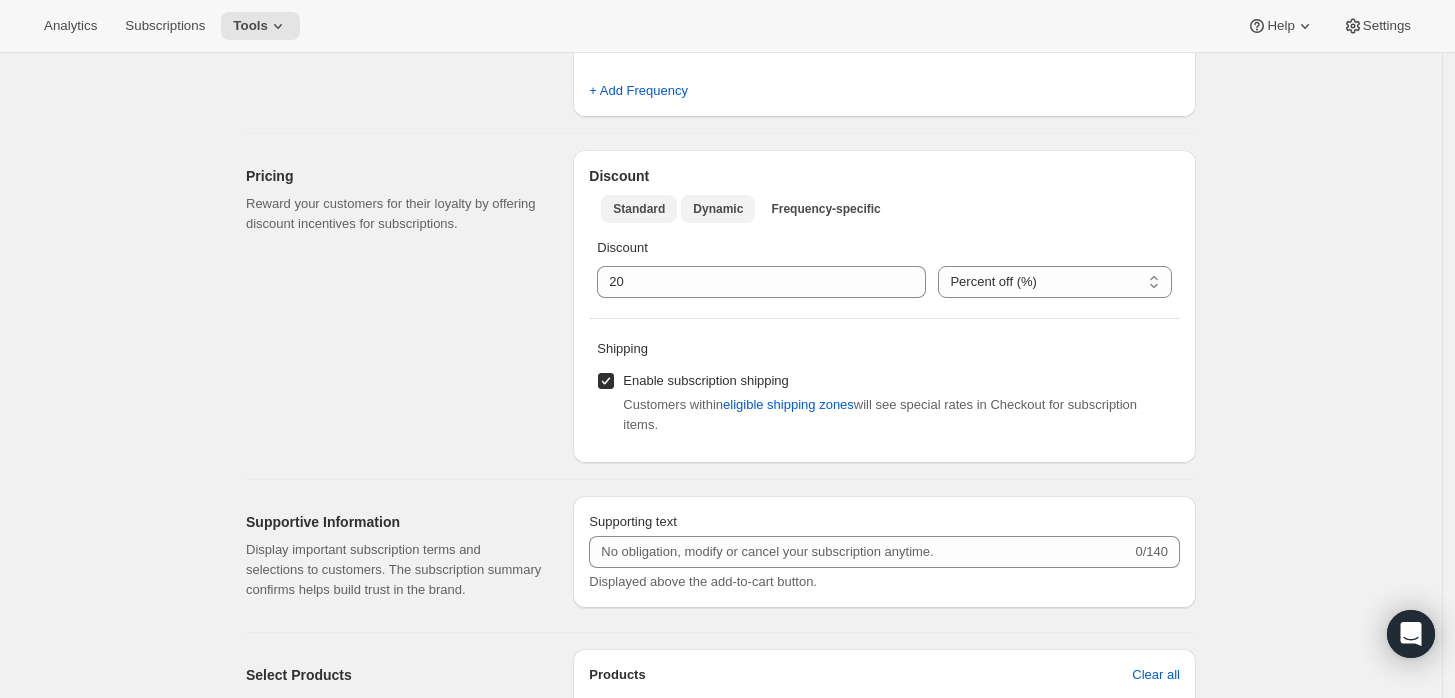 click on "Dynamic" at bounding box center (718, 209) 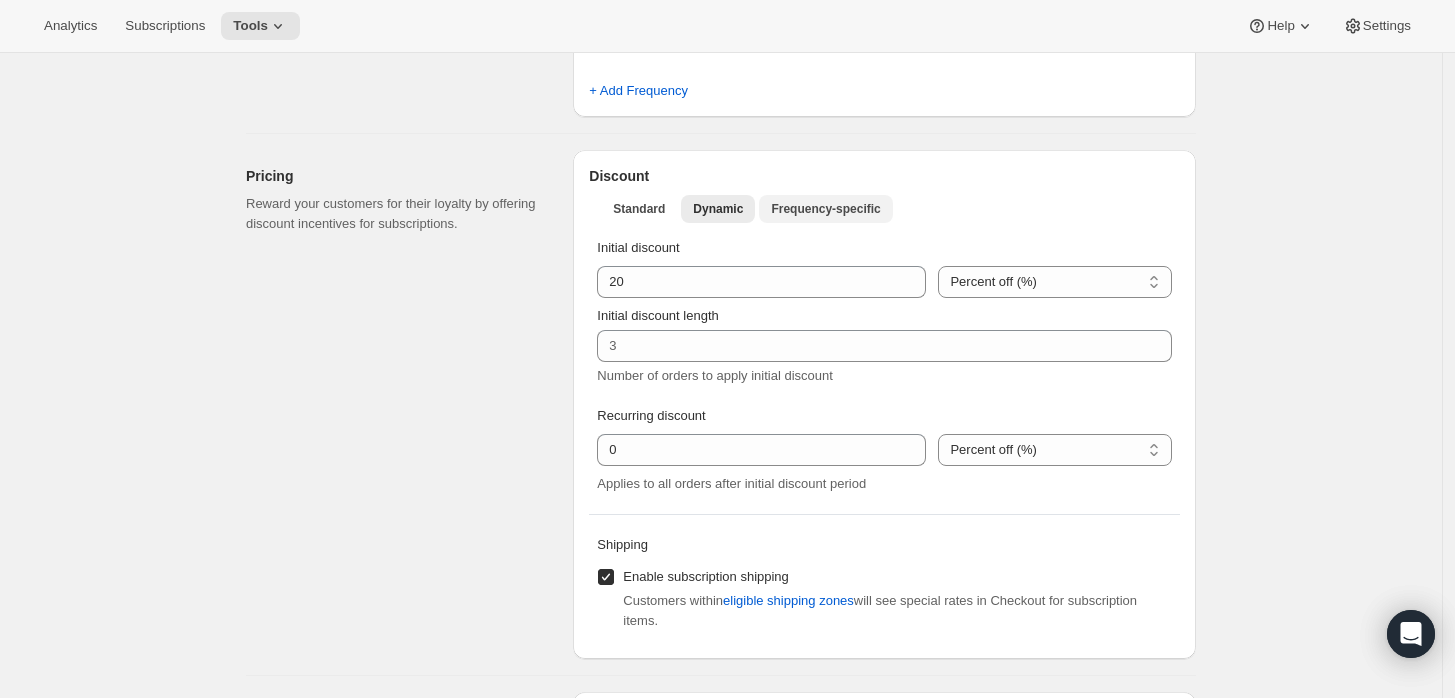 click on "Frequency-specific" at bounding box center [825, 209] 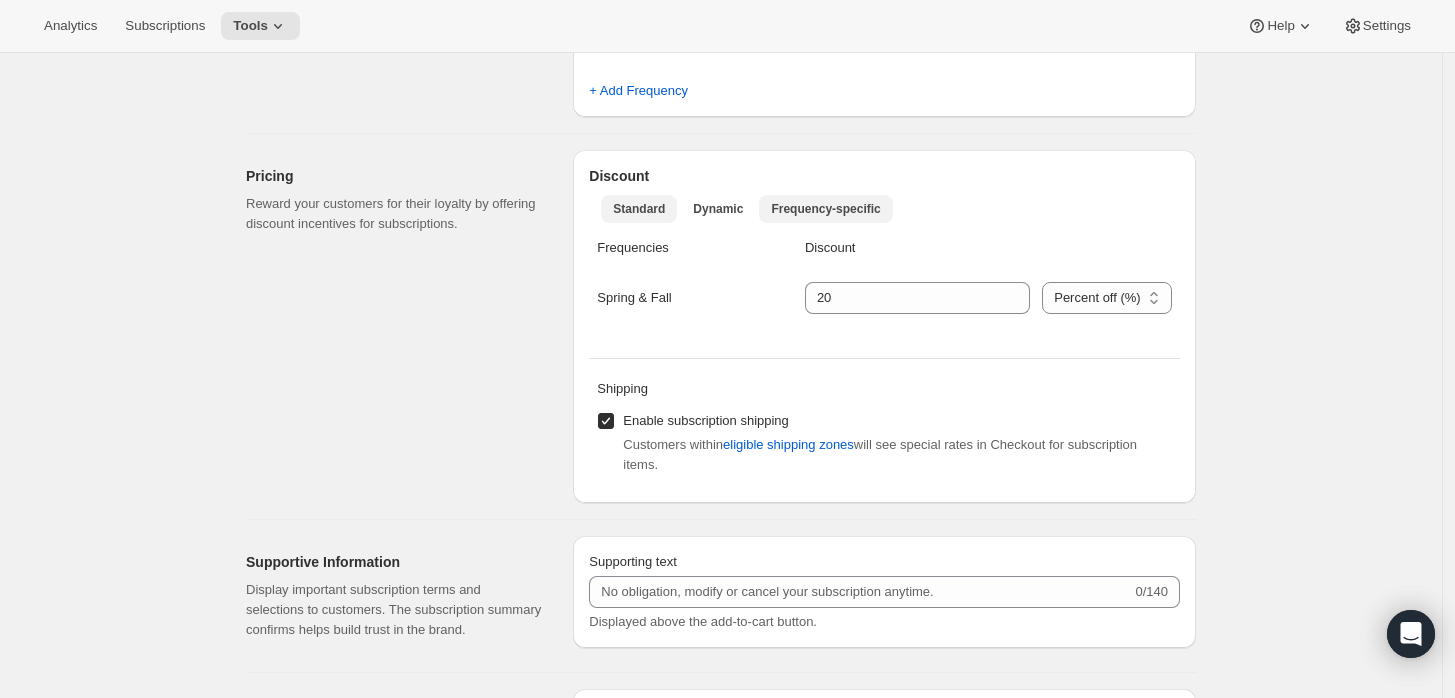 click on "Standard" at bounding box center [639, 209] 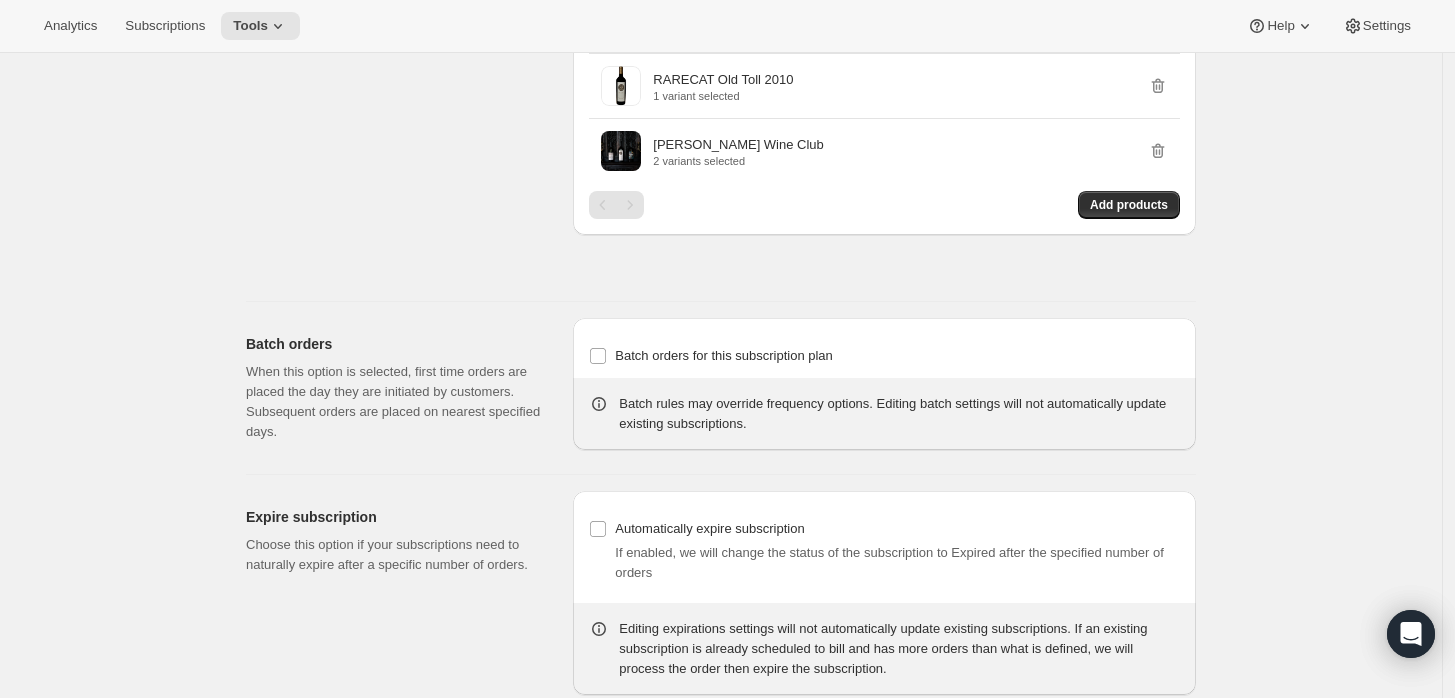 scroll, scrollTop: 1444, scrollLeft: 0, axis: vertical 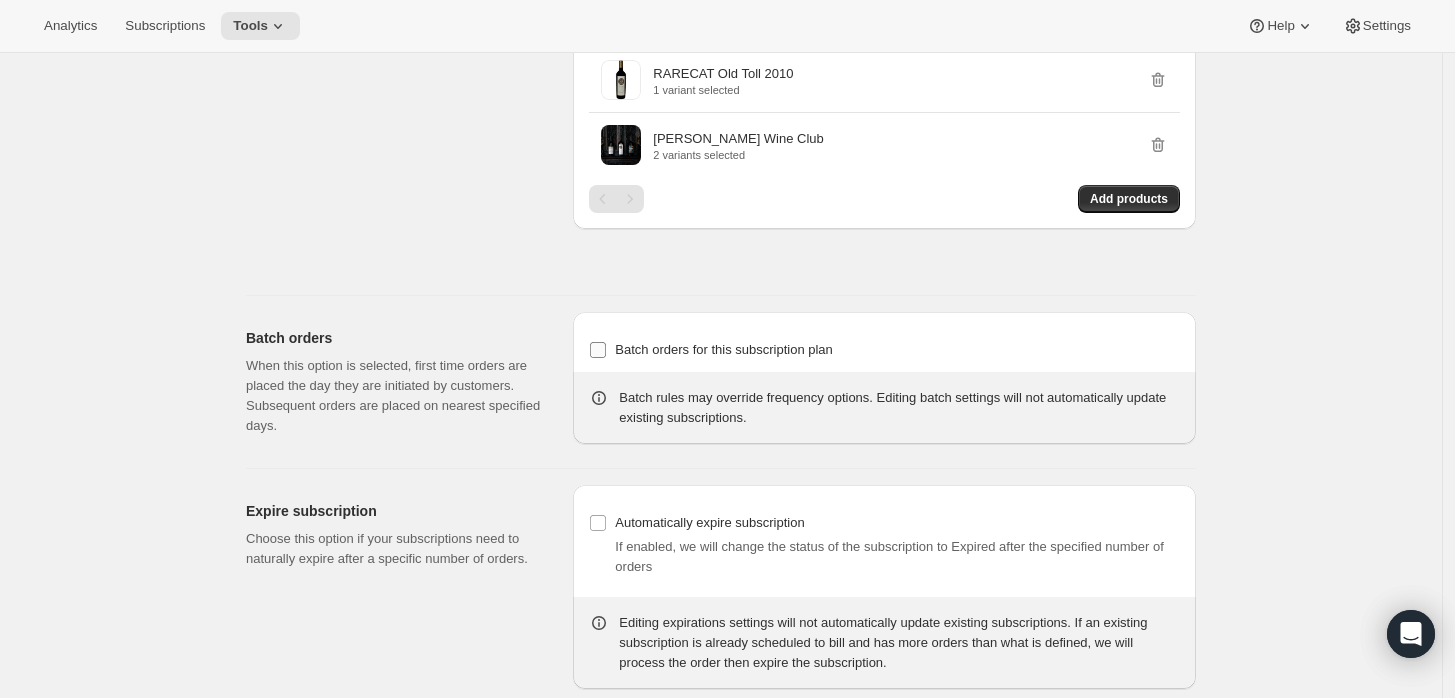 click on "Batch orders for this subscription plan" at bounding box center [598, 350] 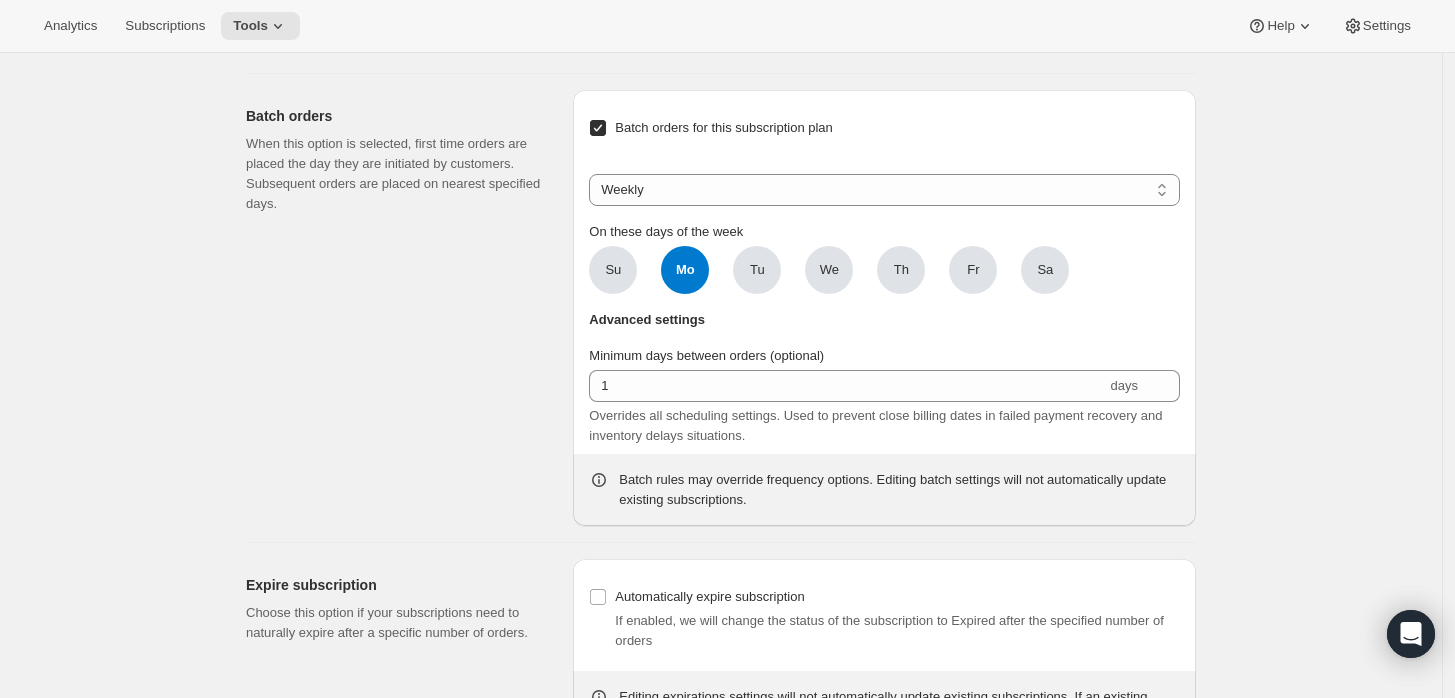 click on "Batch orders for this subscription plan" at bounding box center [598, 128] 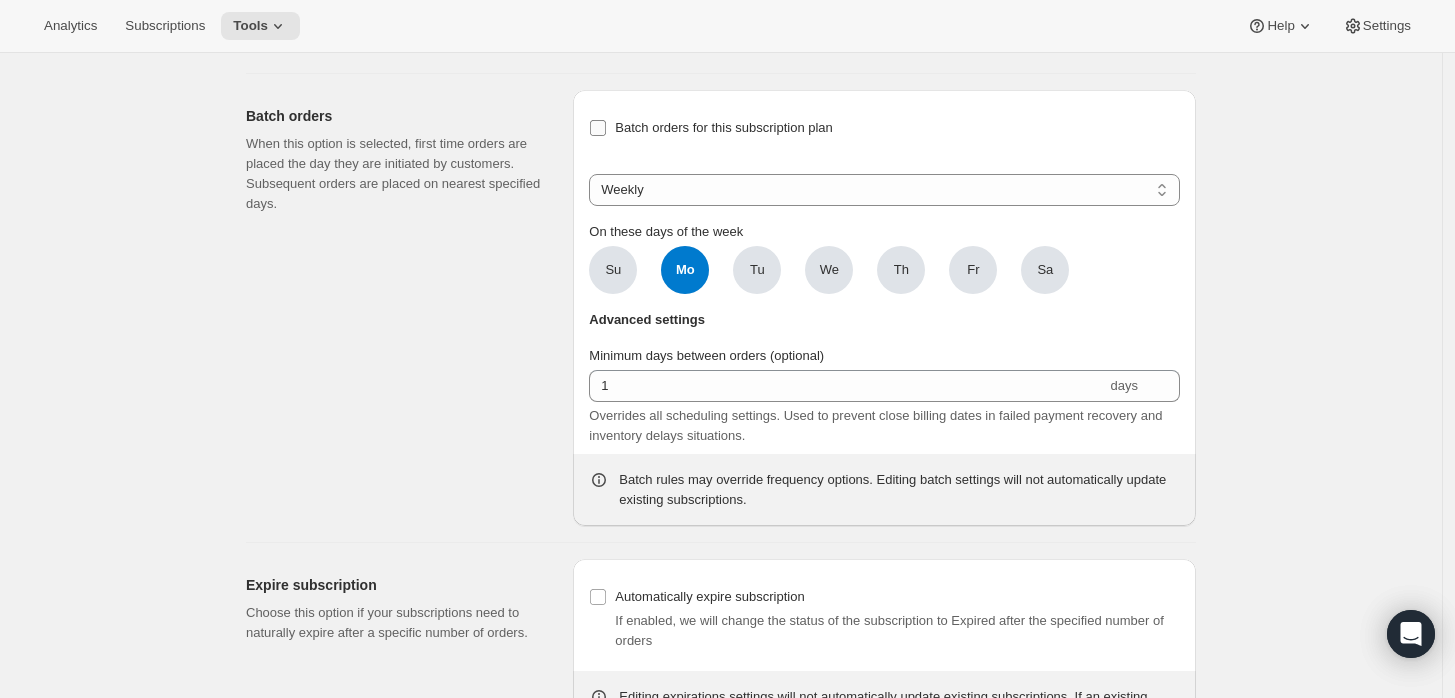 checkbox on "false" 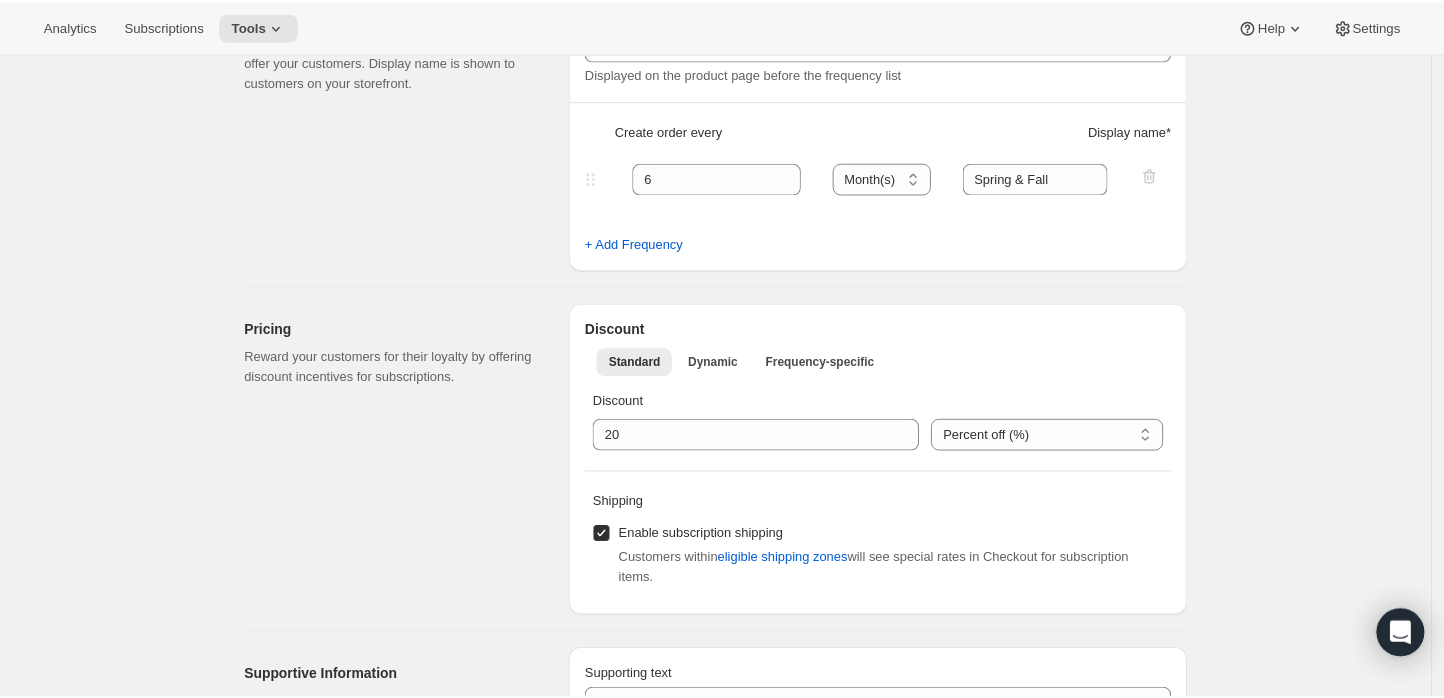 scroll, scrollTop: 0, scrollLeft: 0, axis: both 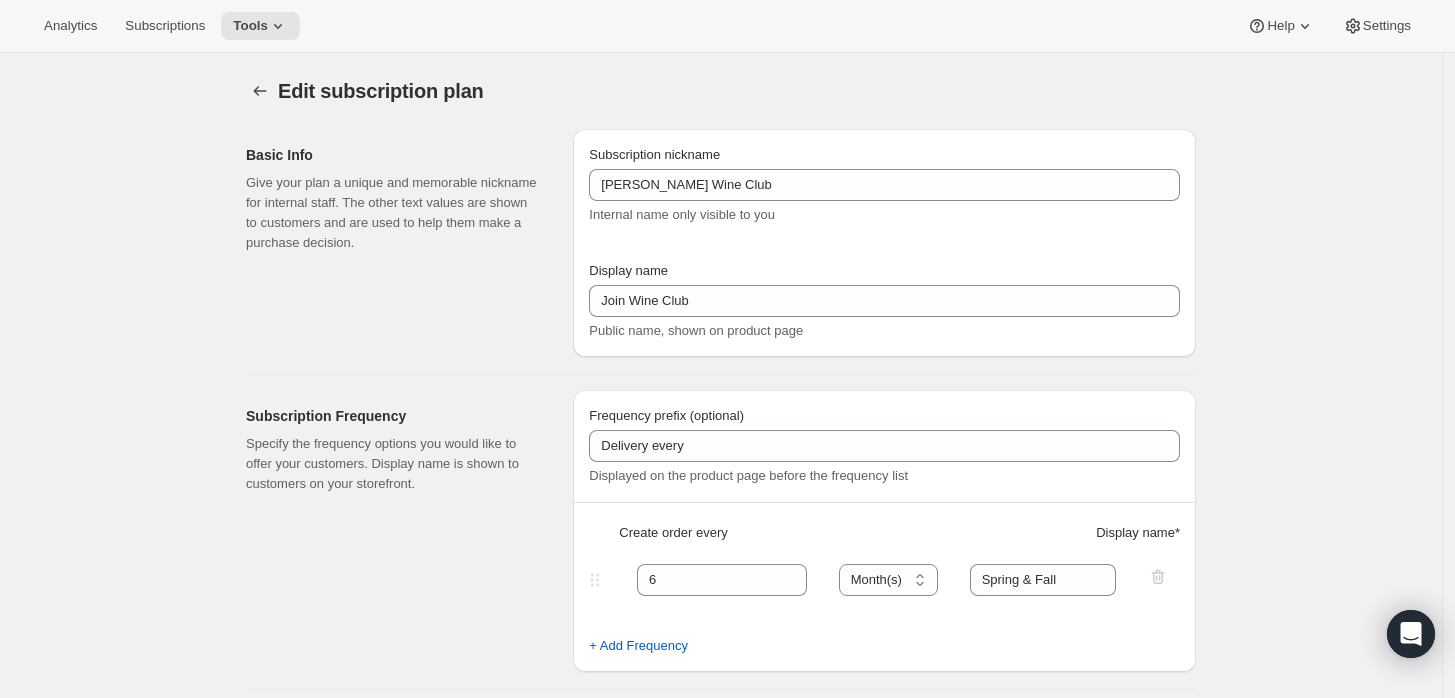 click on "Subscription Frequency Specify the frequency options you would like to offer your customers. Display name is shown to customers on your storefront. Frequency prefix (optional) Delivery every Displayed on the product page before the frequency list Create order every Display name * 6 Day(s) Week(s) Month(s) Year(s) Month(s) Spring & Fall + Add Frequency" at bounding box center (713, 523) 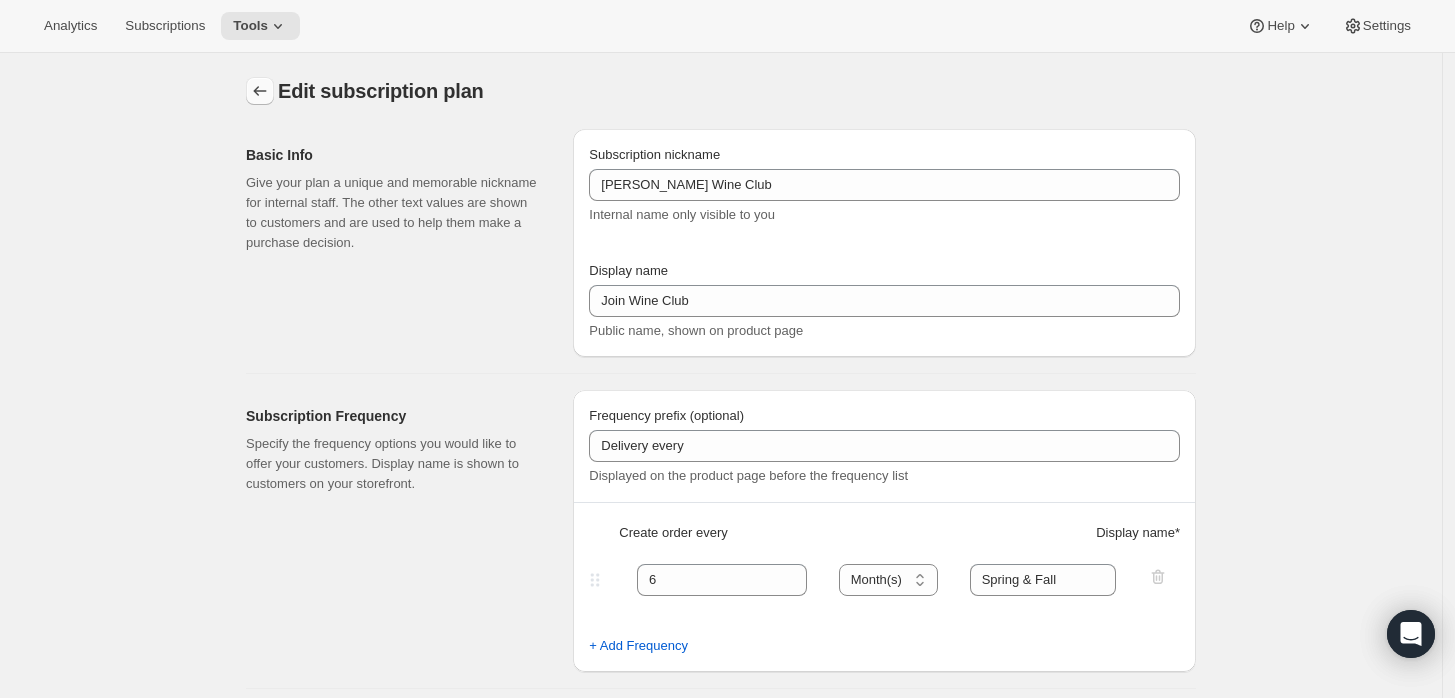 click at bounding box center (260, 91) 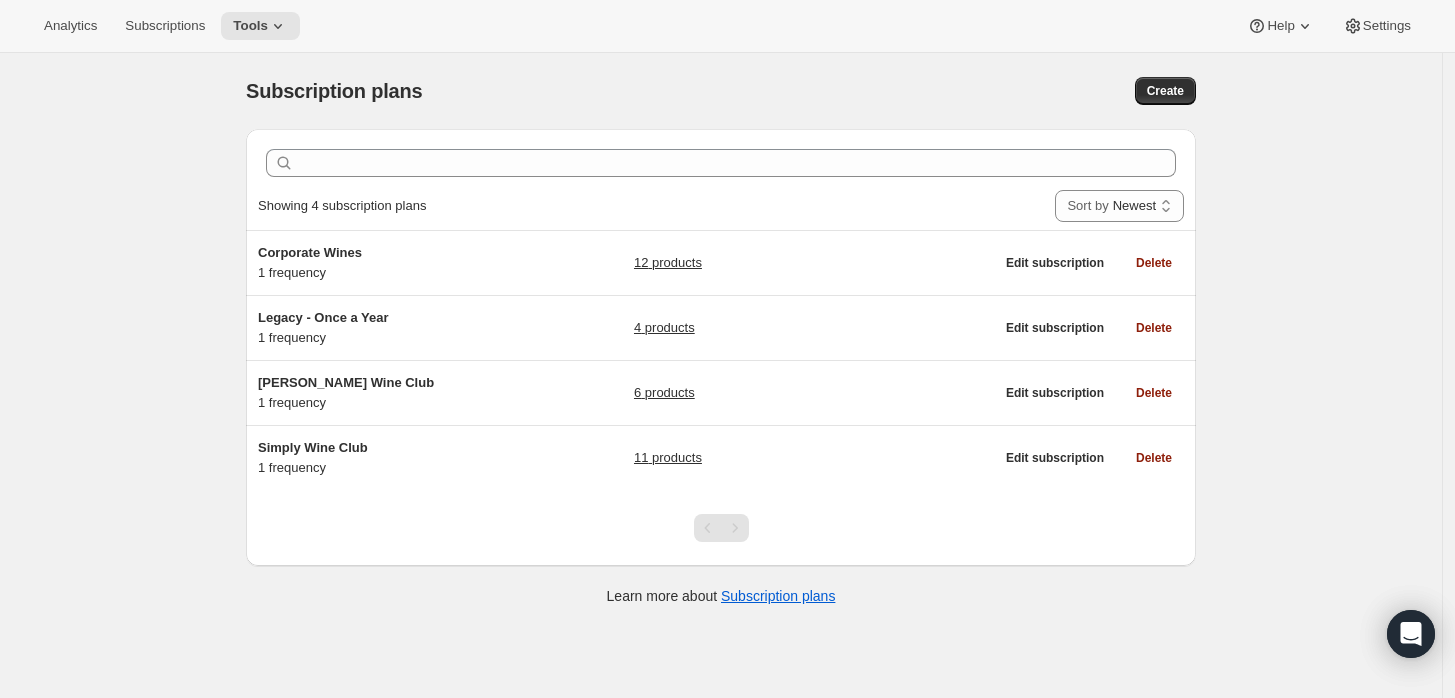 click on "Subscription plans. This page is ready Subscription plans Create Clear Showing 4 subscription plans Sort by Newest Oldest Recently updated Least recently updated Sort by Newest Corporate Wines 1 frequency 12   products Edit subscription Delete Legacy - Once a Year 1 frequency 4   products Edit subscription Delete [PERSON_NAME] Wine Club 1 frequency 6   products Edit subscription Delete Simply Wine Club 1 frequency 11   products Edit subscription Delete Learn more about   Subscription plans" at bounding box center [721, 402] 